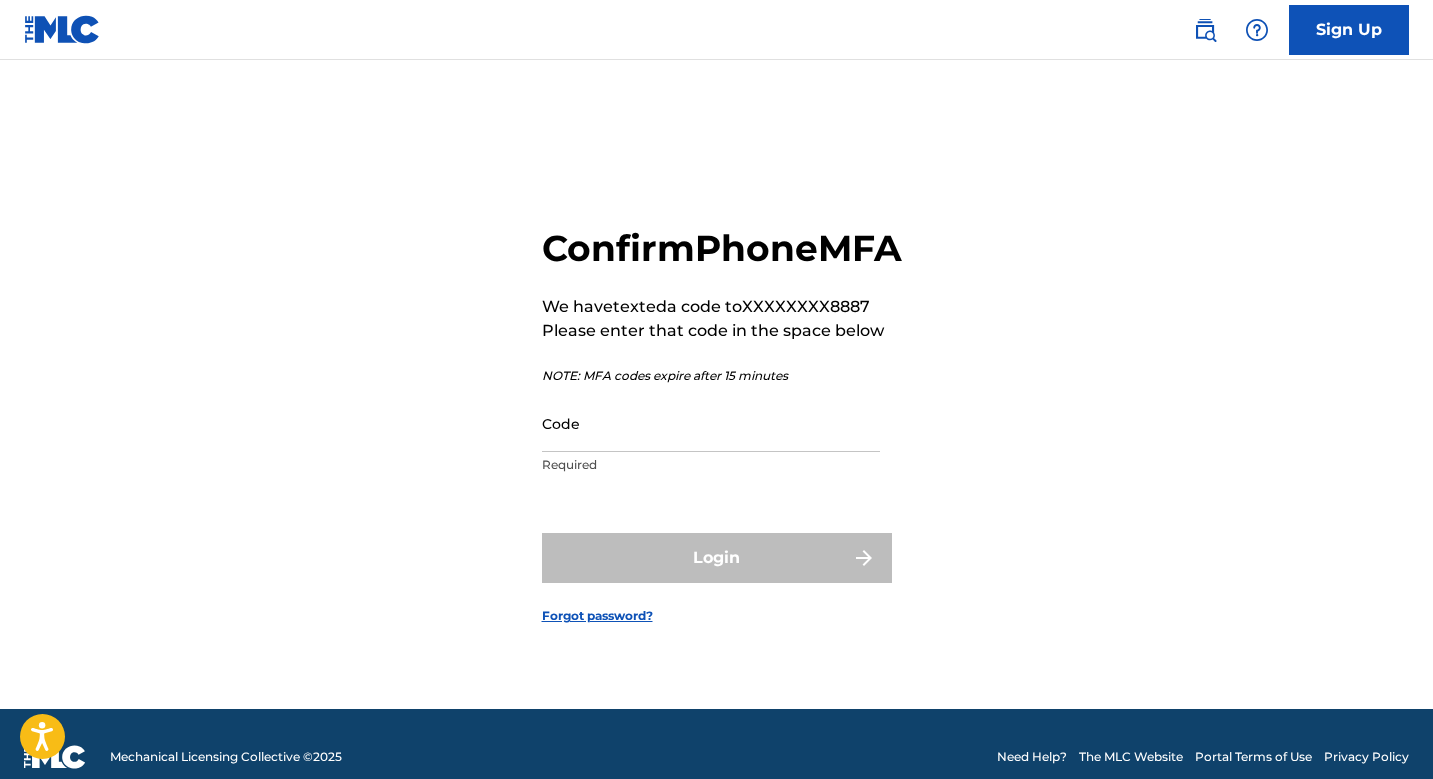 scroll, scrollTop: 0, scrollLeft: 0, axis: both 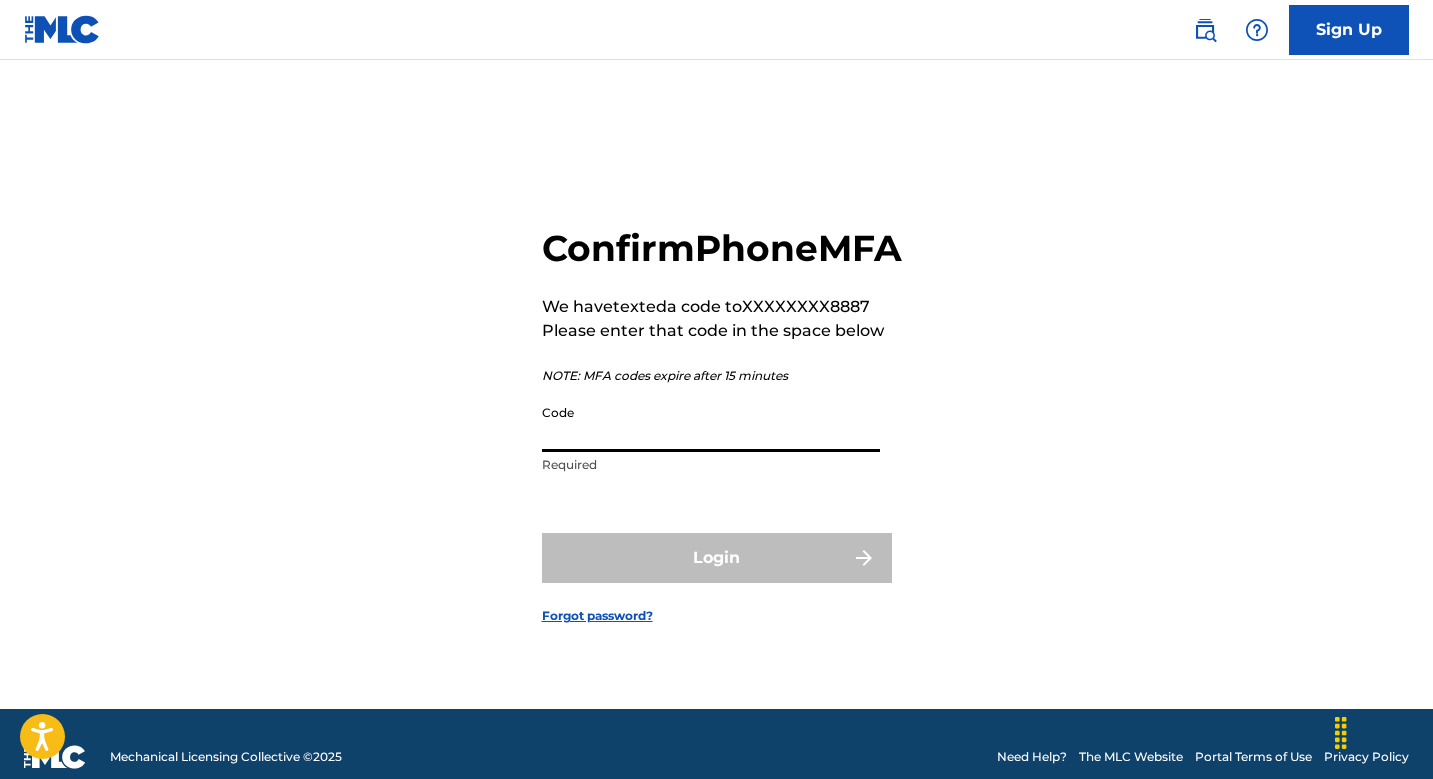 click on "Code" at bounding box center [711, 423] 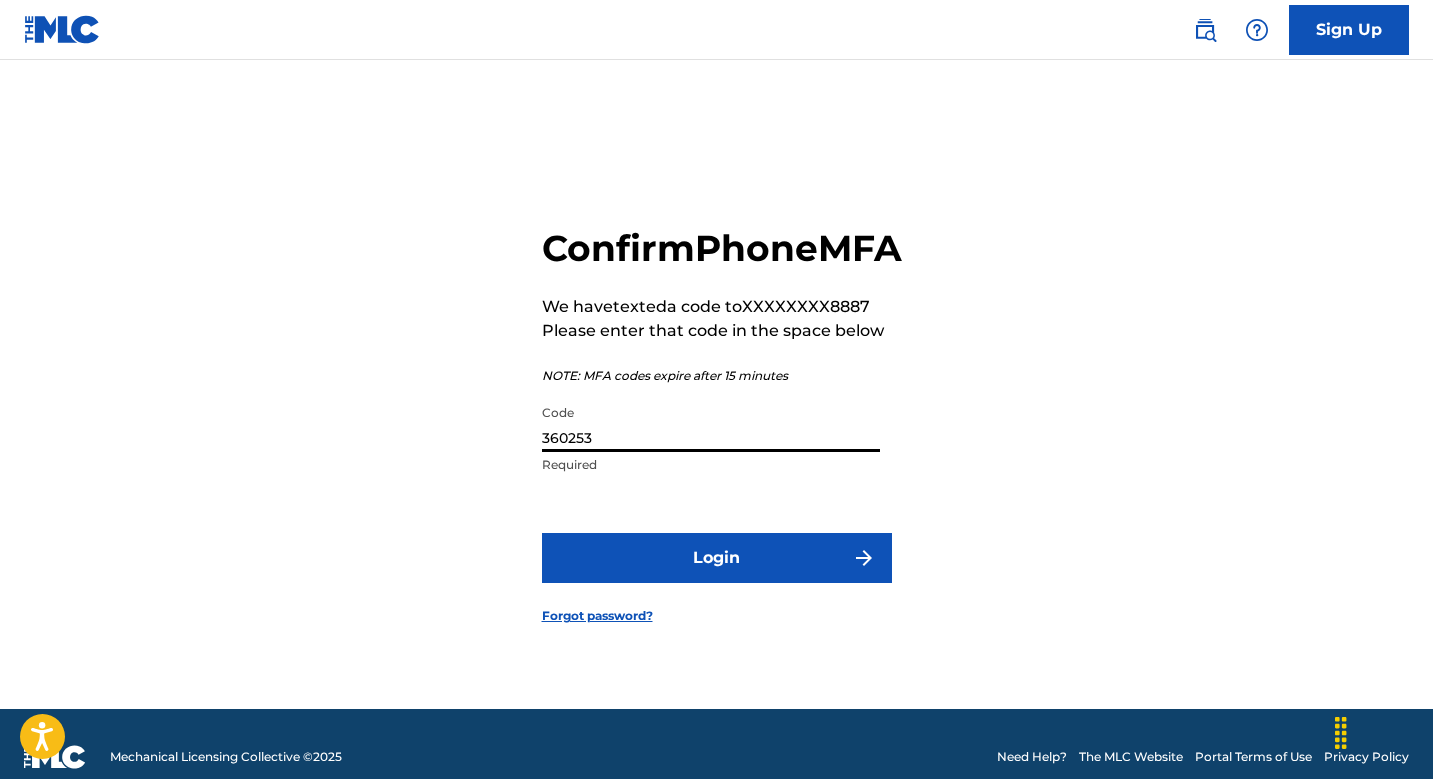 type on "360253" 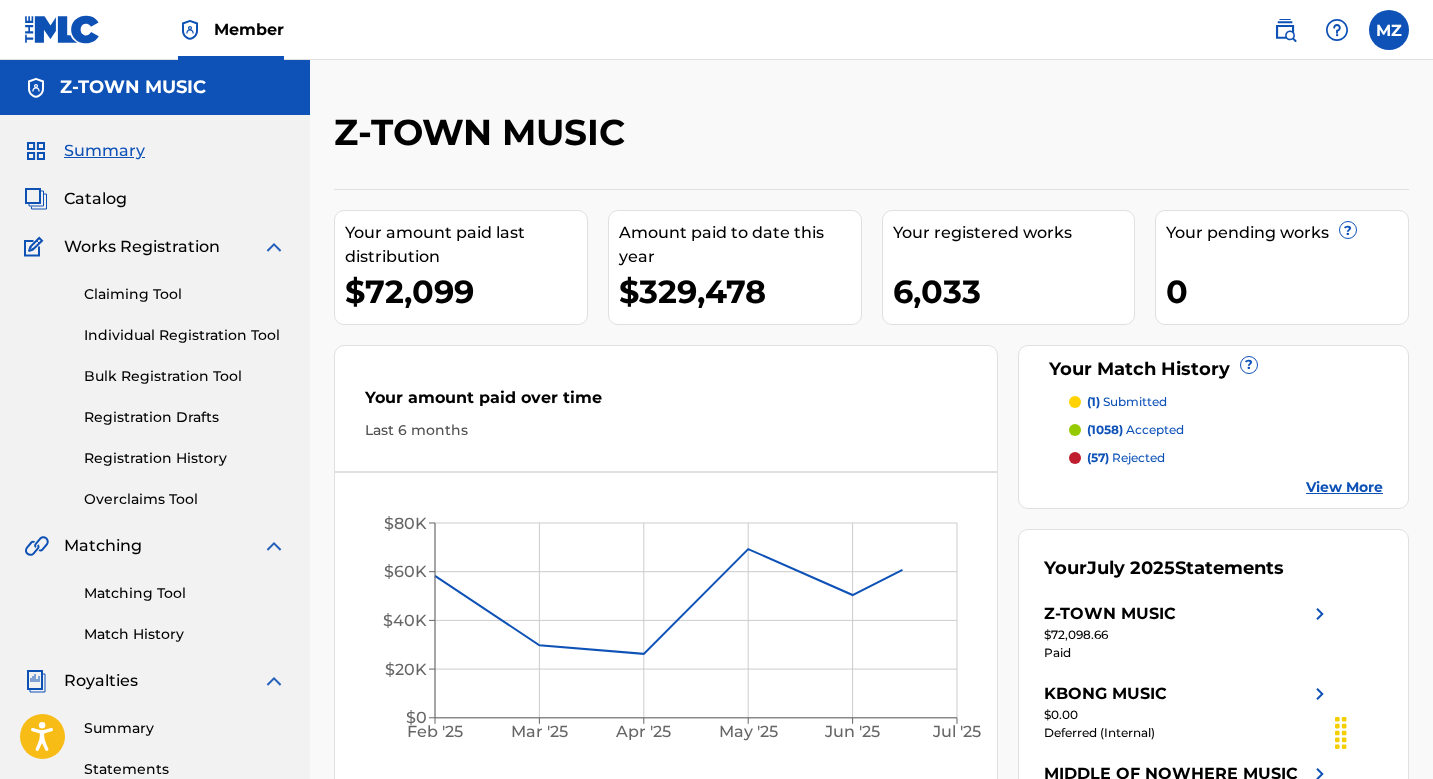 scroll, scrollTop: 0, scrollLeft: 0, axis: both 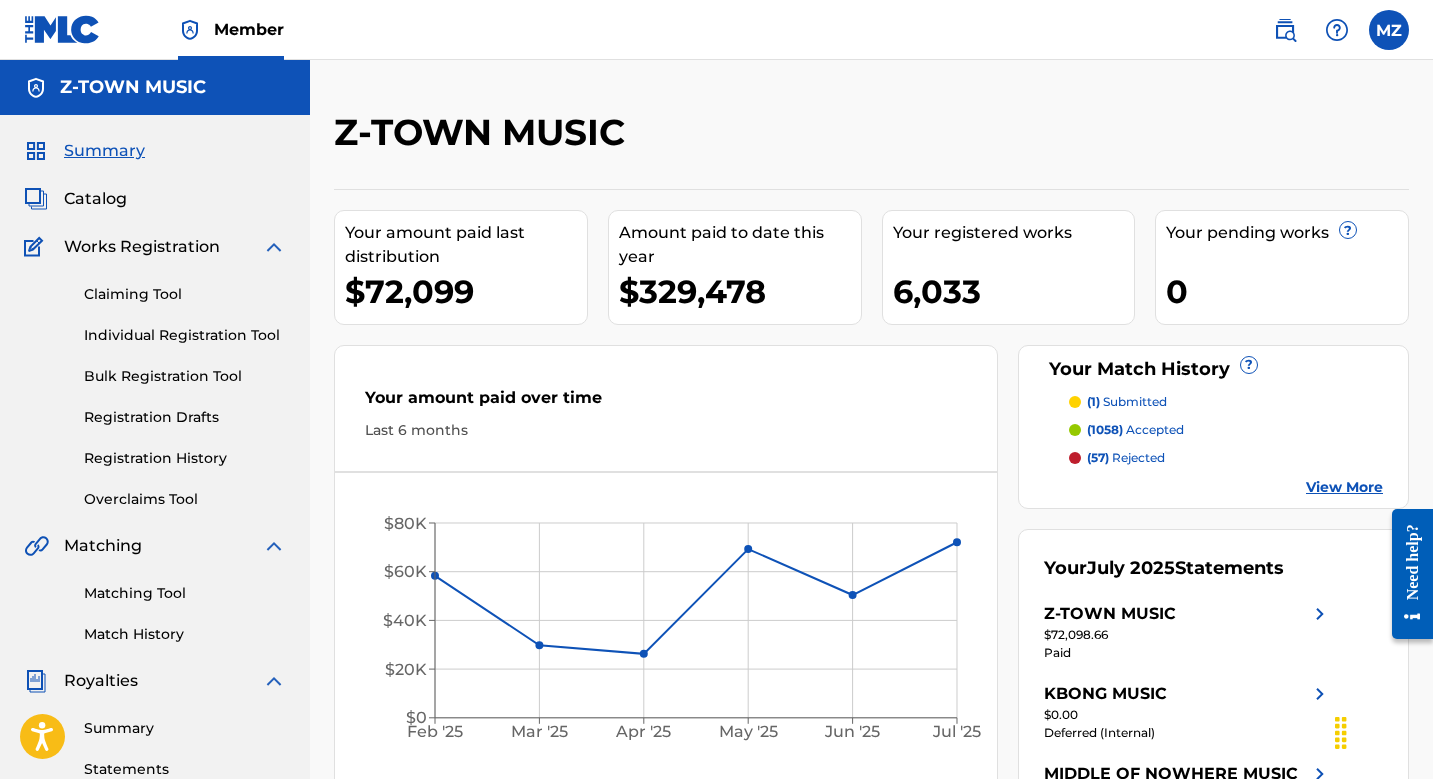 click on "Individual Registration Tool" at bounding box center [185, 335] 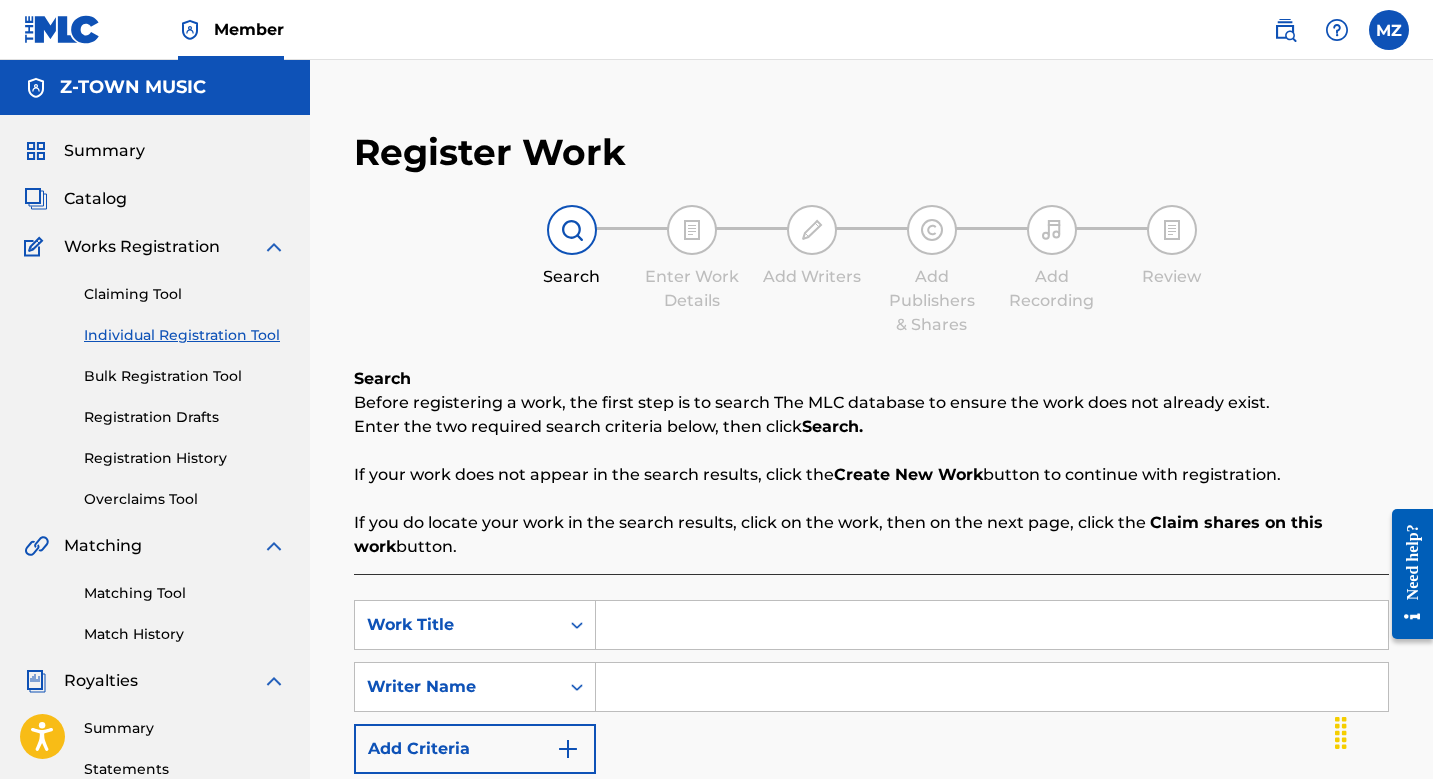 click at bounding box center (992, 625) 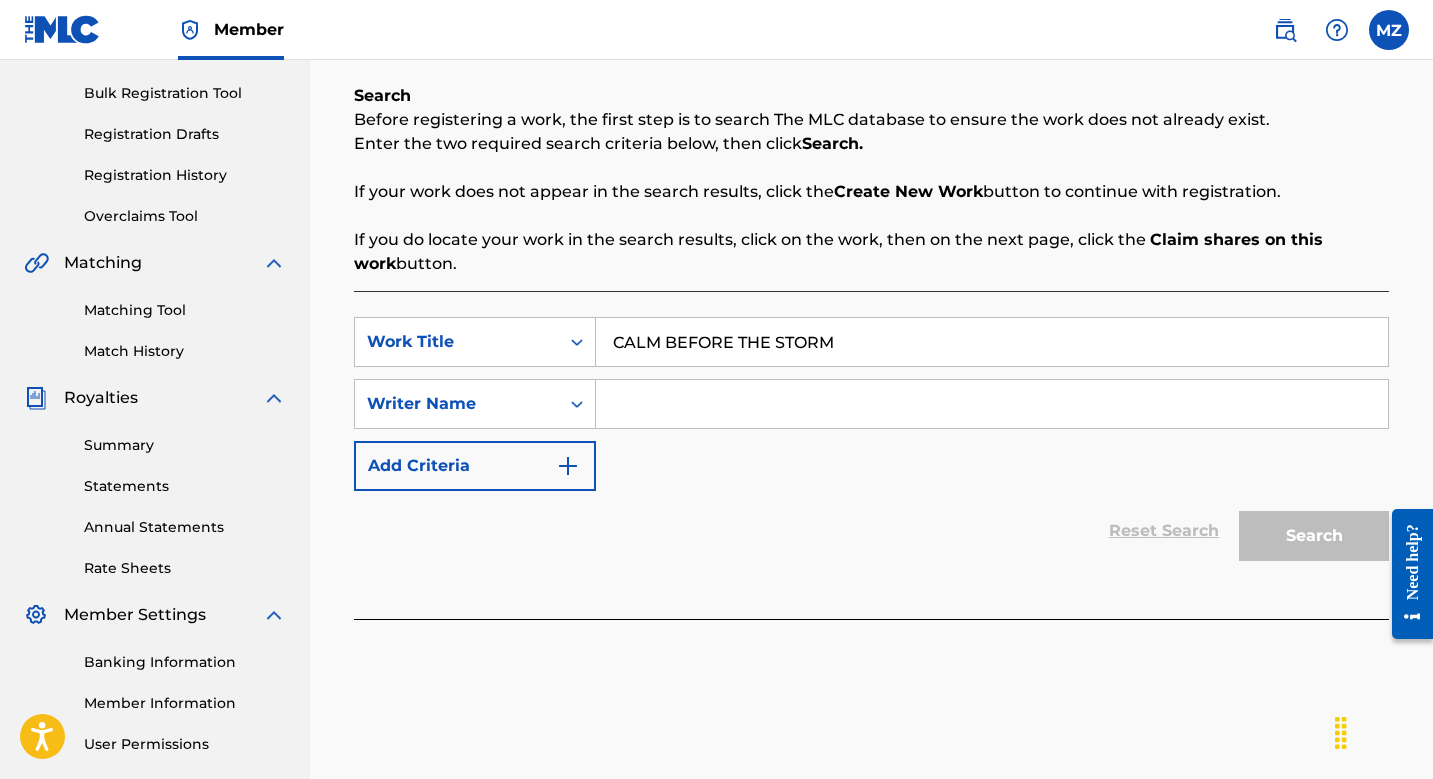 scroll, scrollTop: 285, scrollLeft: 0, axis: vertical 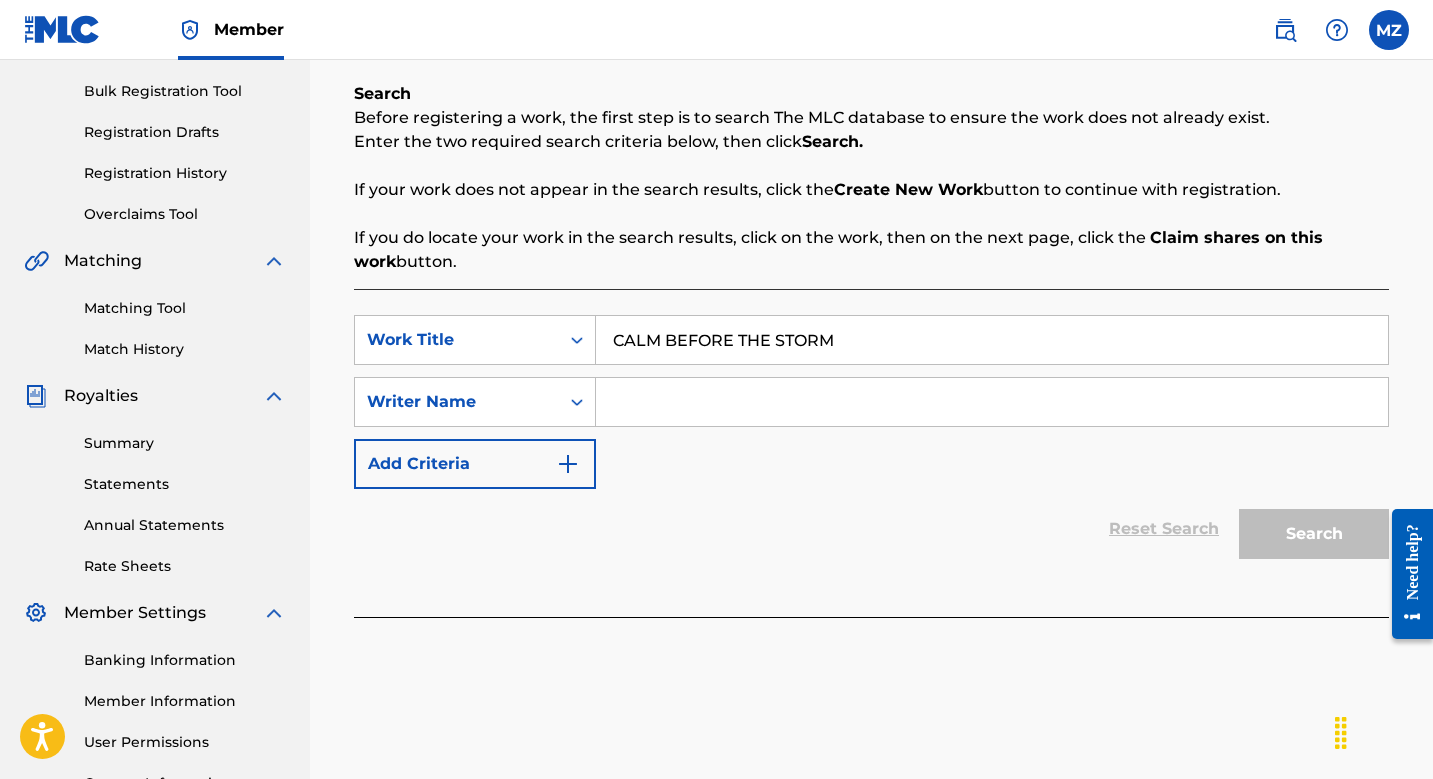 click on "Reset Search Search" at bounding box center (871, 529) 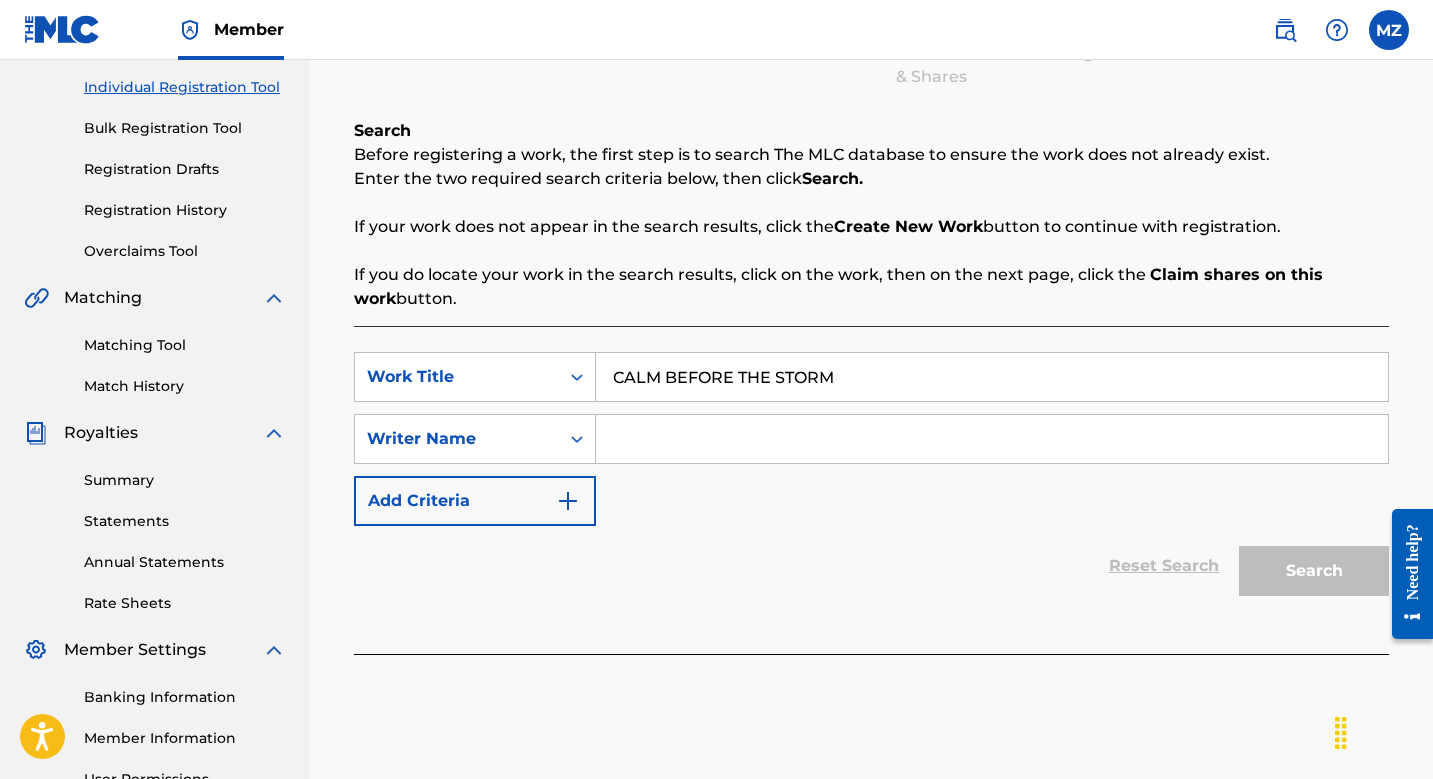 click on "Search" at bounding box center [1309, 566] 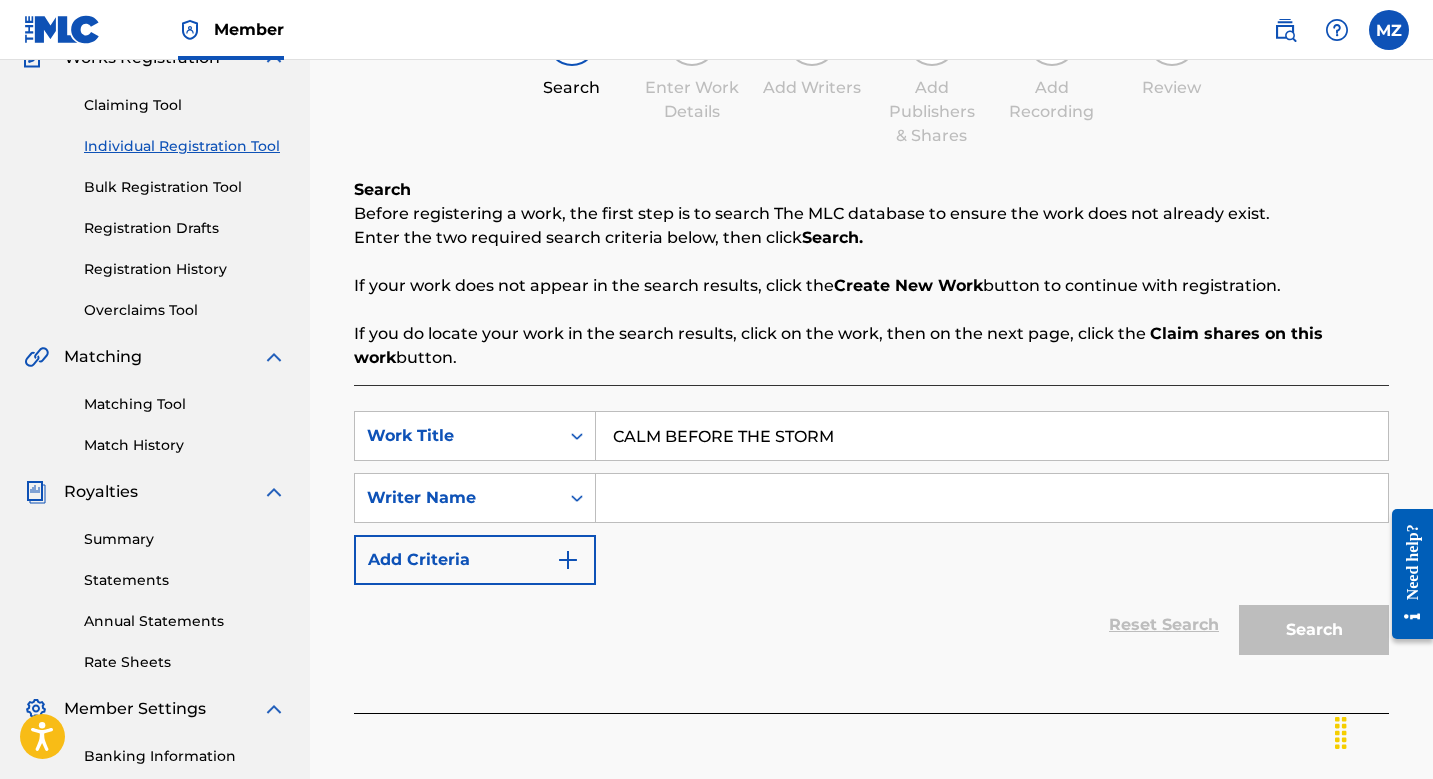 scroll, scrollTop: 222, scrollLeft: 0, axis: vertical 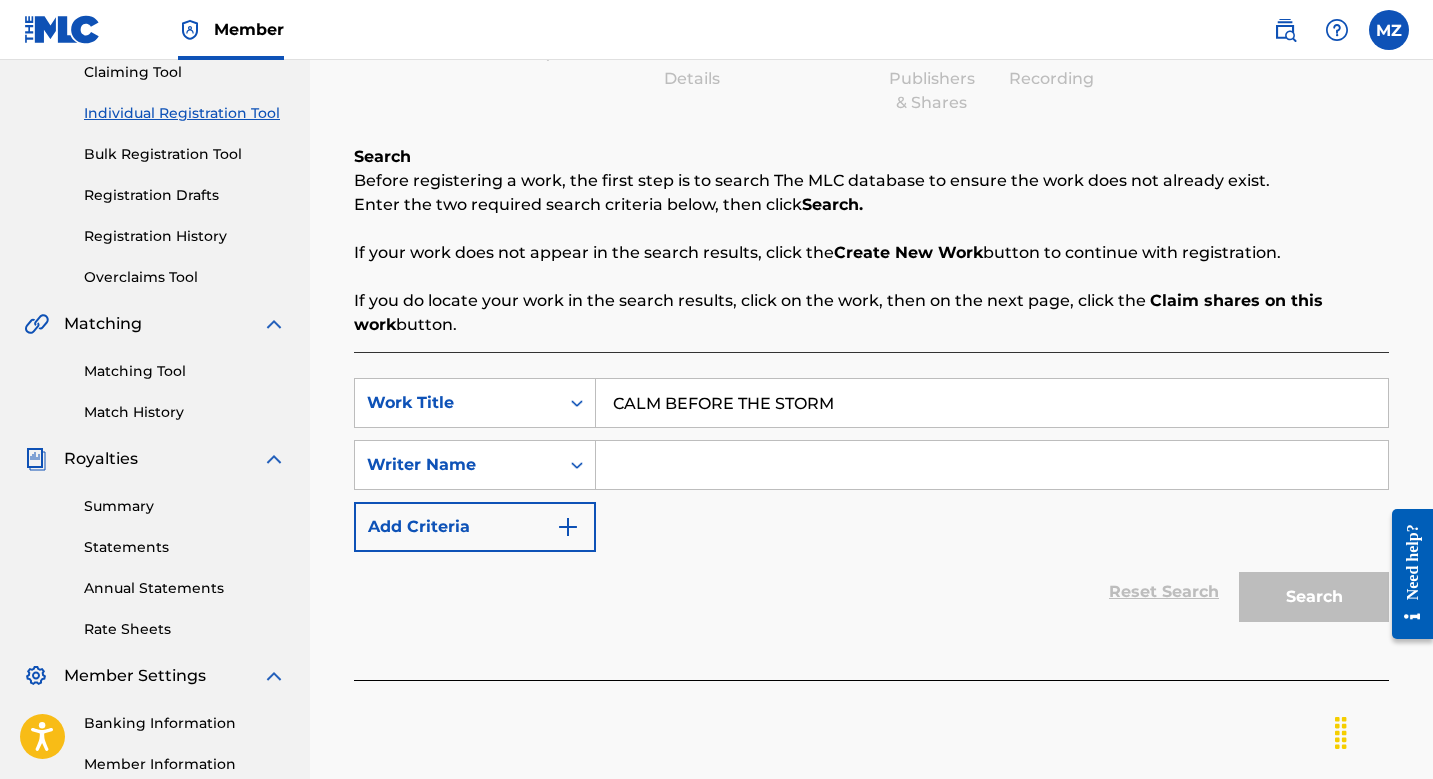 click at bounding box center (992, 465) 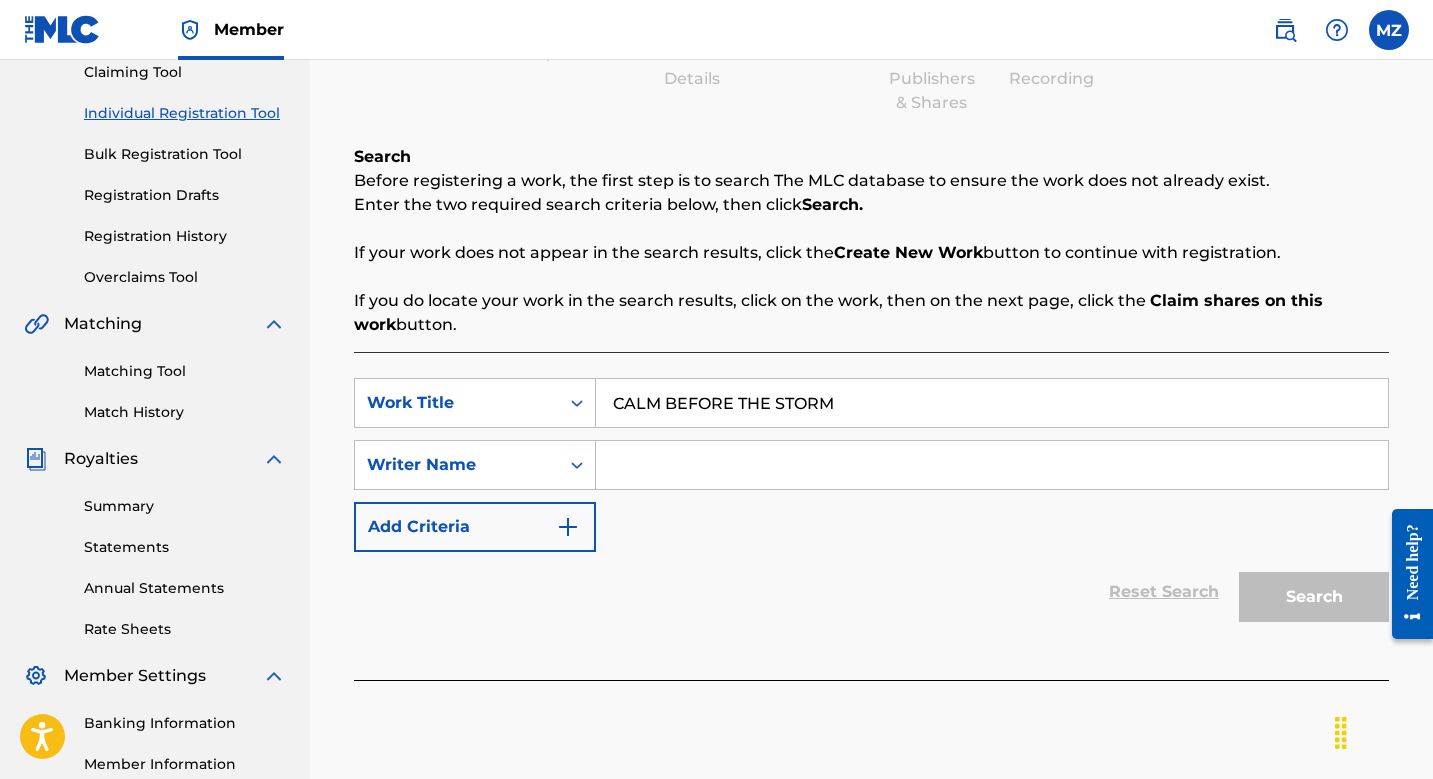 click on "CALM BEFORE THE STORM" at bounding box center [992, 403] 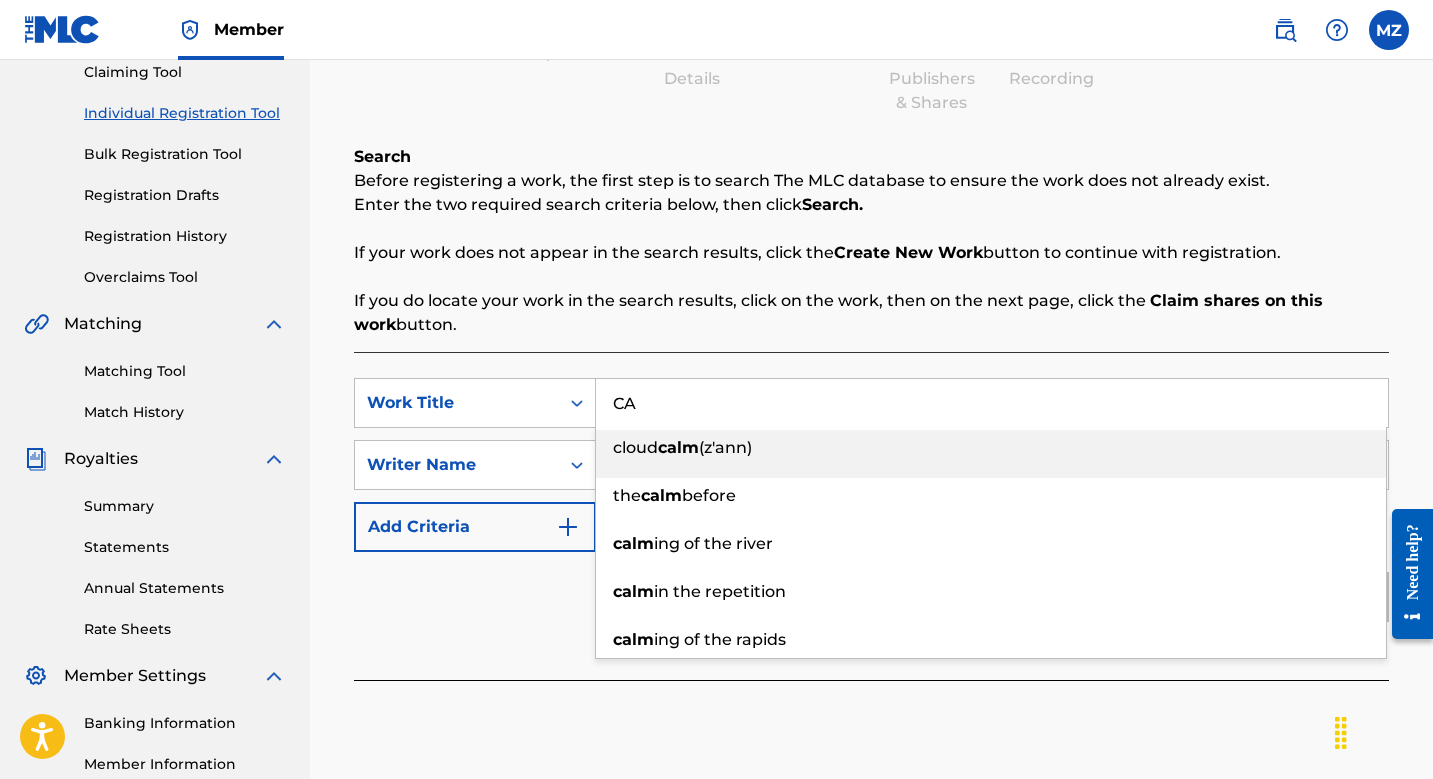 type on "C" 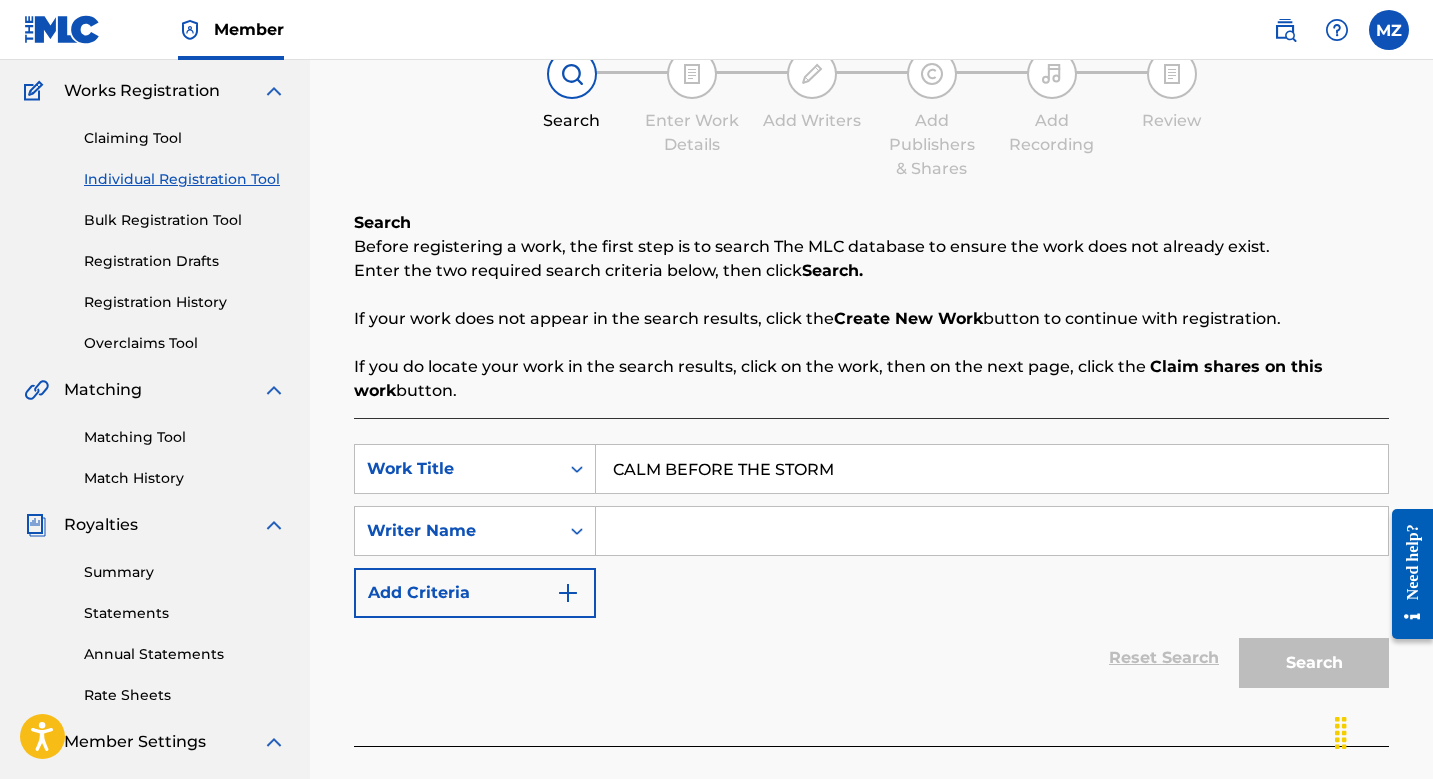 scroll, scrollTop: 160, scrollLeft: 0, axis: vertical 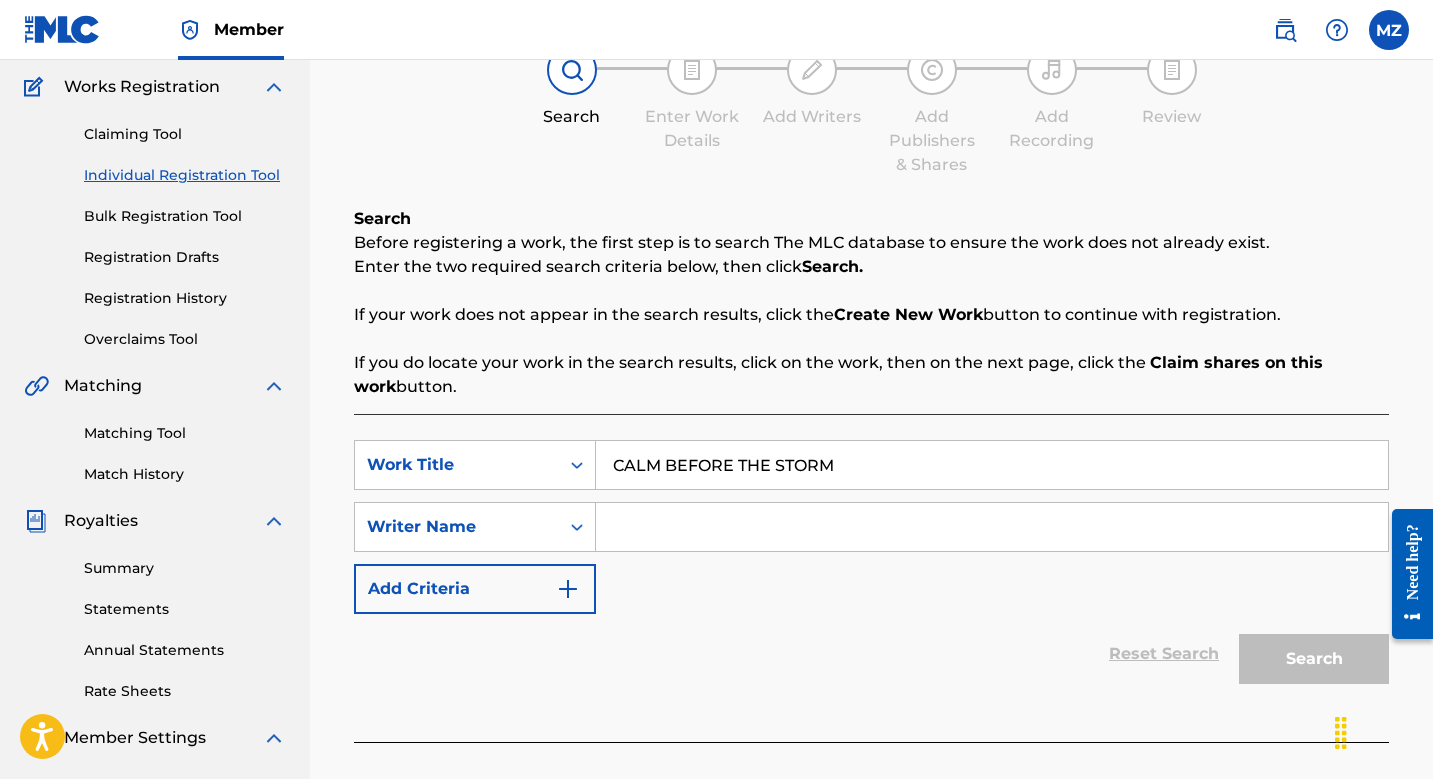 click on "Search" at bounding box center (1309, 654) 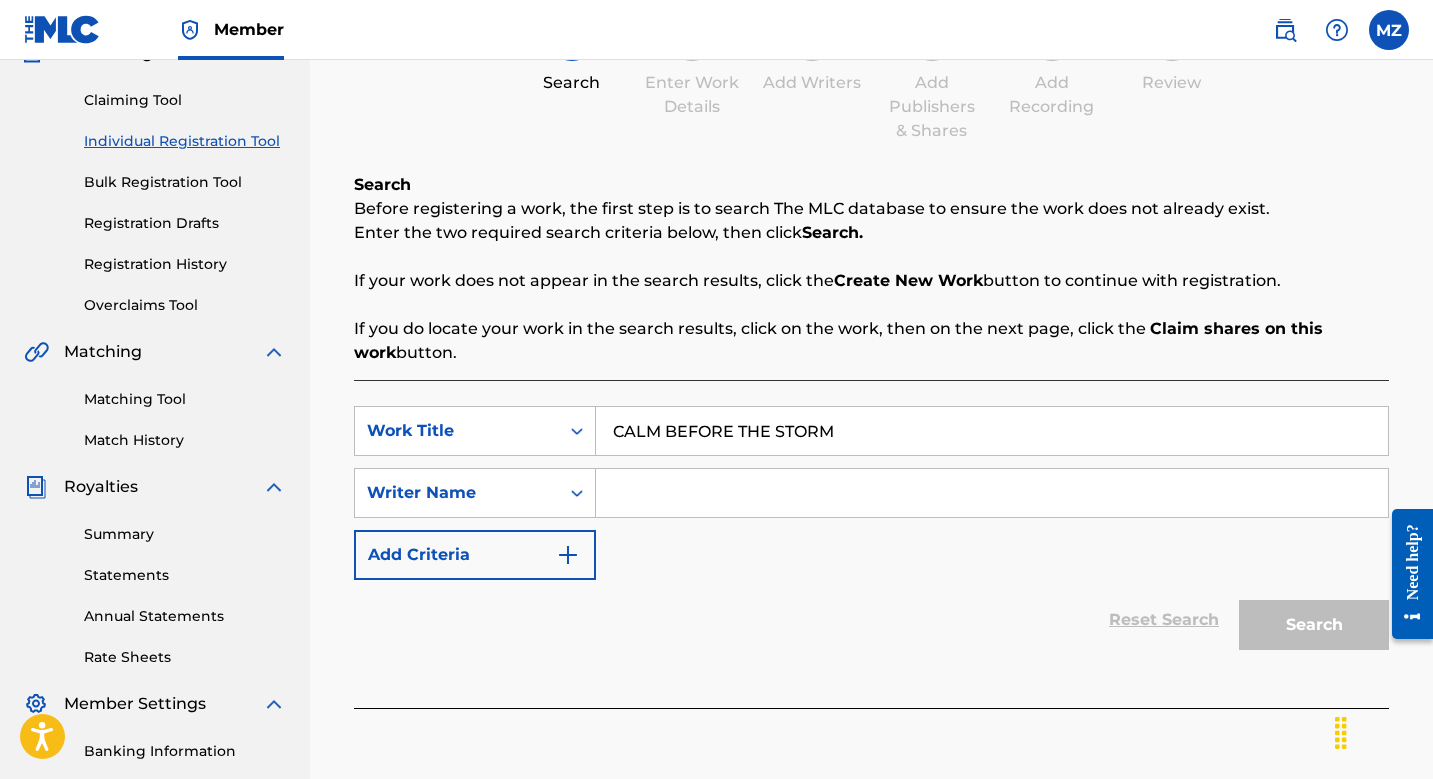 scroll, scrollTop: 197, scrollLeft: 0, axis: vertical 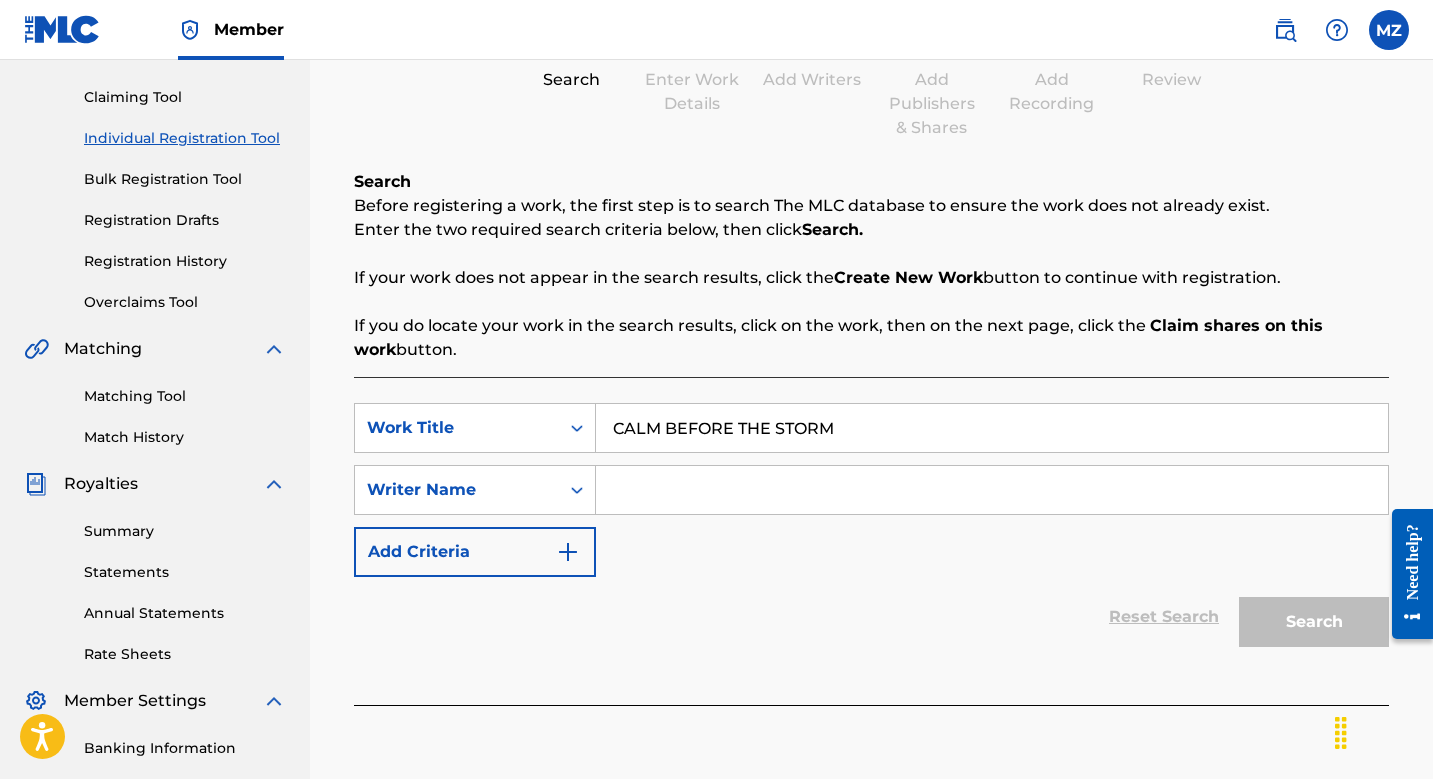 click on "CALM BEFORE THE STORM" at bounding box center (992, 428) 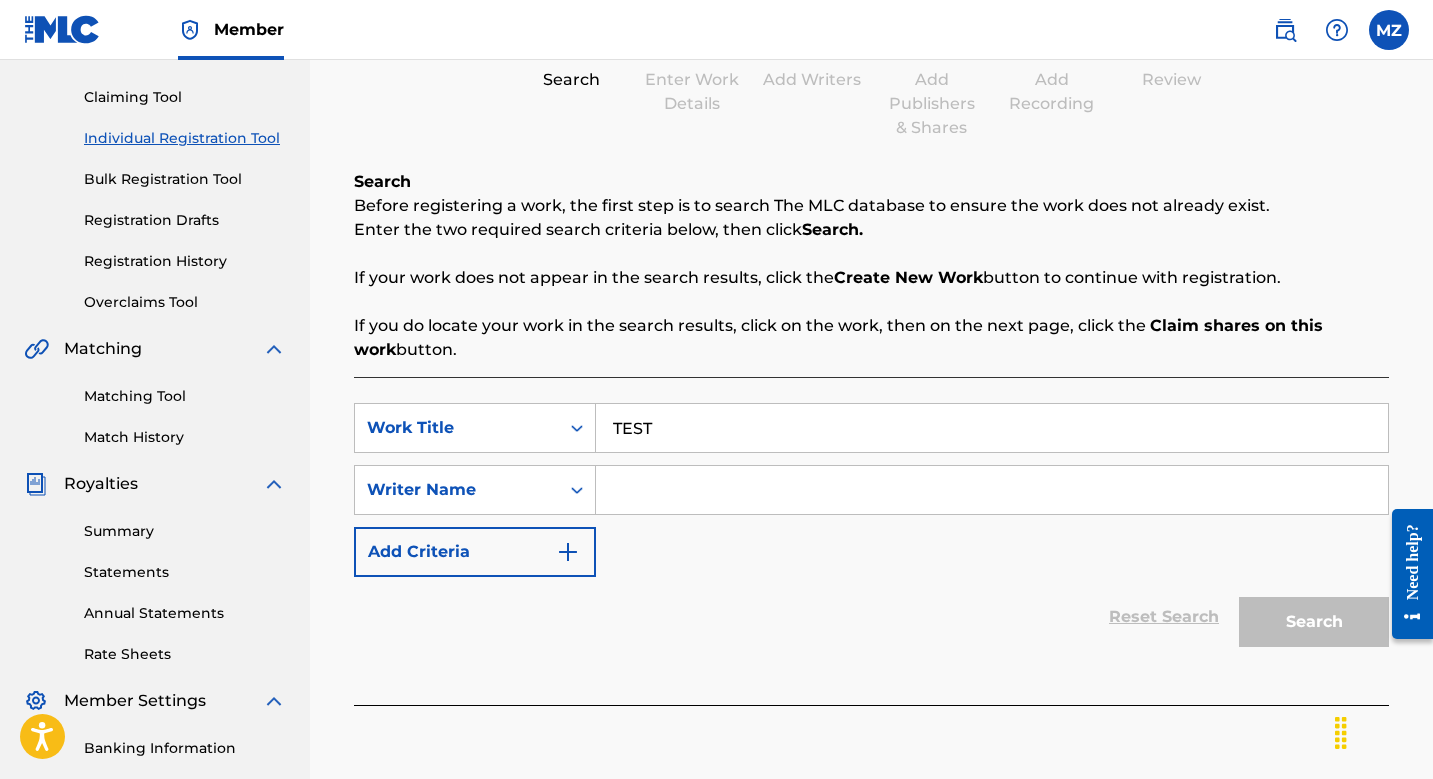 type on "TEST" 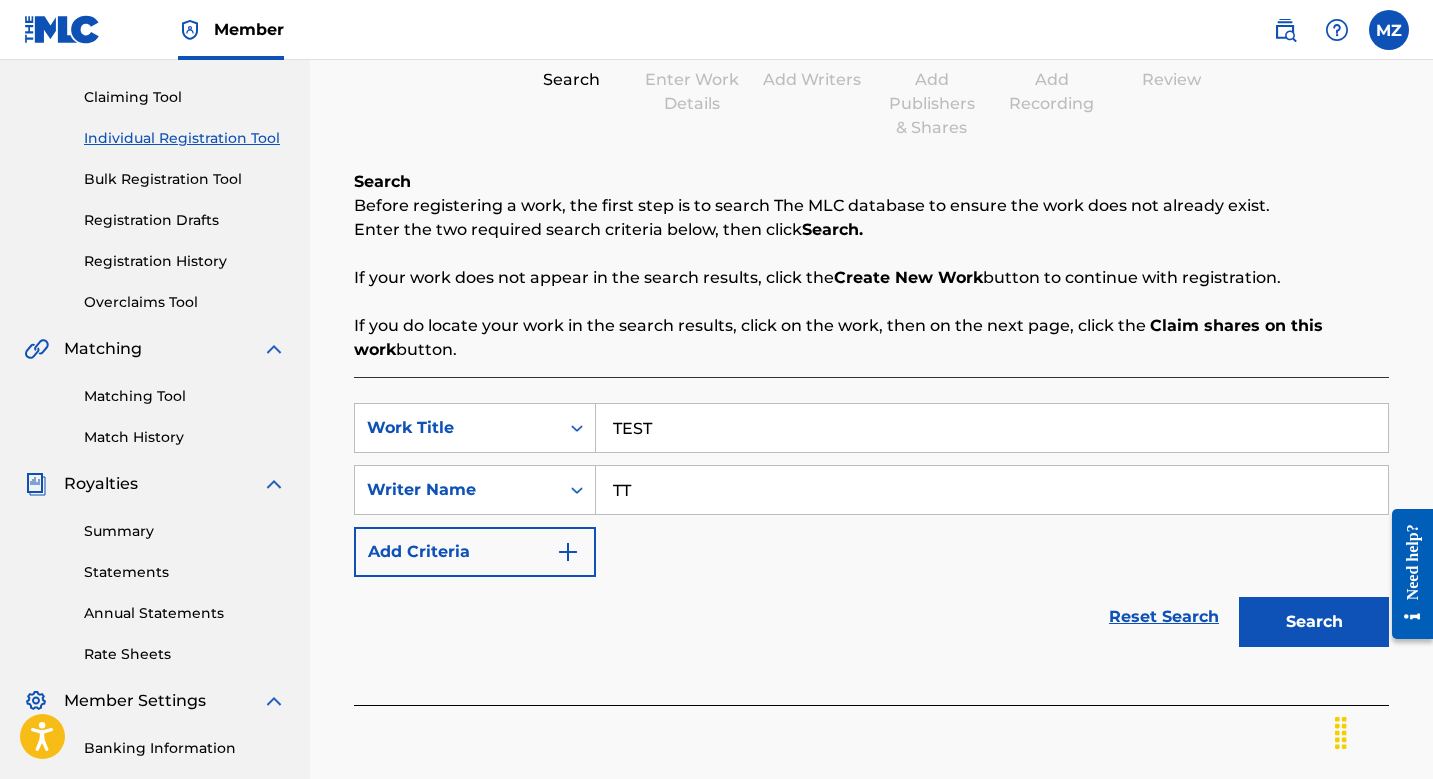 type on "T" 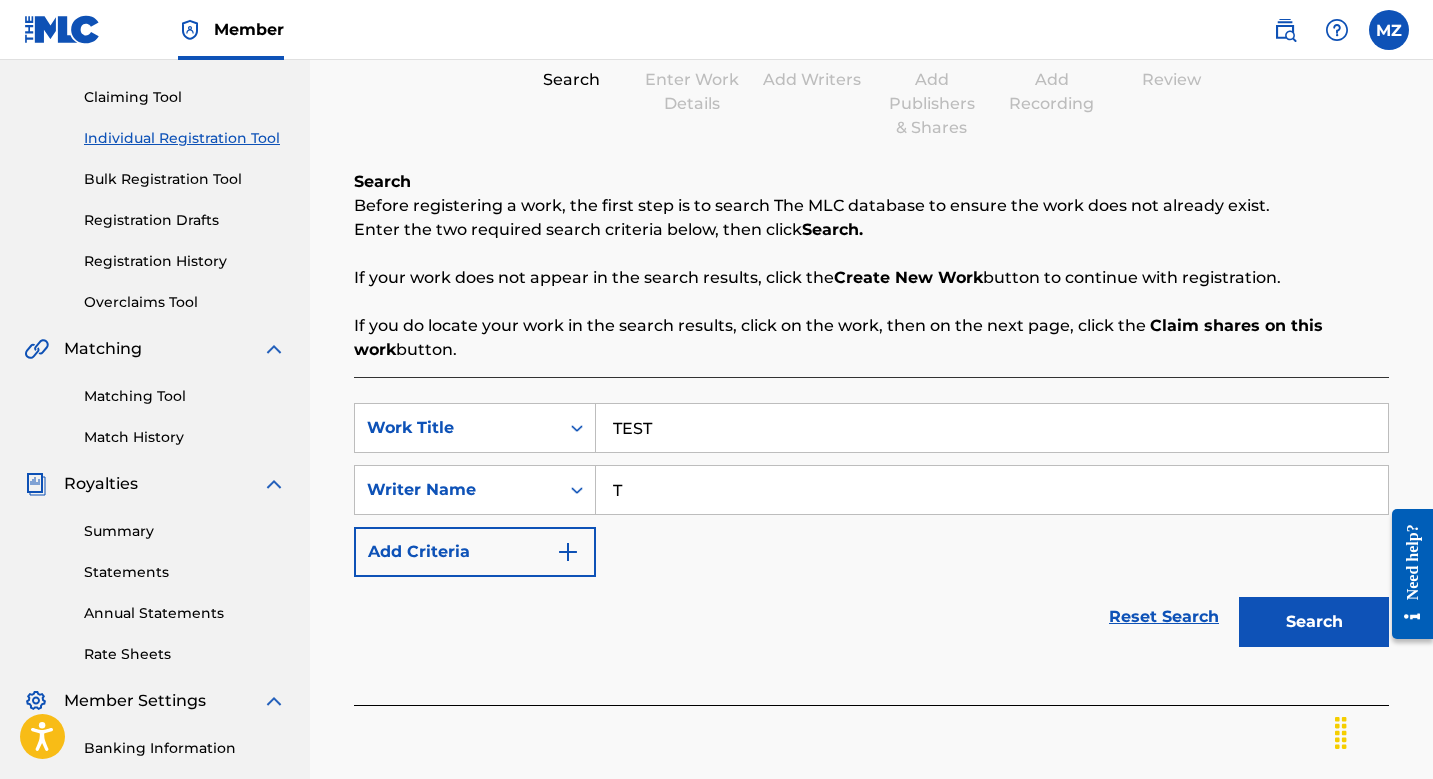 type 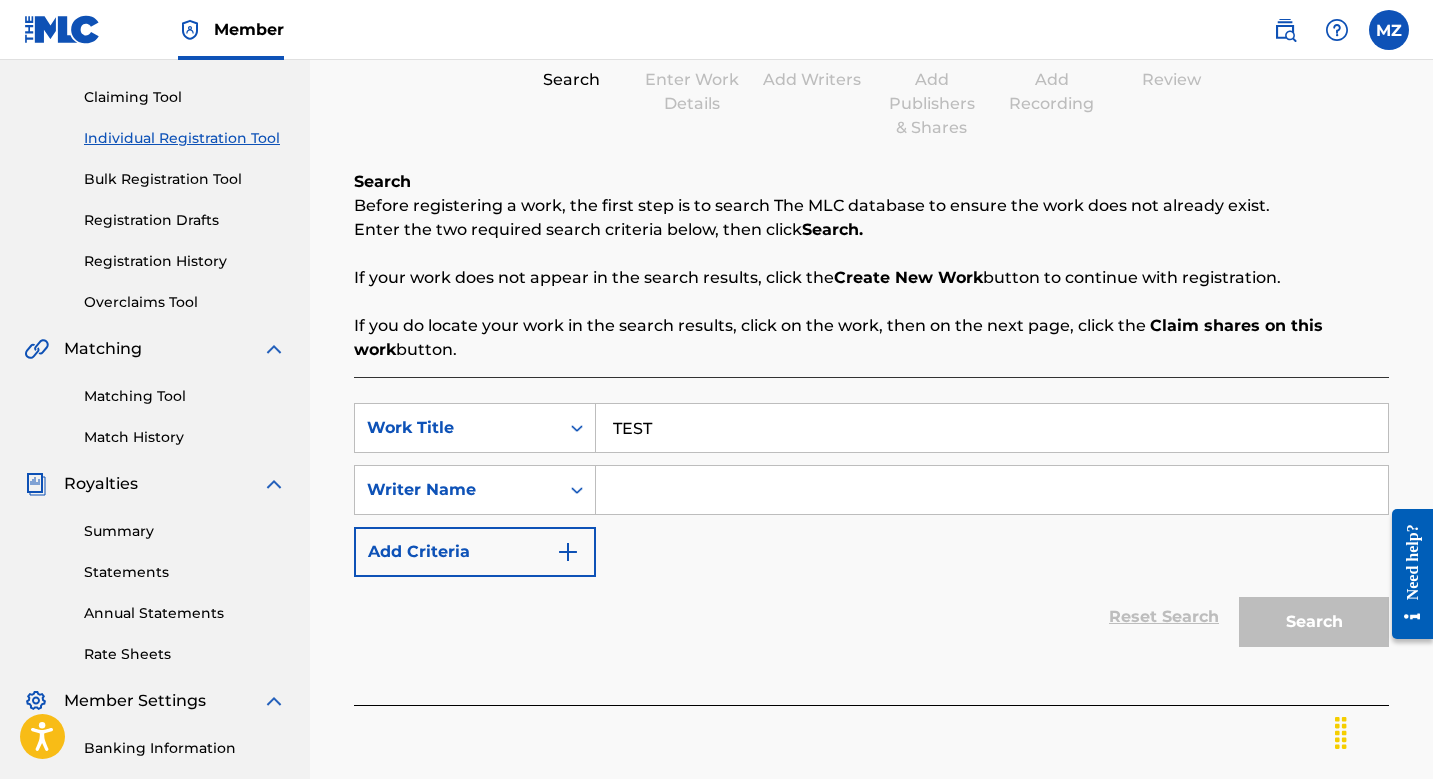 click on "TEST" at bounding box center [992, 428] 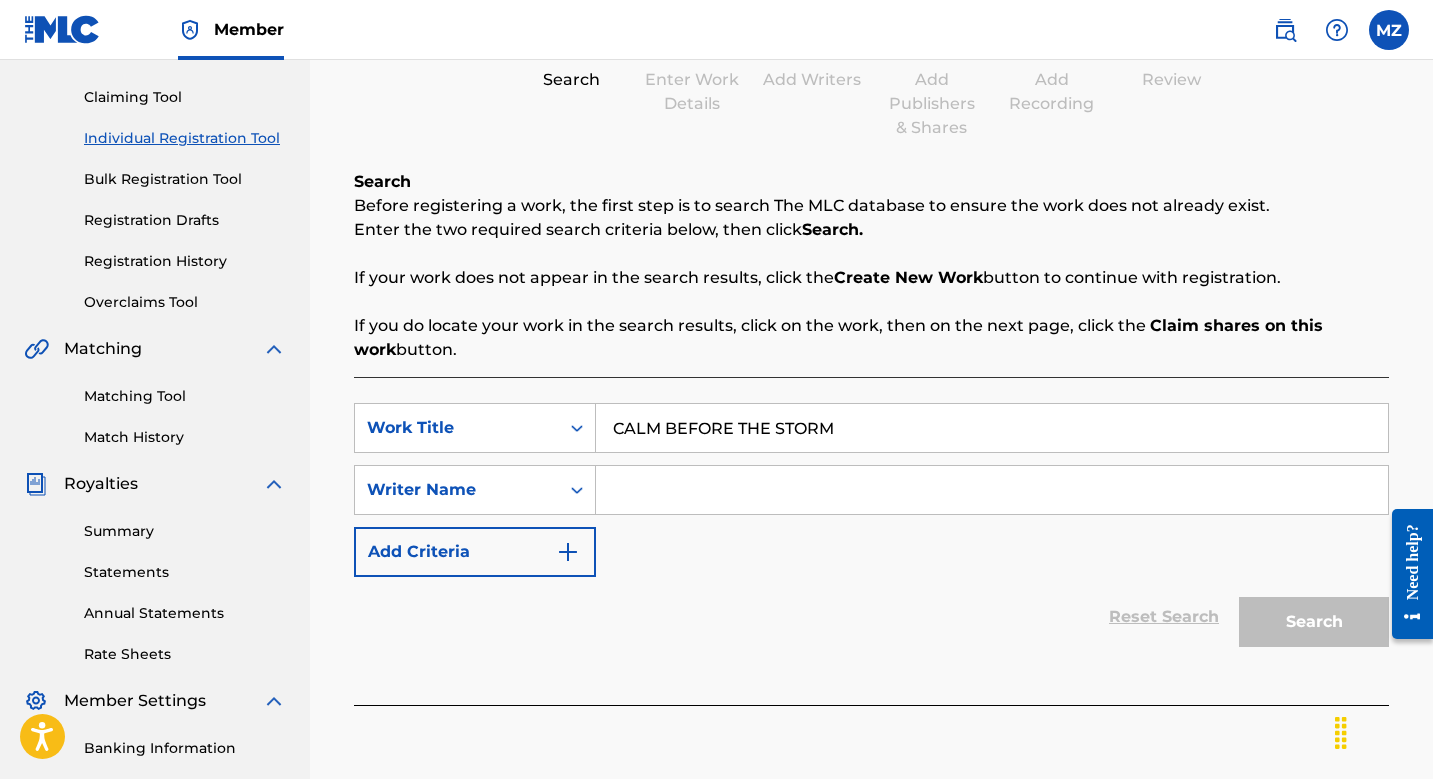 type on "CALM BEFORE THE STORM" 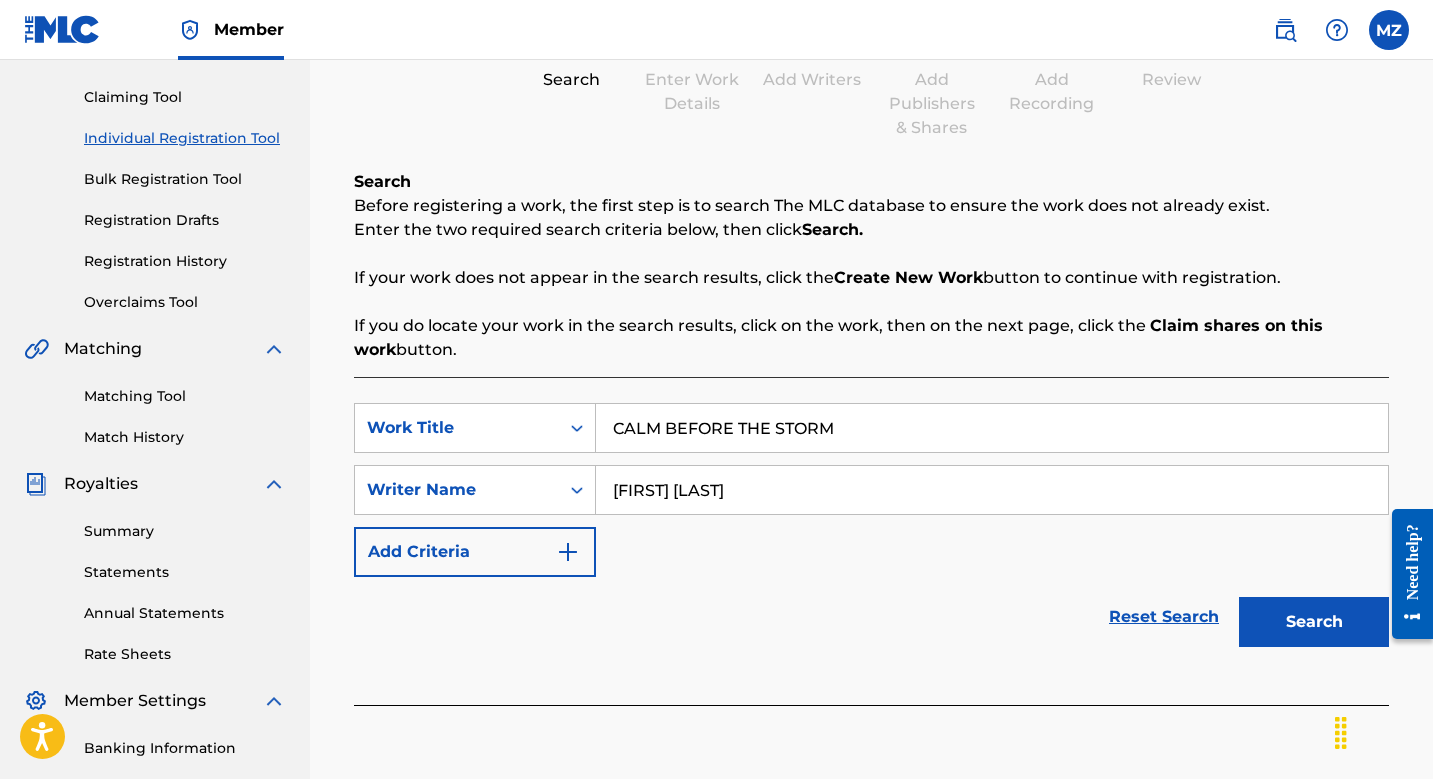 type on "[FIRST] [LAST]" 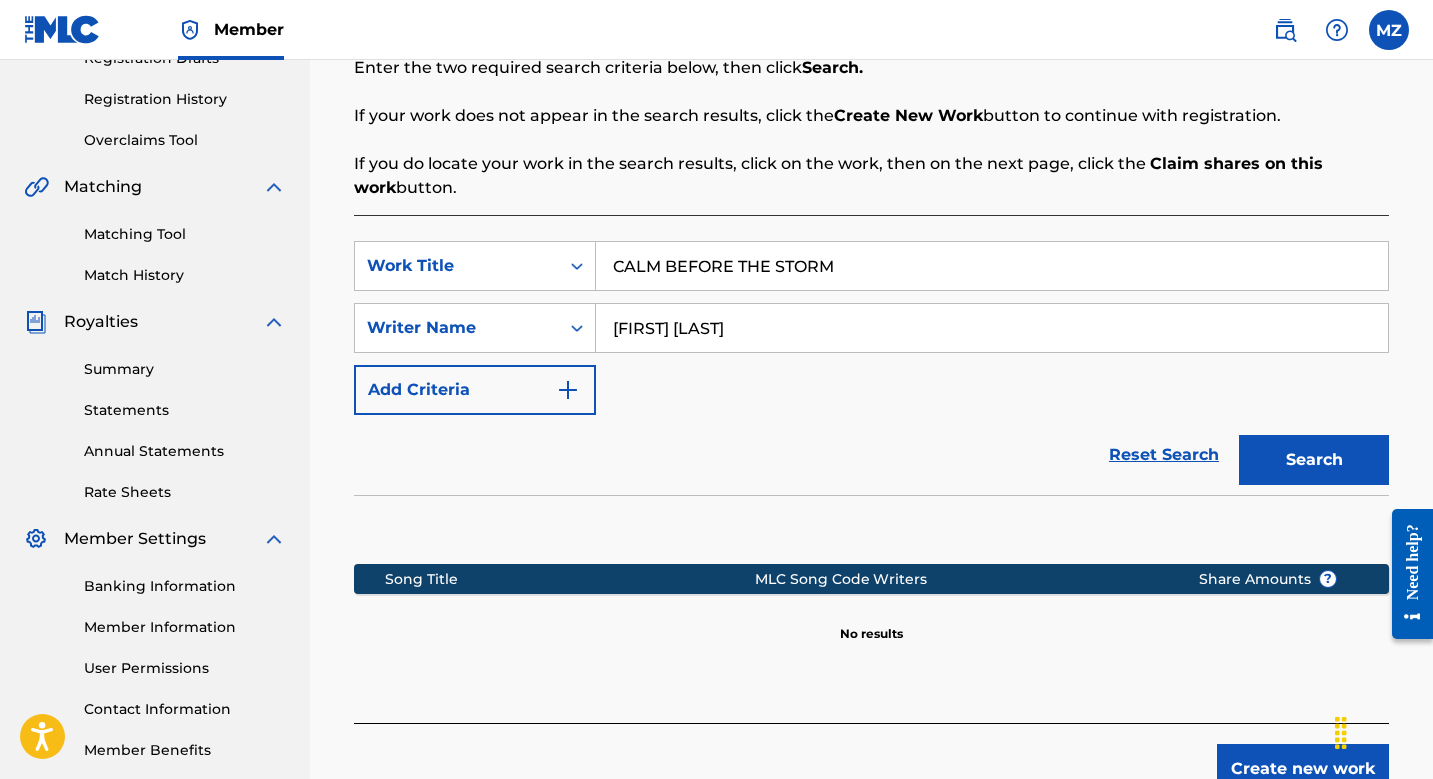 scroll, scrollTop: 490, scrollLeft: 0, axis: vertical 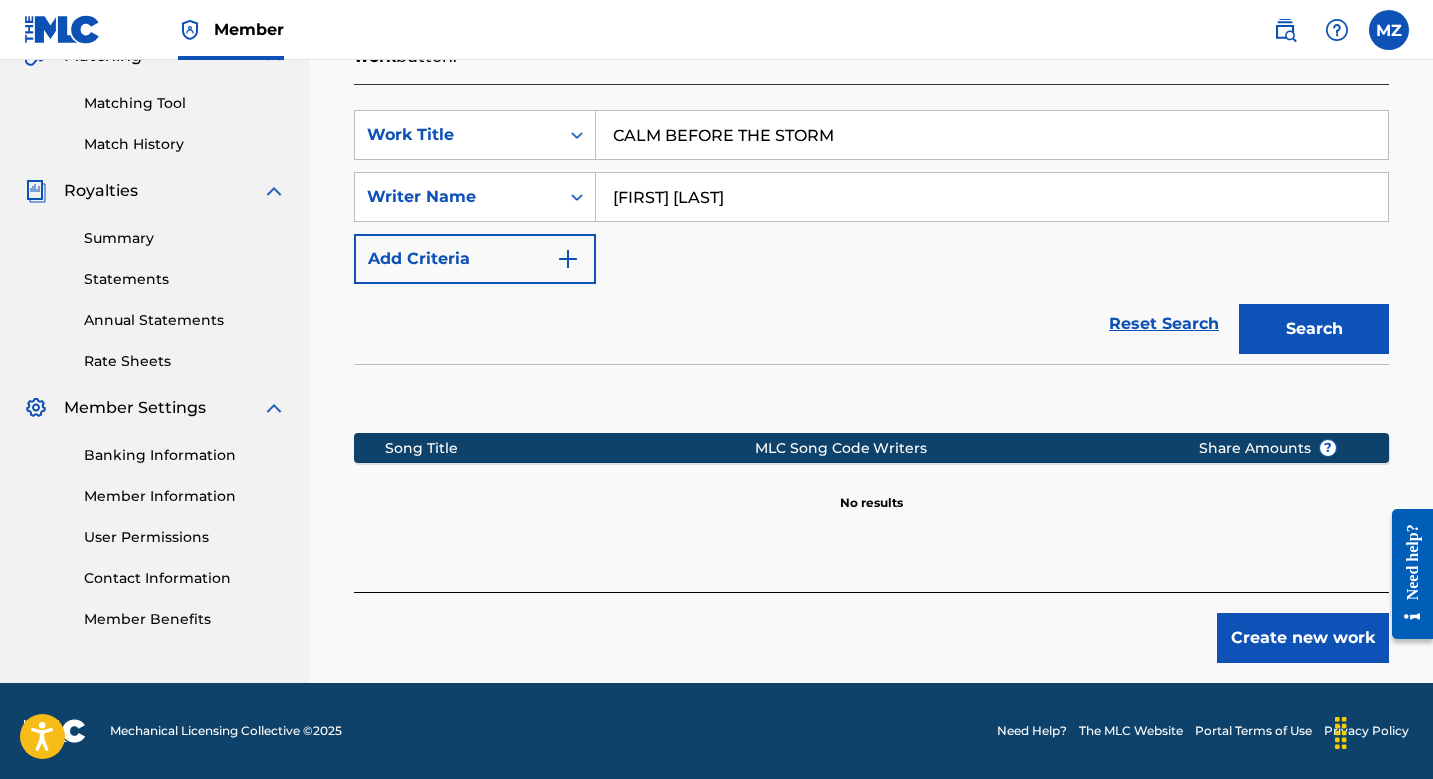 click on "Create new work" at bounding box center [1303, 638] 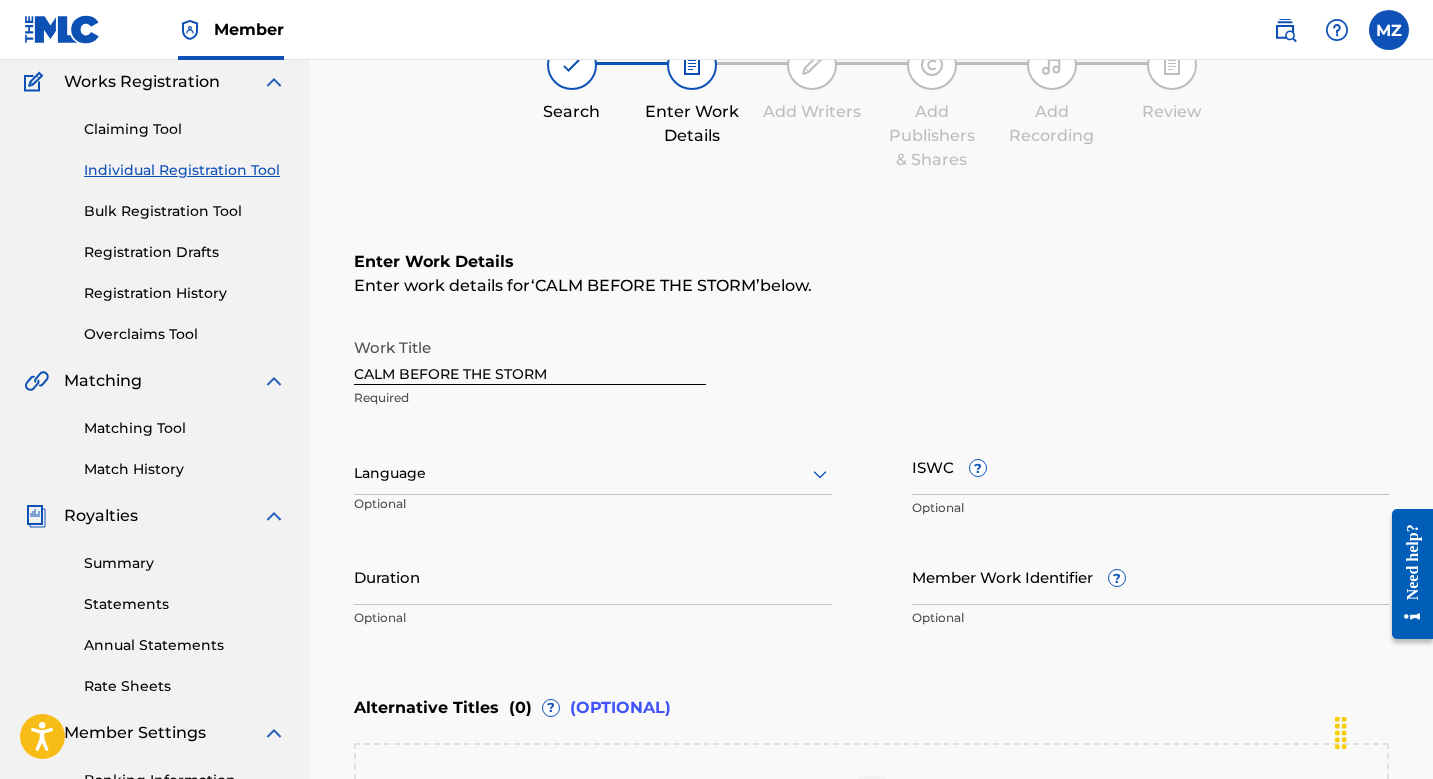 scroll, scrollTop: 166, scrollLeft: 0, axis: vertical 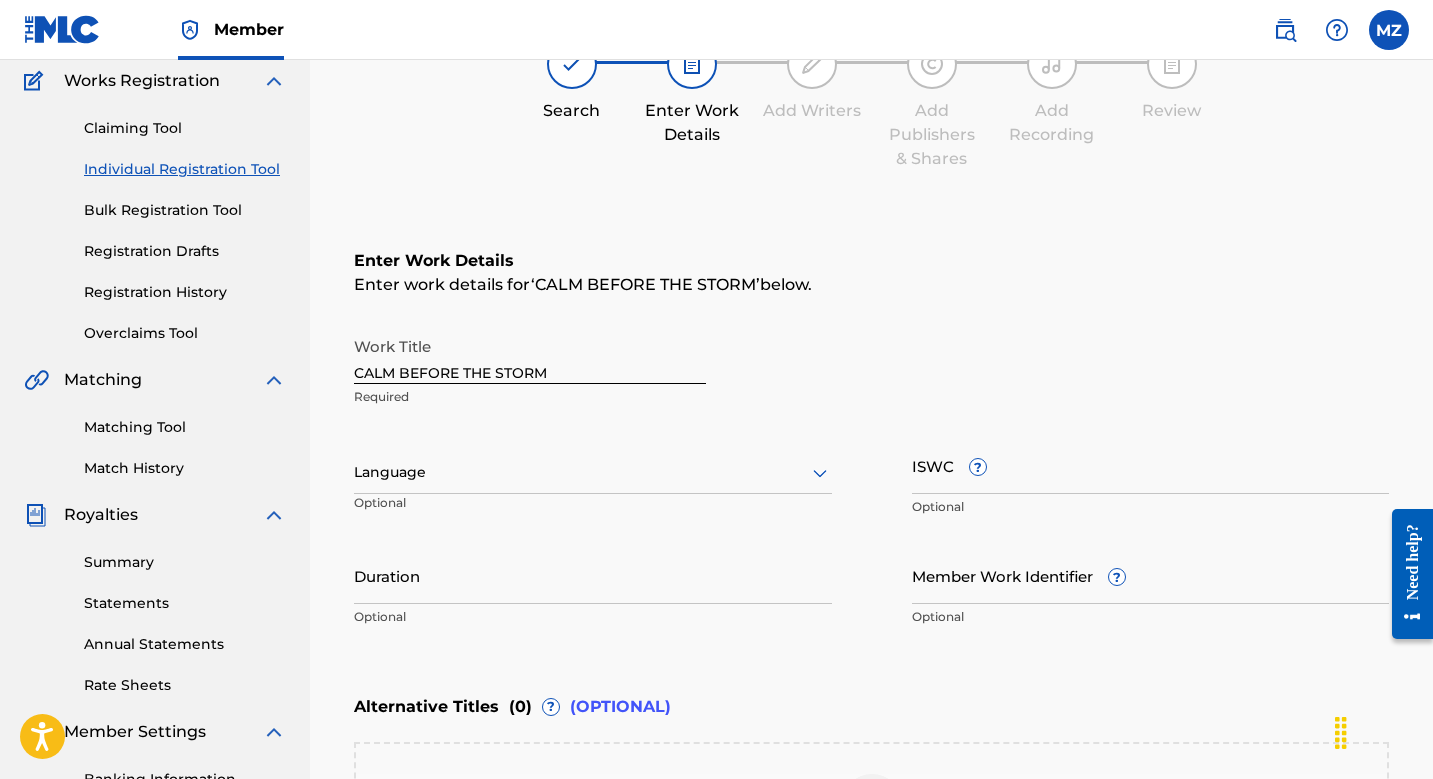 click on "Optional" at bounding box center [430, 510] 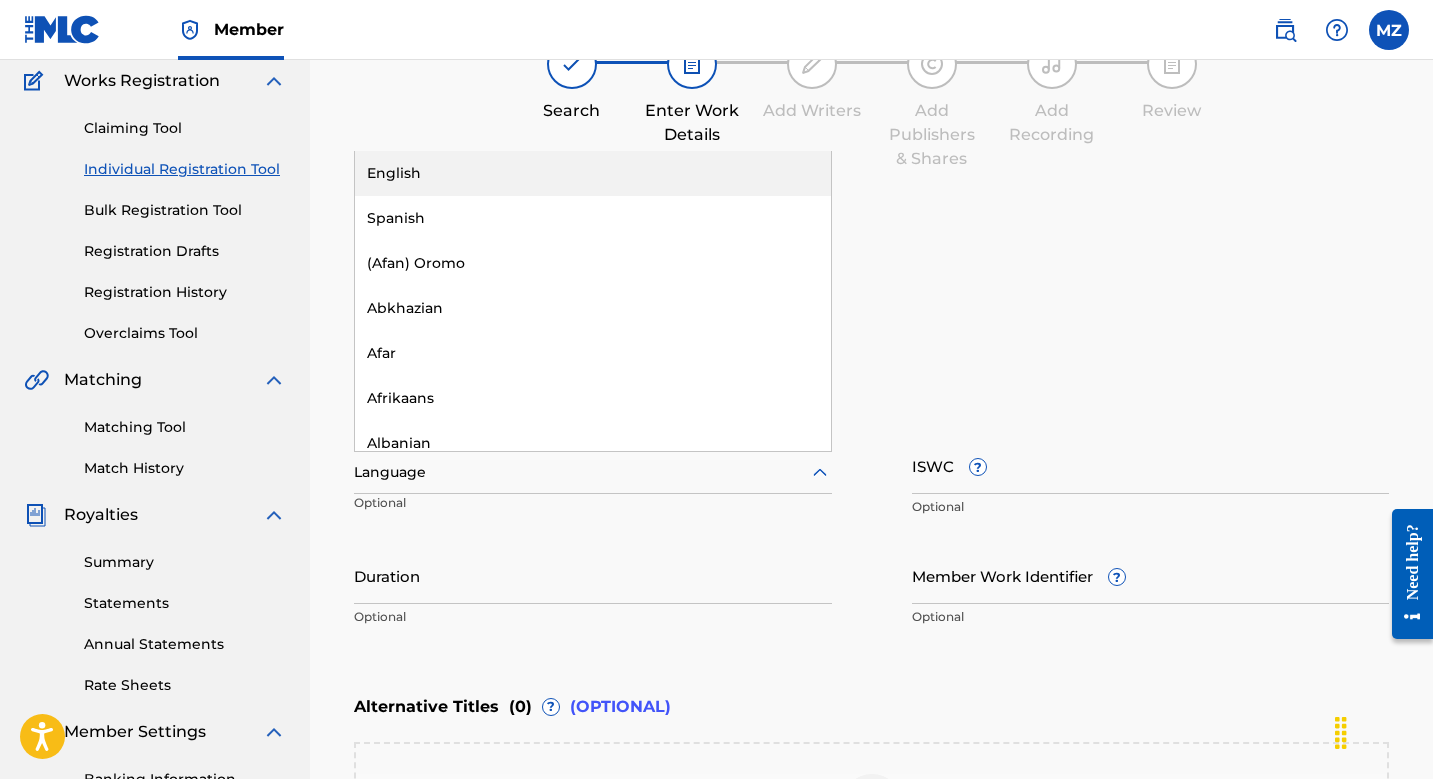 click on "English" at bounding box center [593, 173] 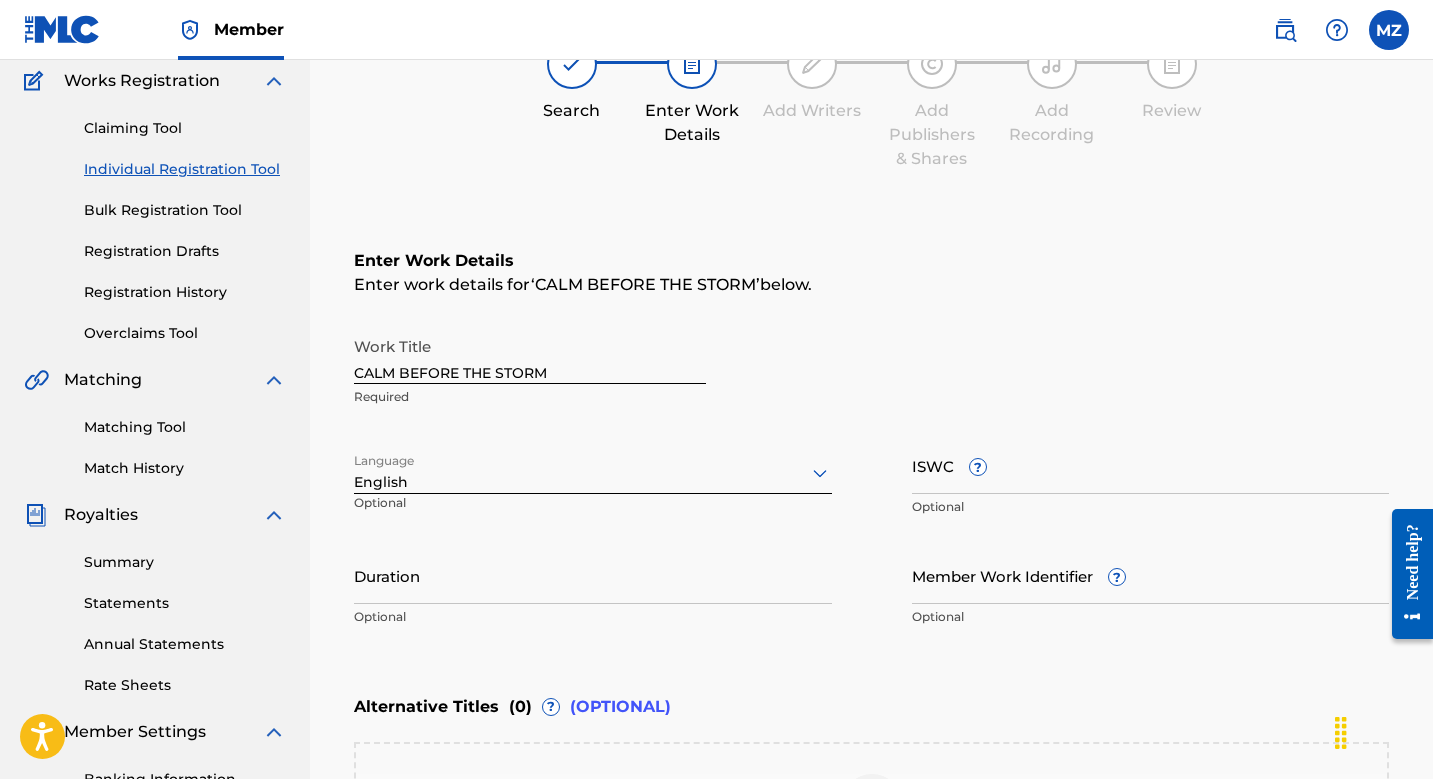 click at bounding box center (593, 472) 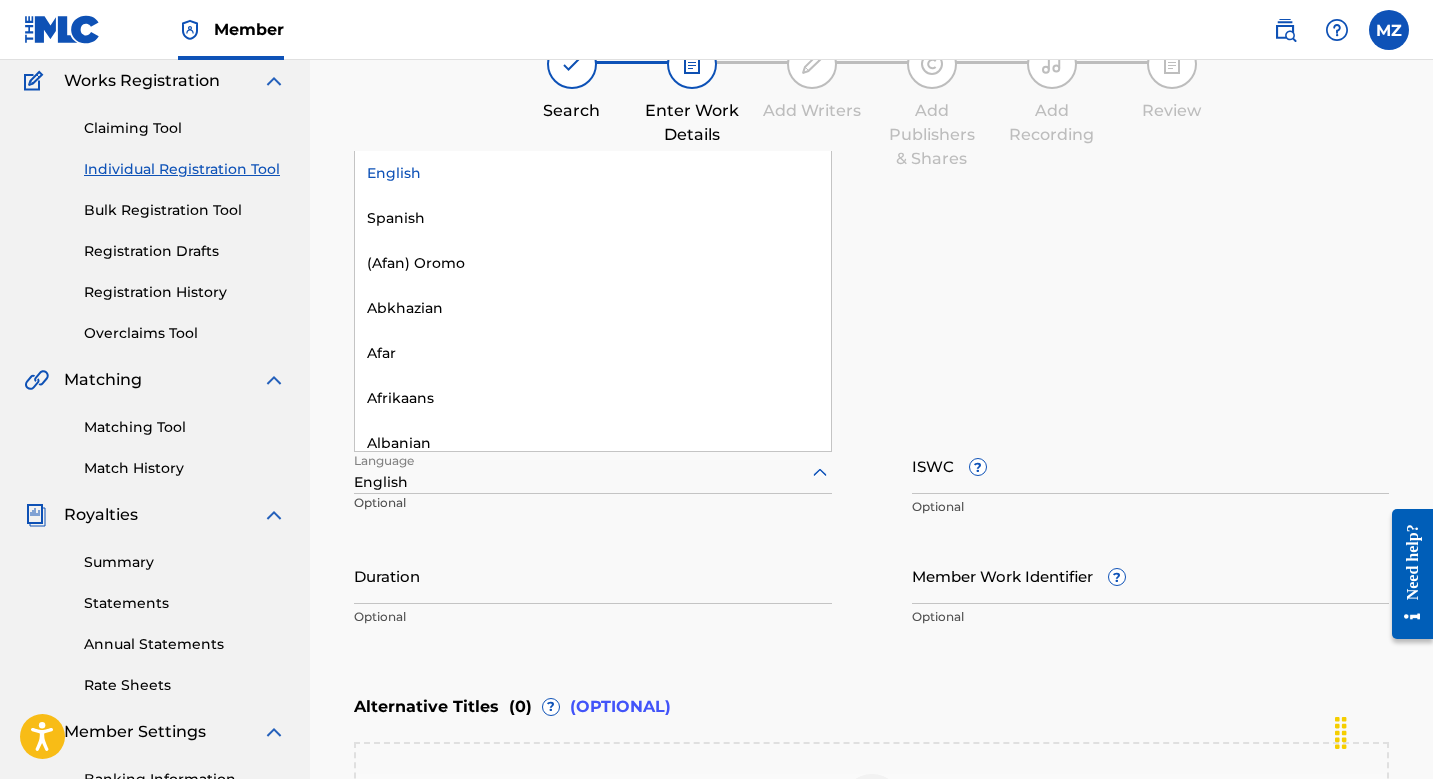 click at bounding box center [593, 472] 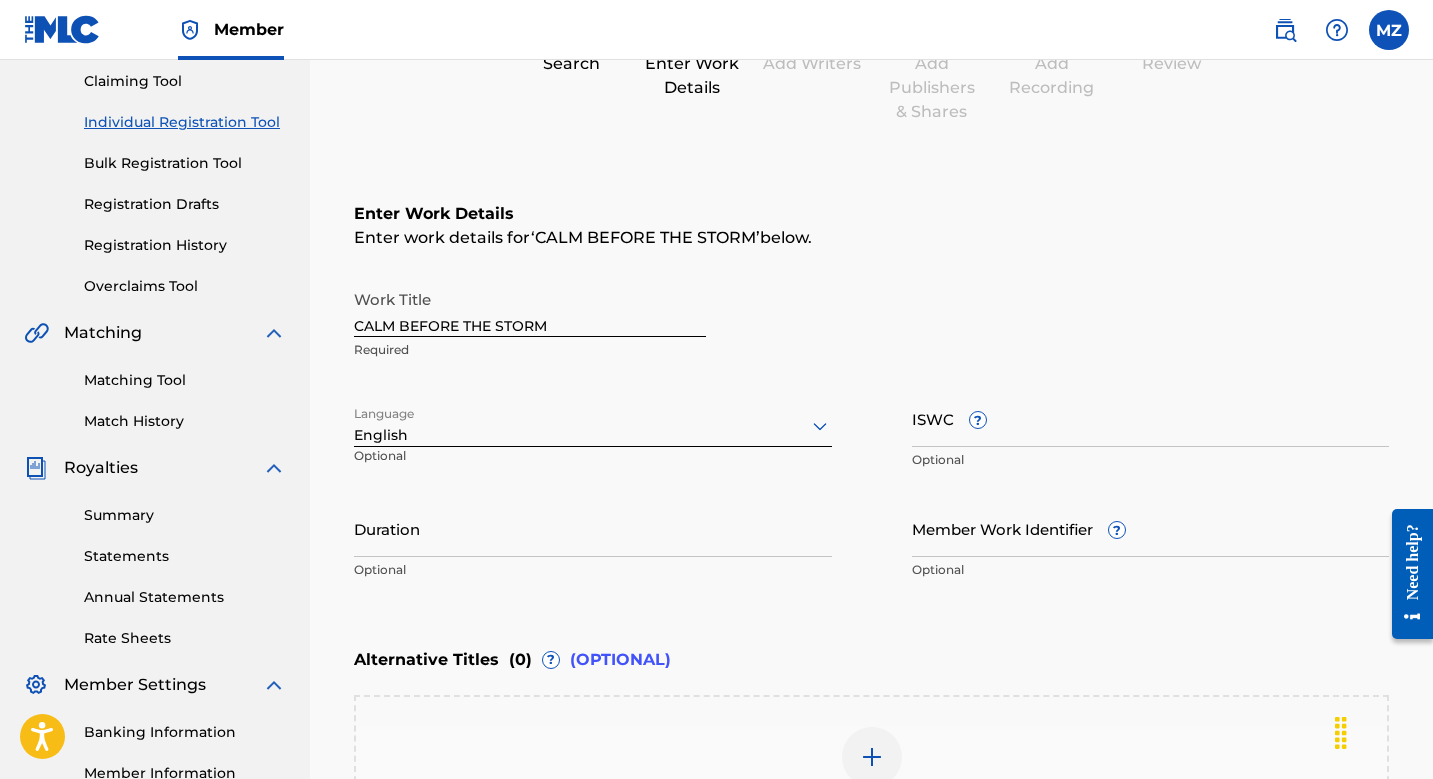 scroll, scrollTop: 401, scrollLeft: 0, axis: vertical 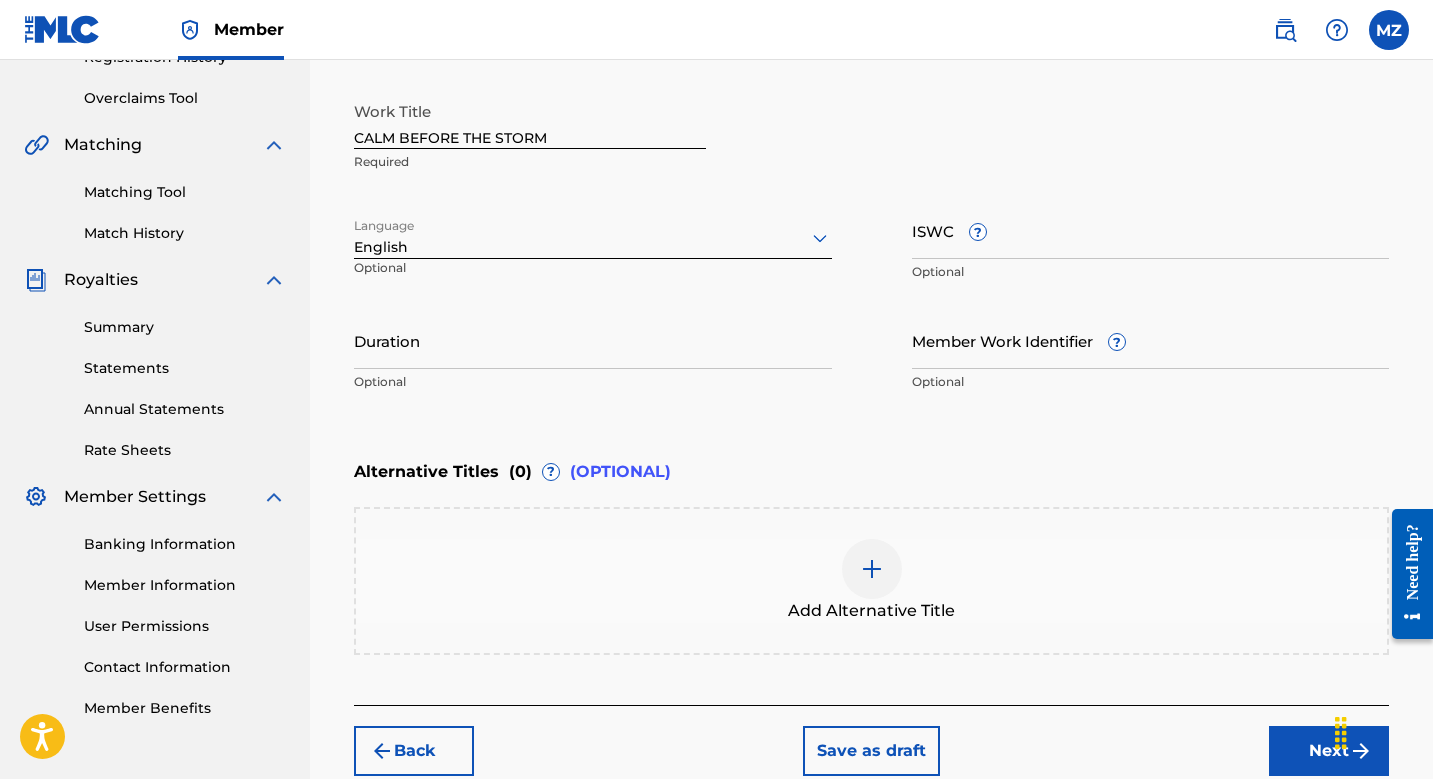 click on "Add Alternative Title" at bounding box center [871, 581] 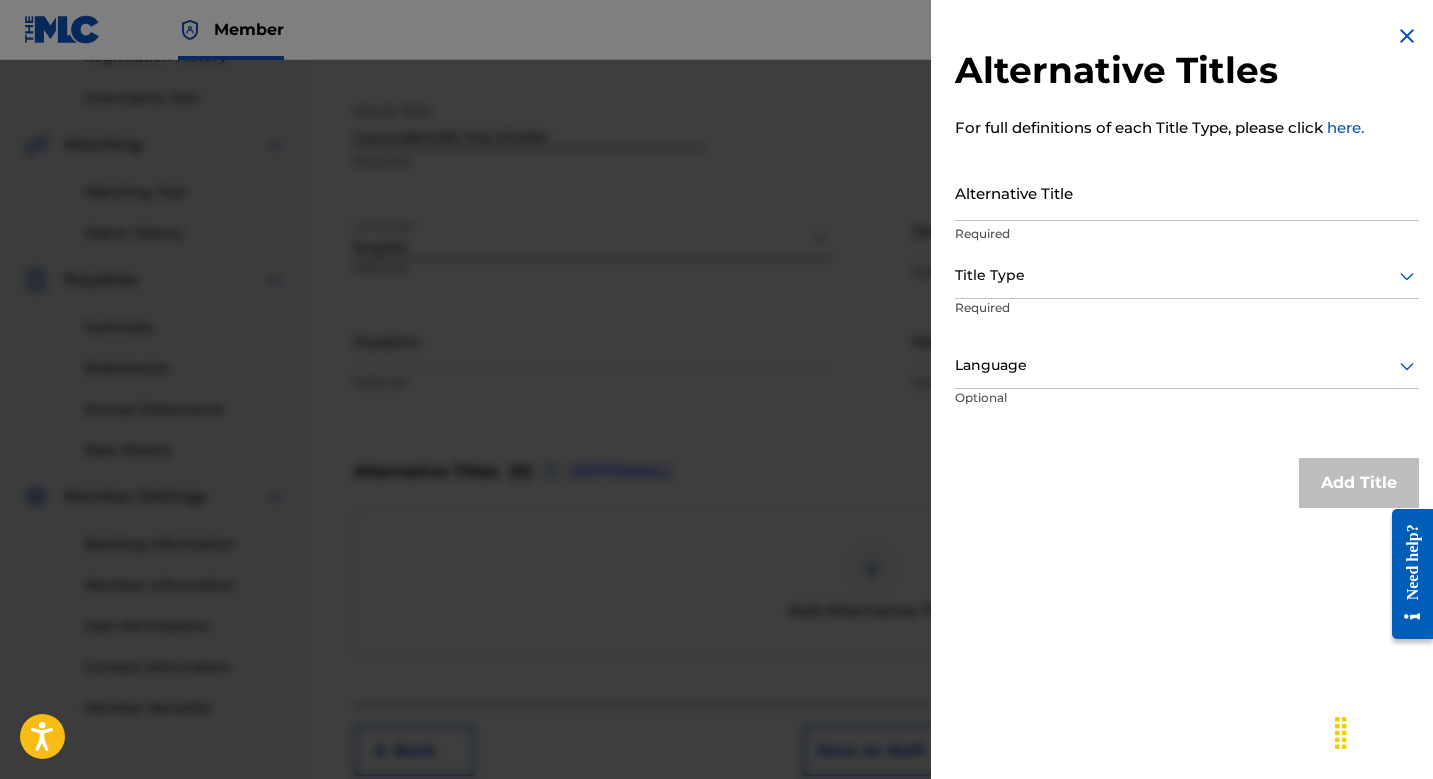 click on "Alternative Title" at bounding box center [1187, 192] 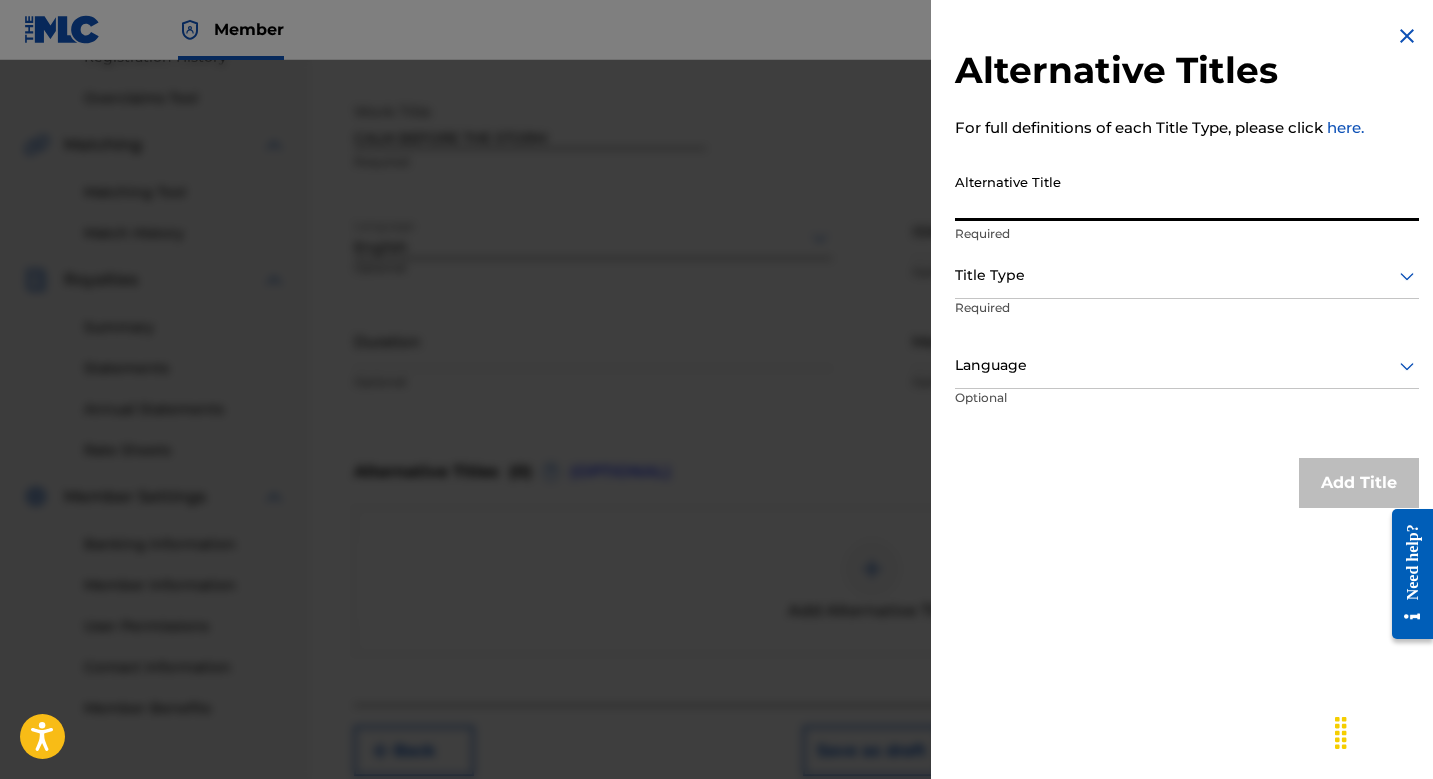 paste on "CALM BEFORE THE STORM - SINGLE" 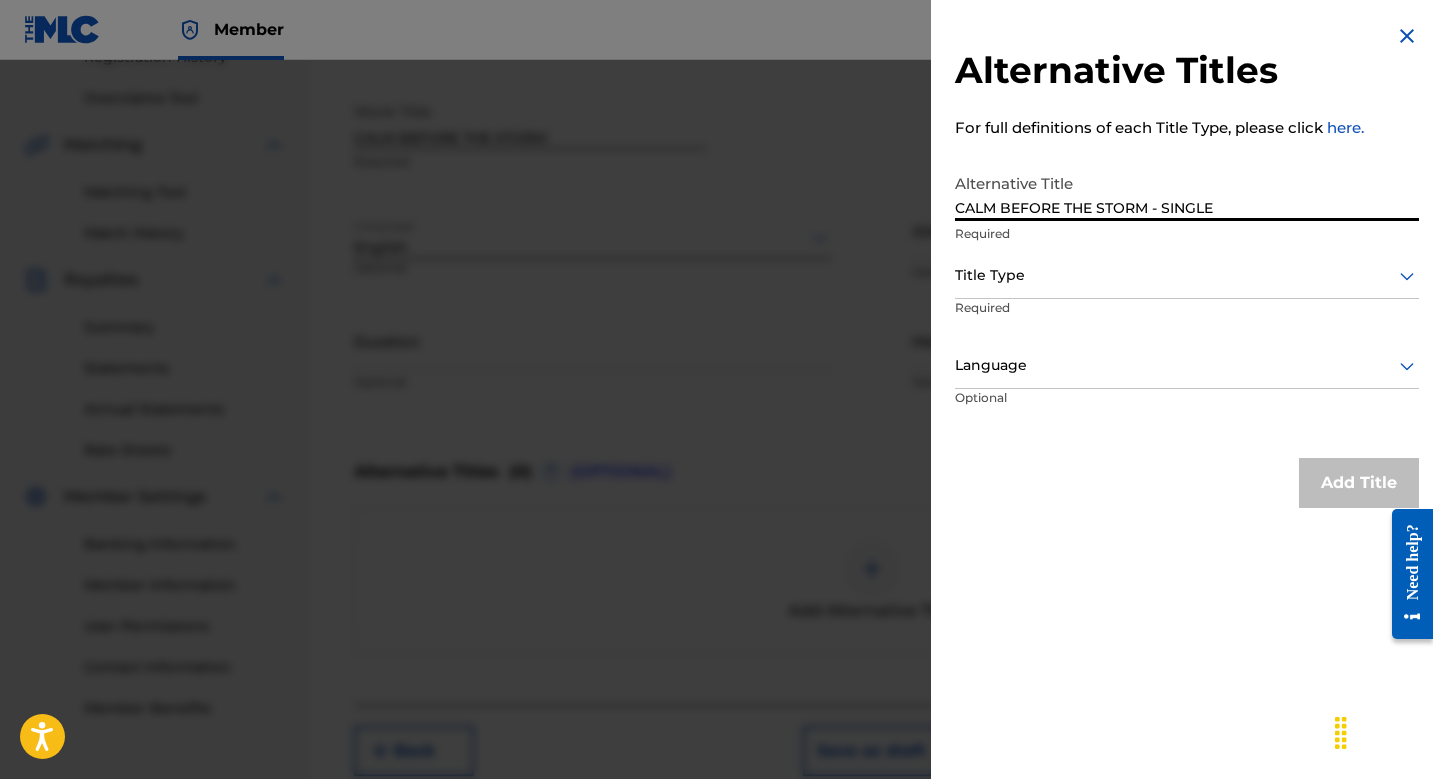 type on "CALM BEFORE THE STORM - SINGLE" 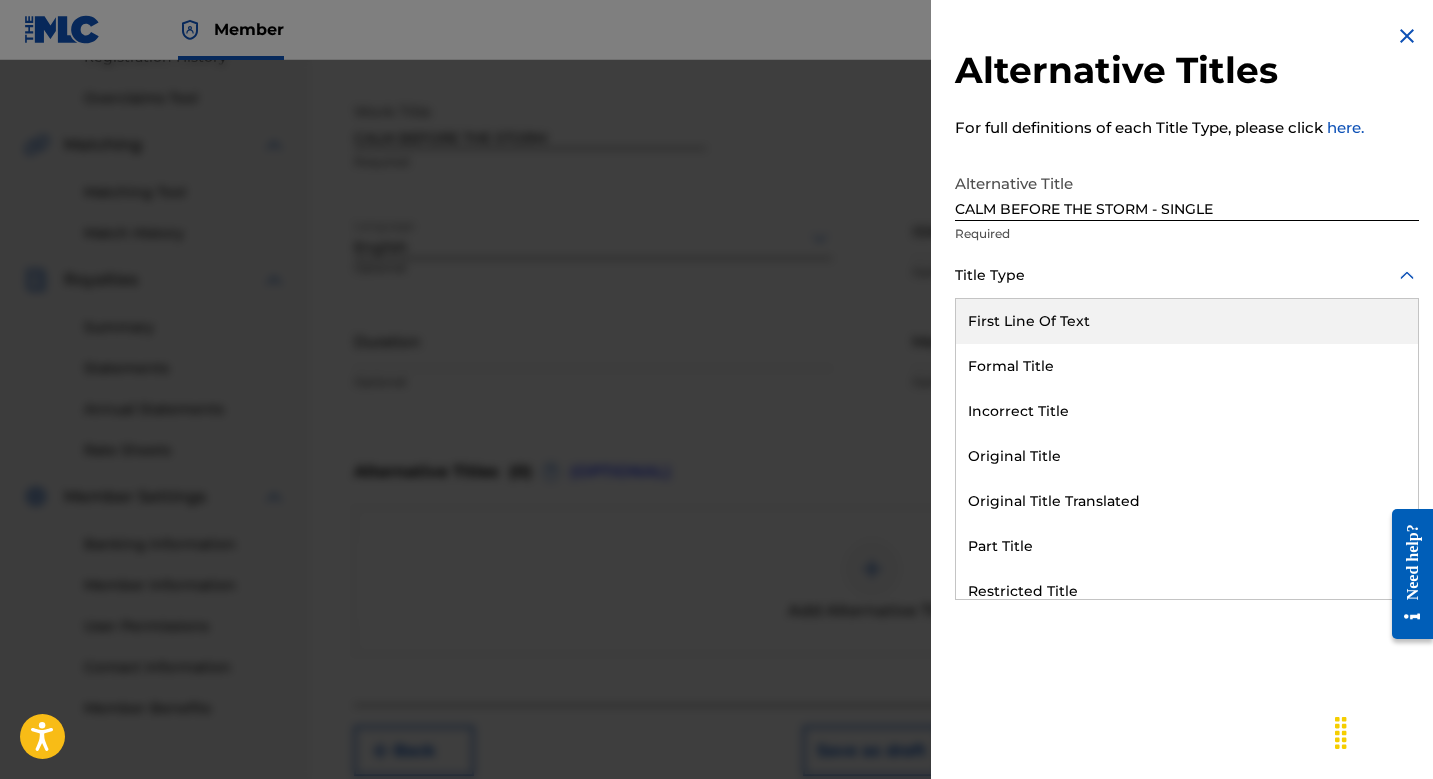 click at bounding box center (1187, 275) 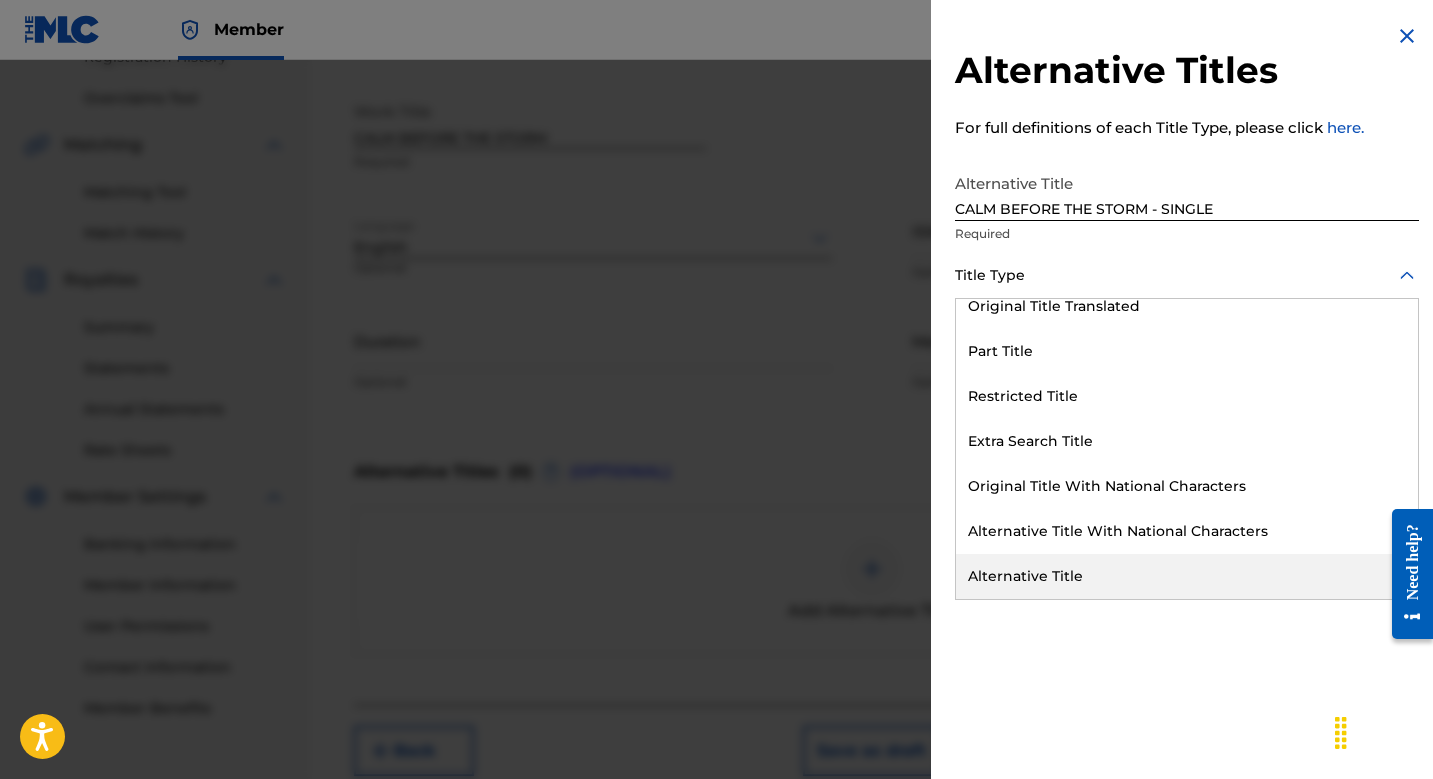 click on "Alternative Title" at bounding box center [1187, 576] 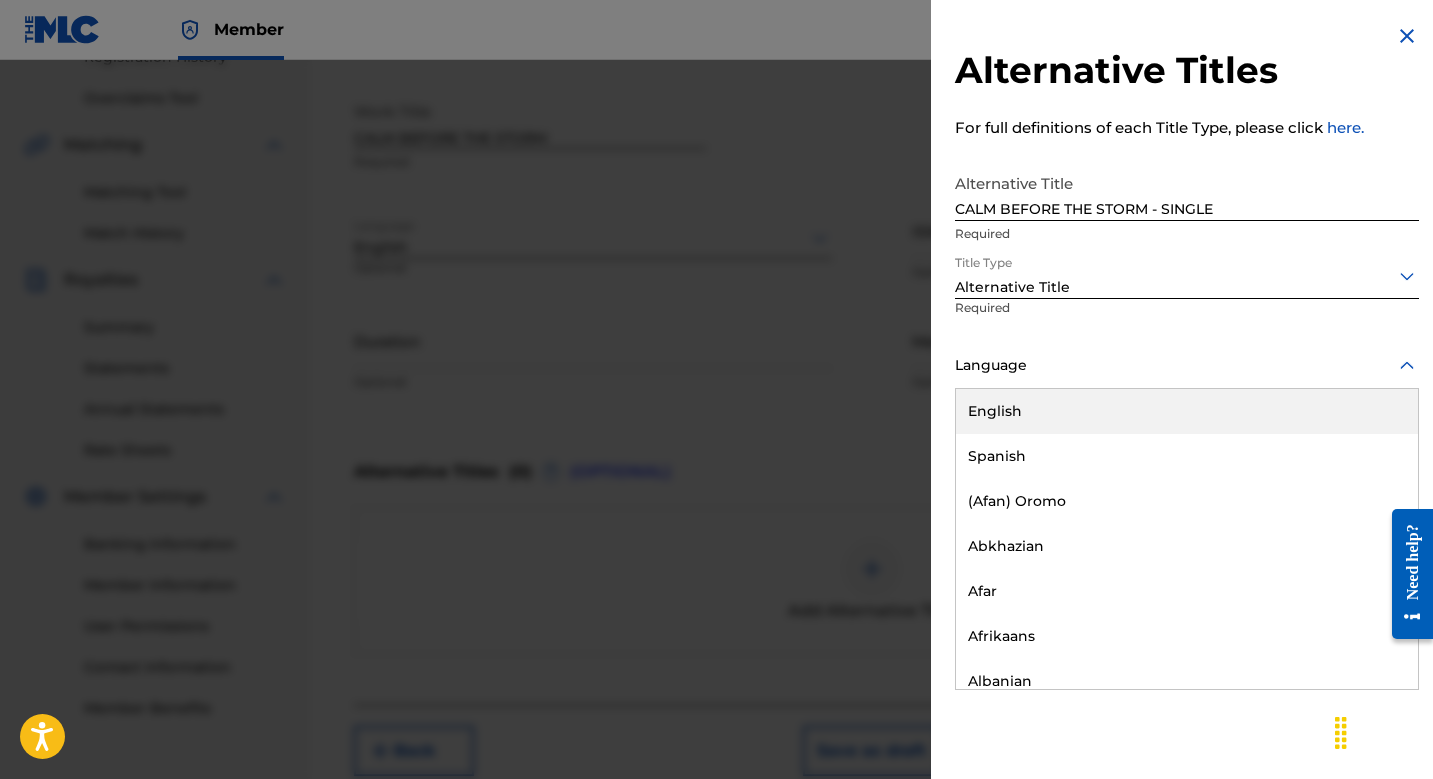click at bounding box center [1187, 365] 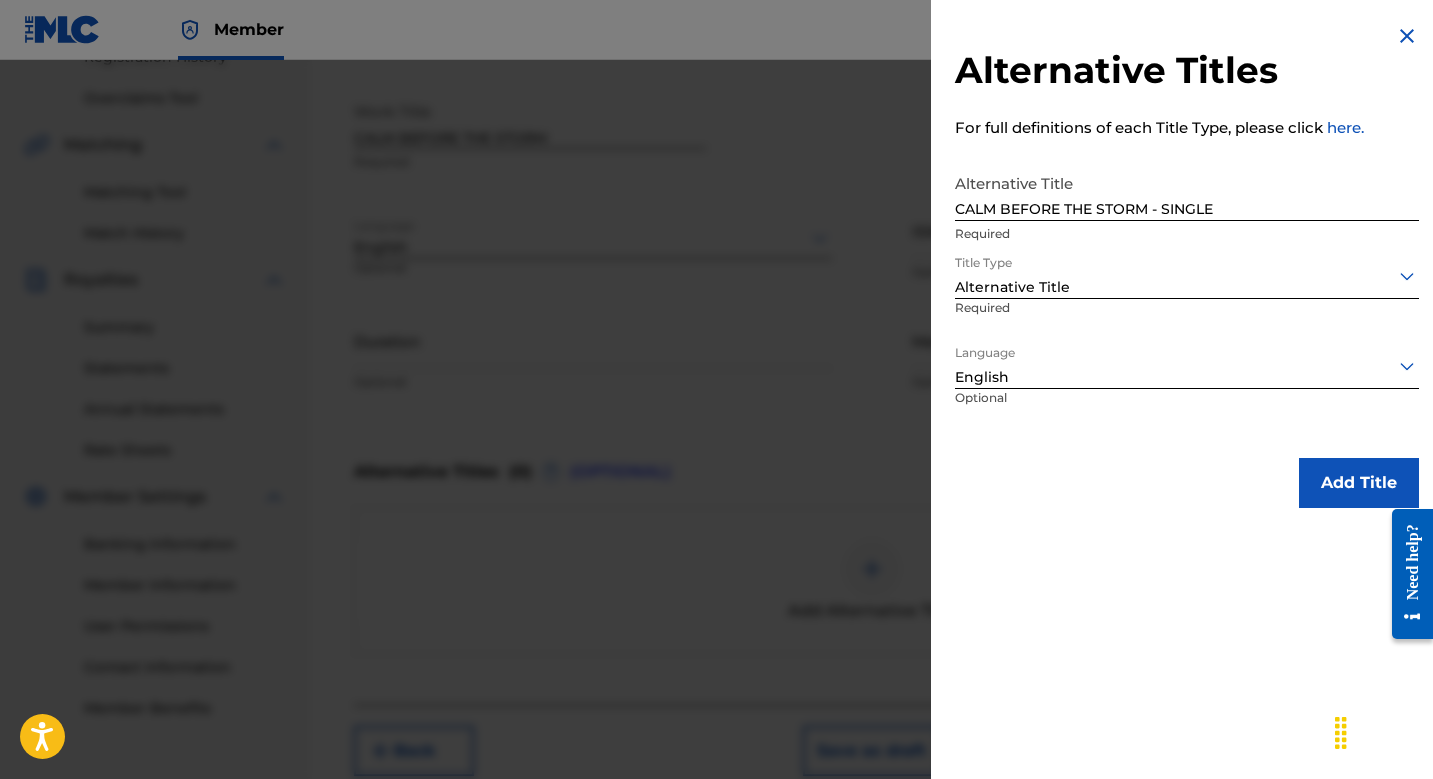 click on "Add Title" at bounding box center (1359, 483) 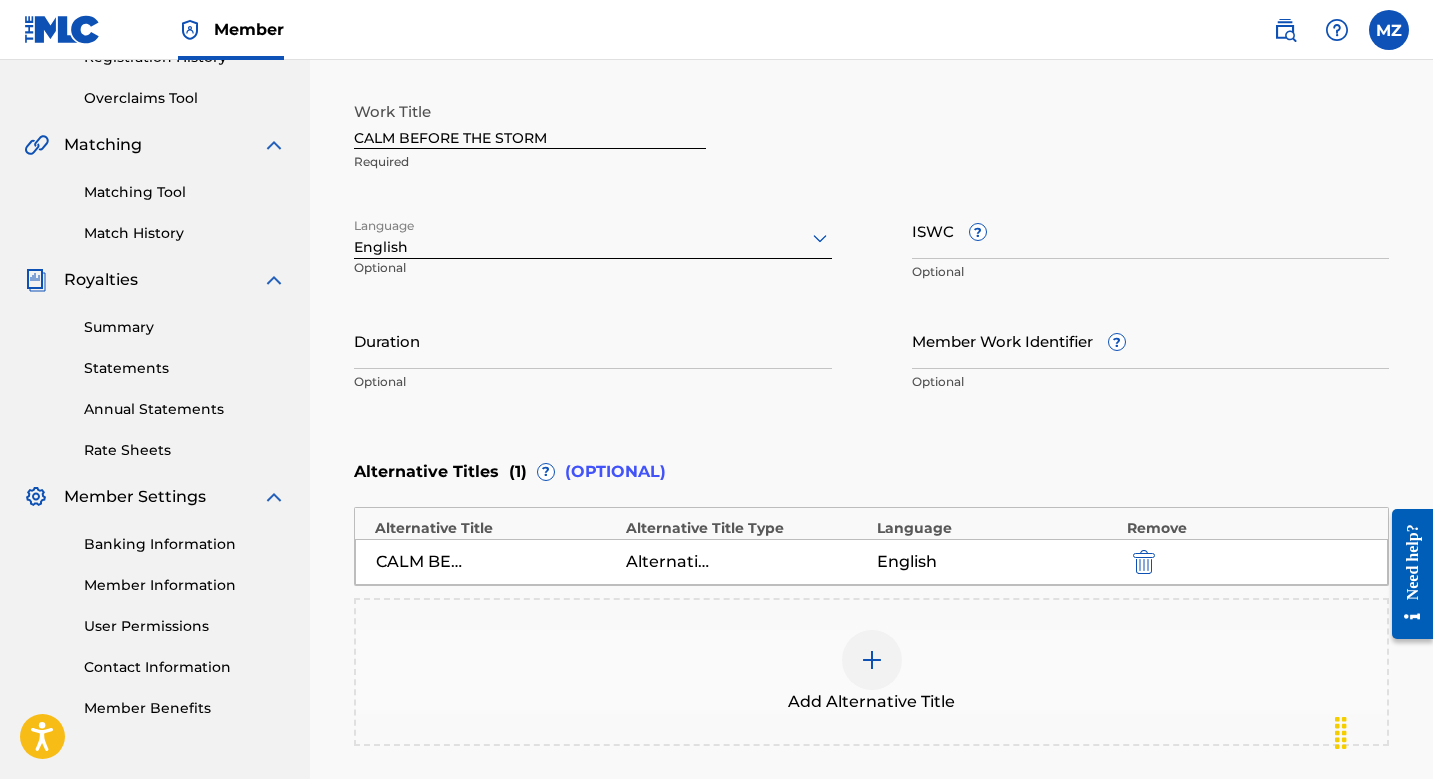 click on "Duration   Optional" at bounding box center [593, 357] 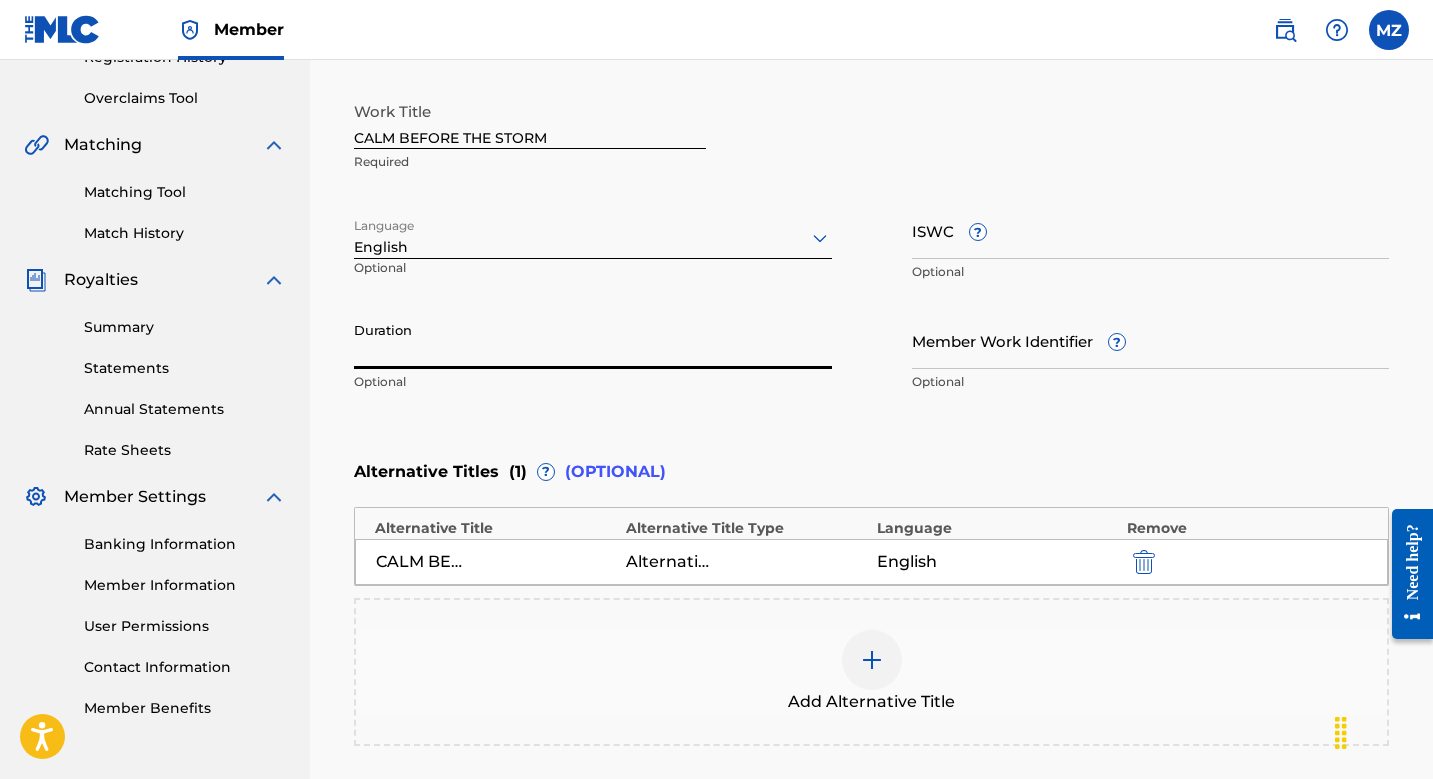 click on "Duration" at bounding box center (593, 340) 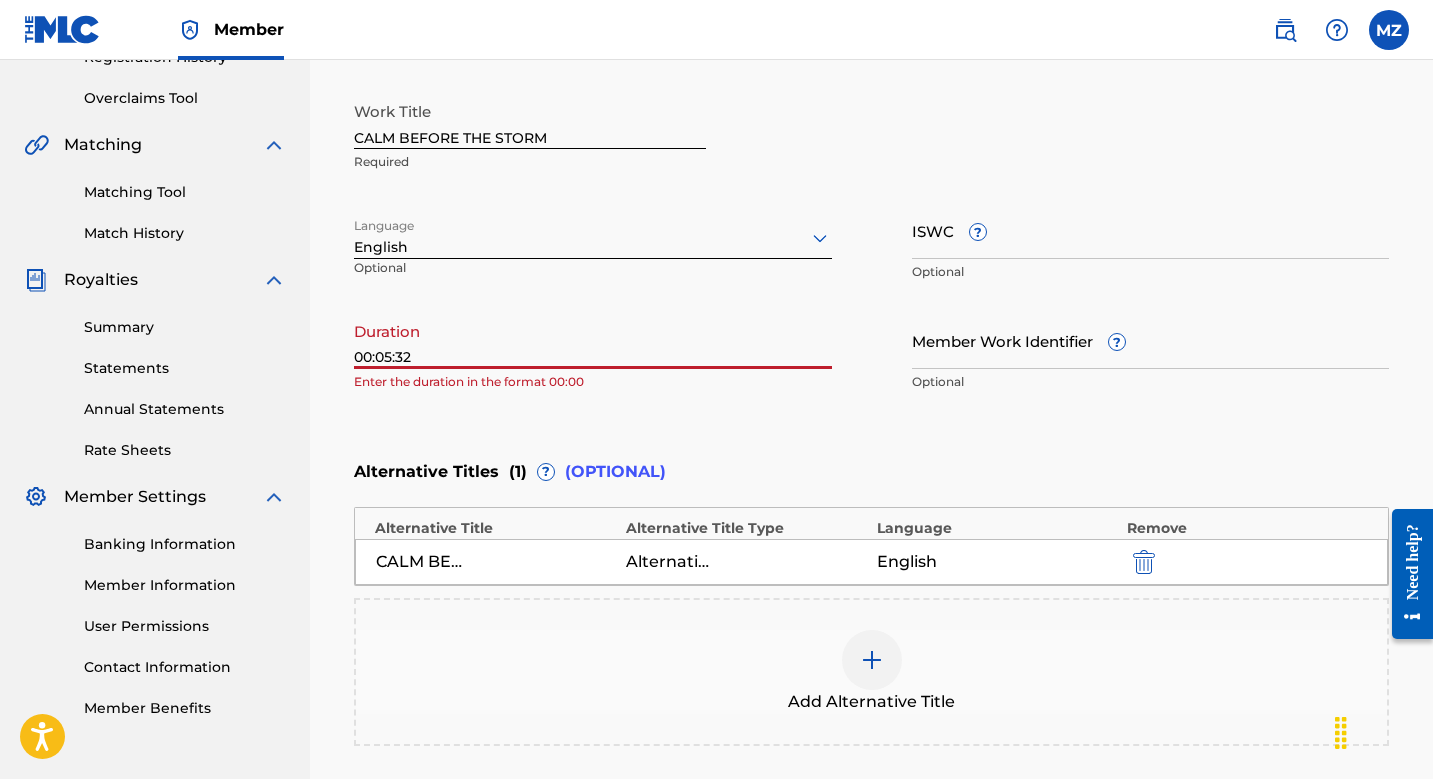 drag, startPoint x: 379, startPoint y: 360, endPoint x: 341, endPoint y: 359, distance: 38.013157 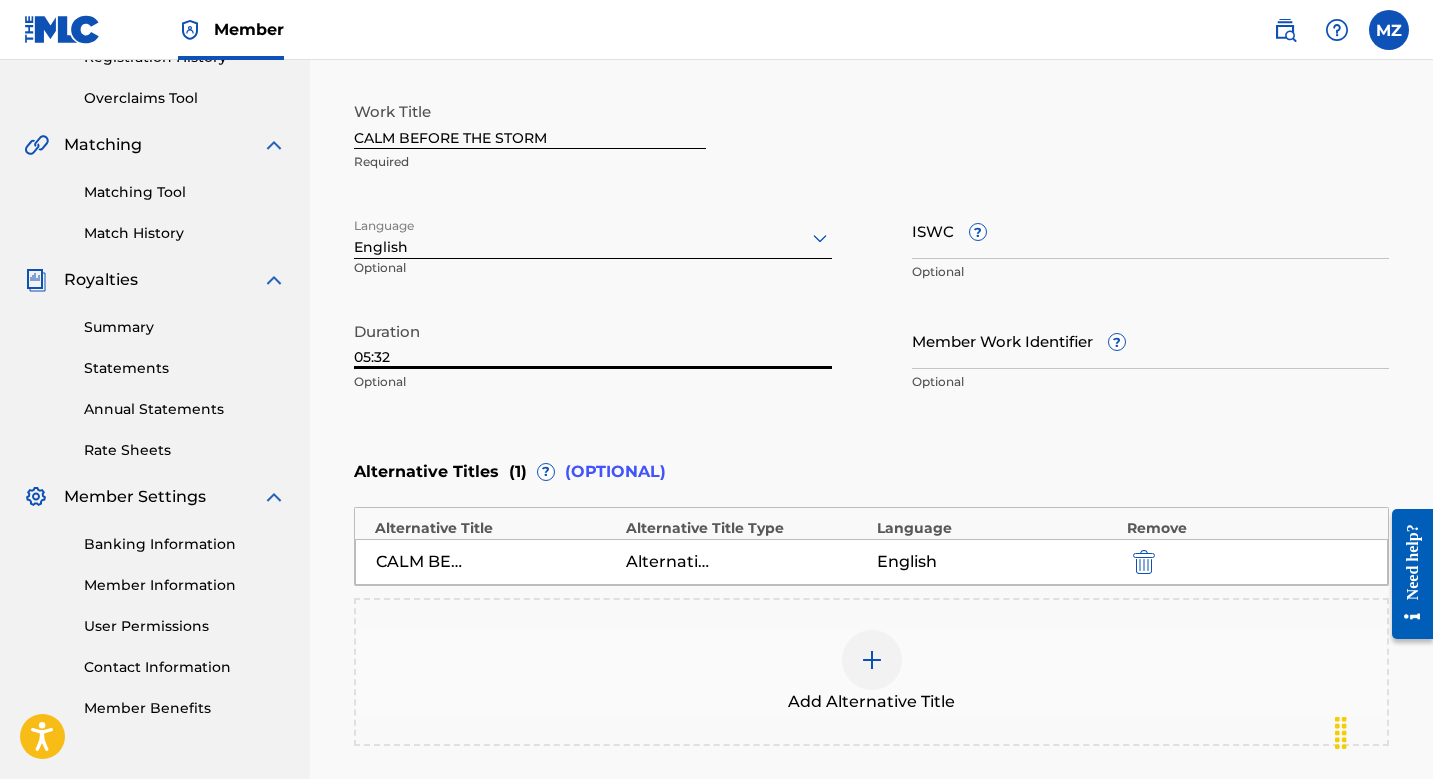 type on "05:32" 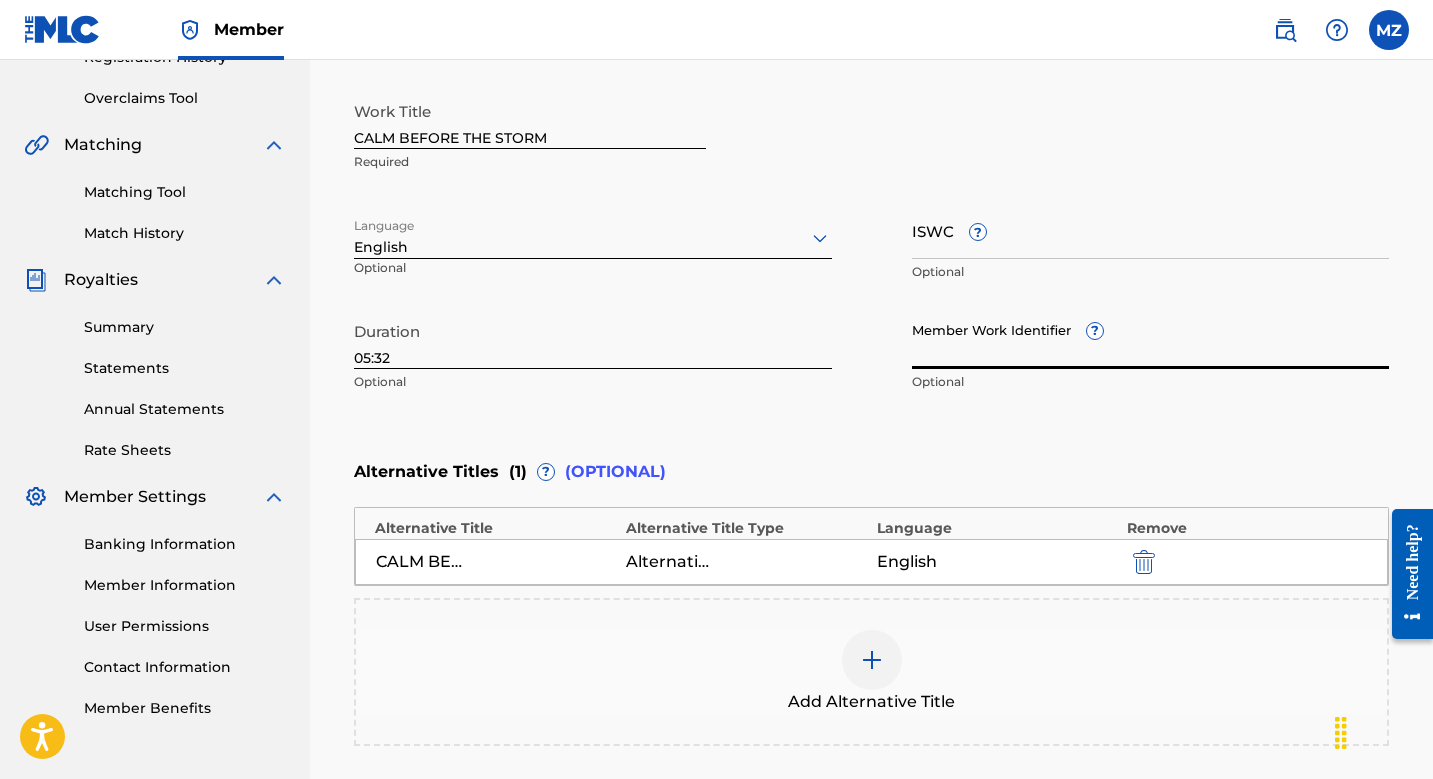 click on "Member Work Identifier   ?" at bounding box center (1151, 340) 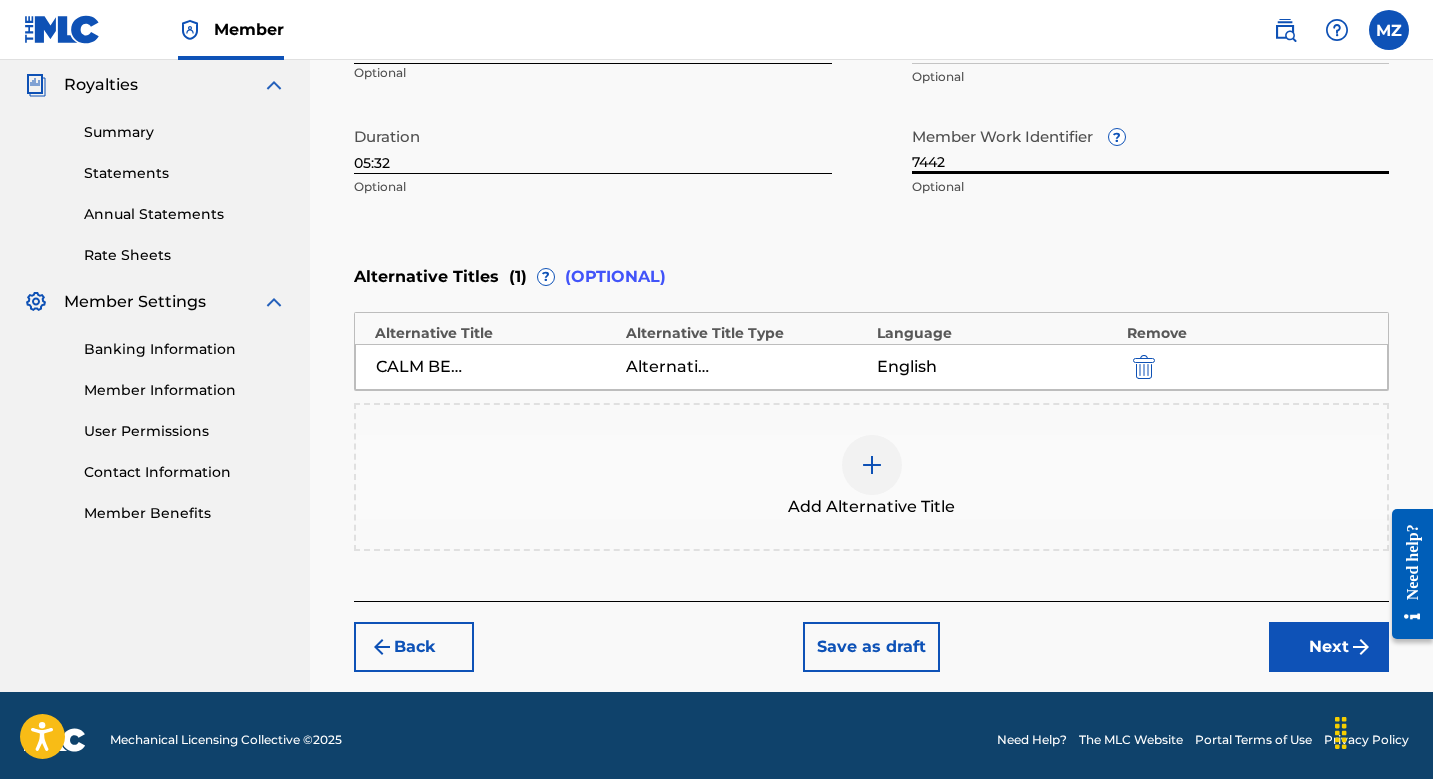 scroll, scrollTop: 605, scrollLeft: 0, axis: vertical 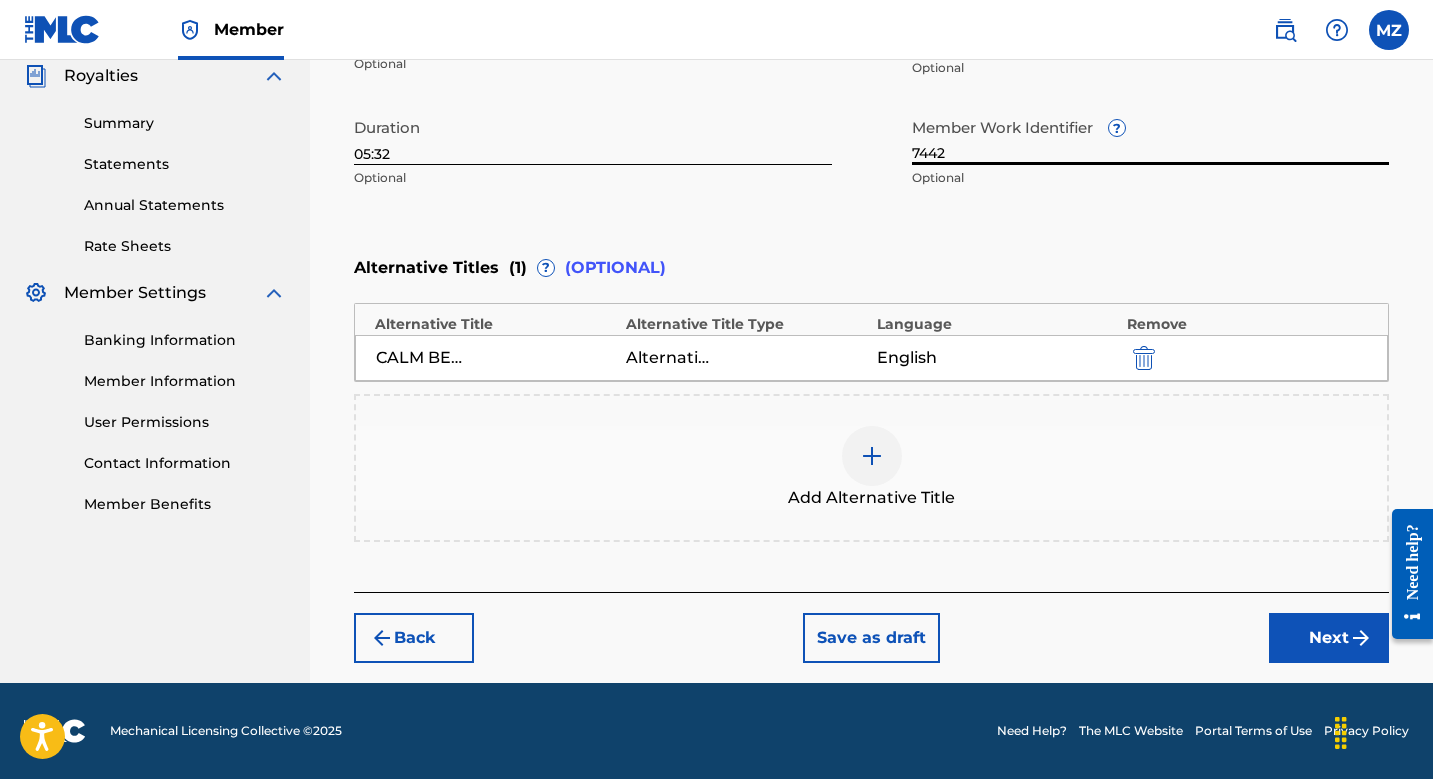 type on "7442" 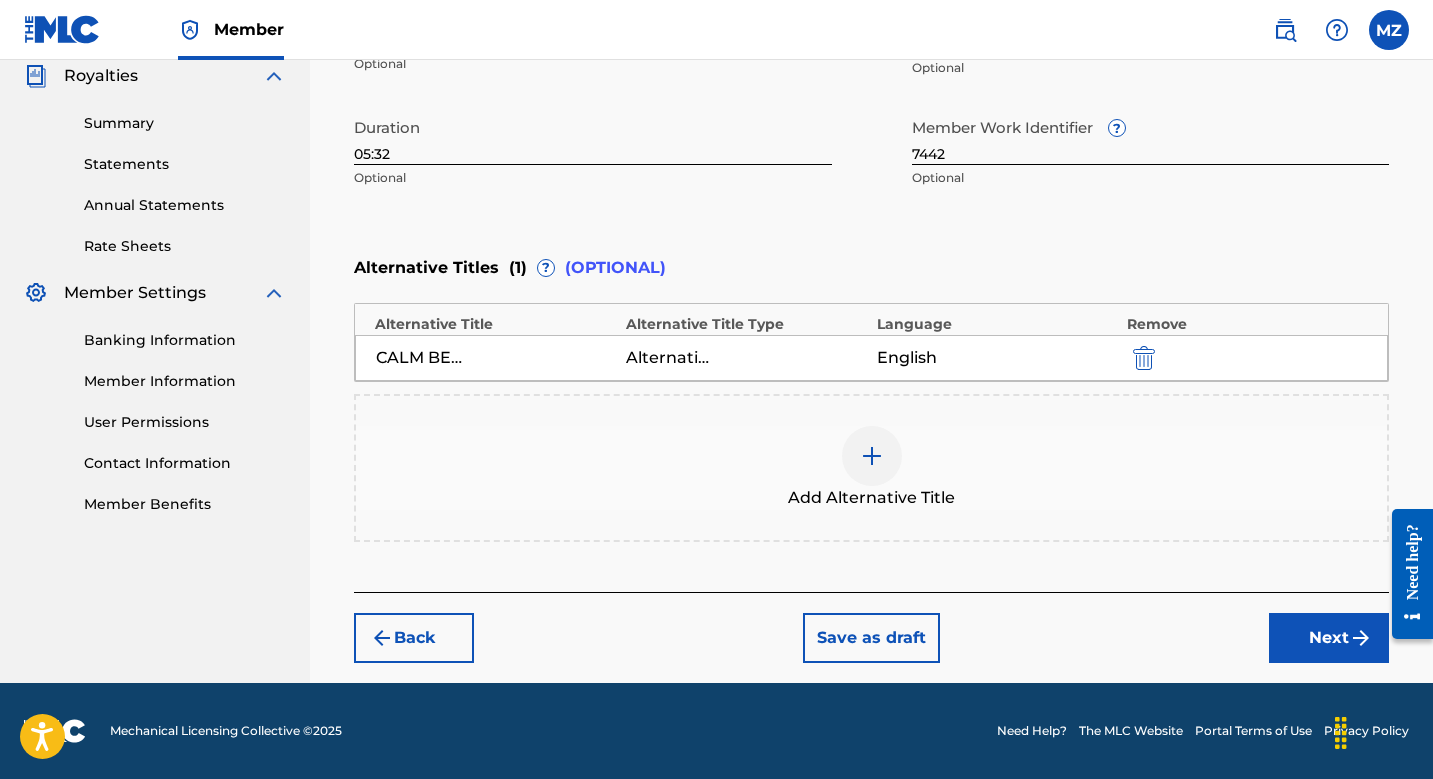 click on "Next" at bounding box center [1329, 638] 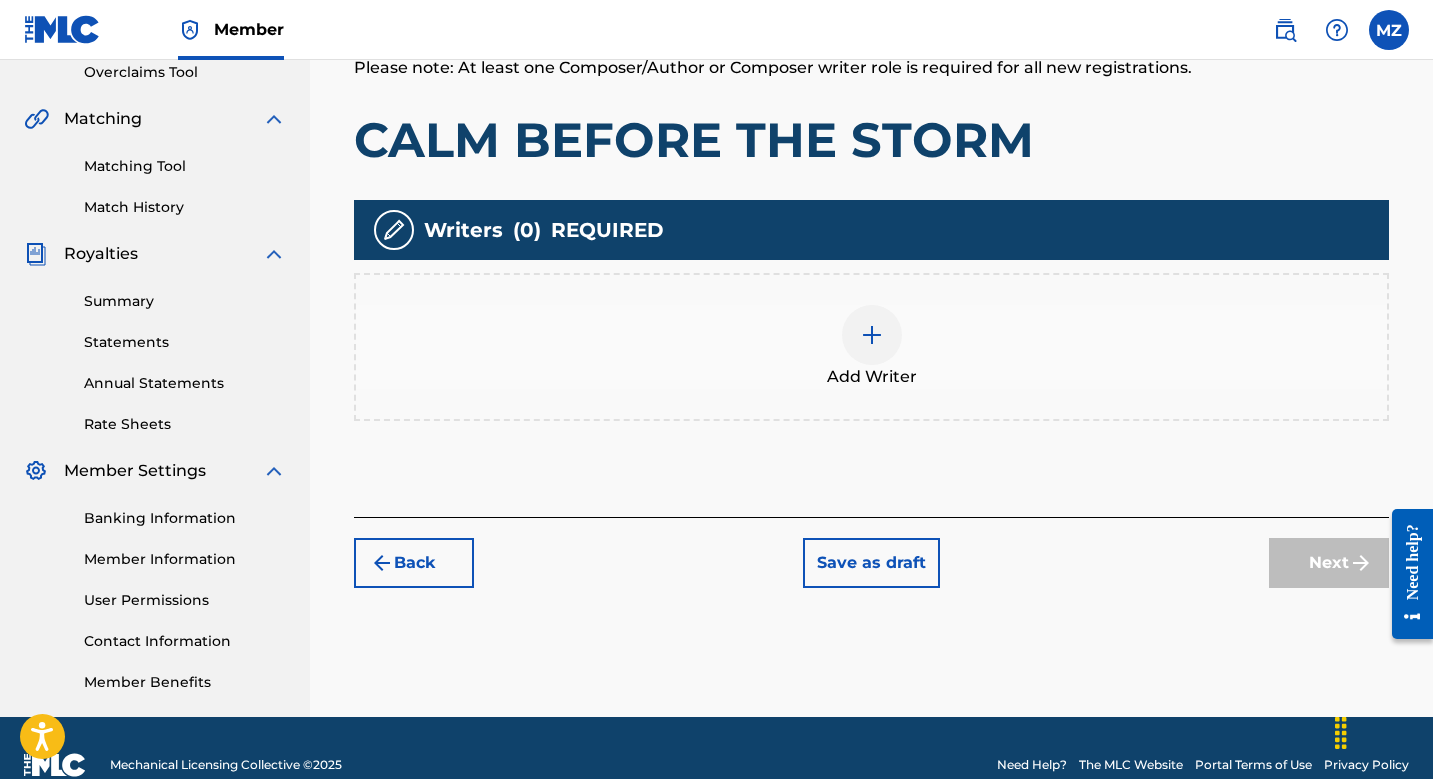scroll, scrollTop: 428, scrollLeft: 0, axis: vertical 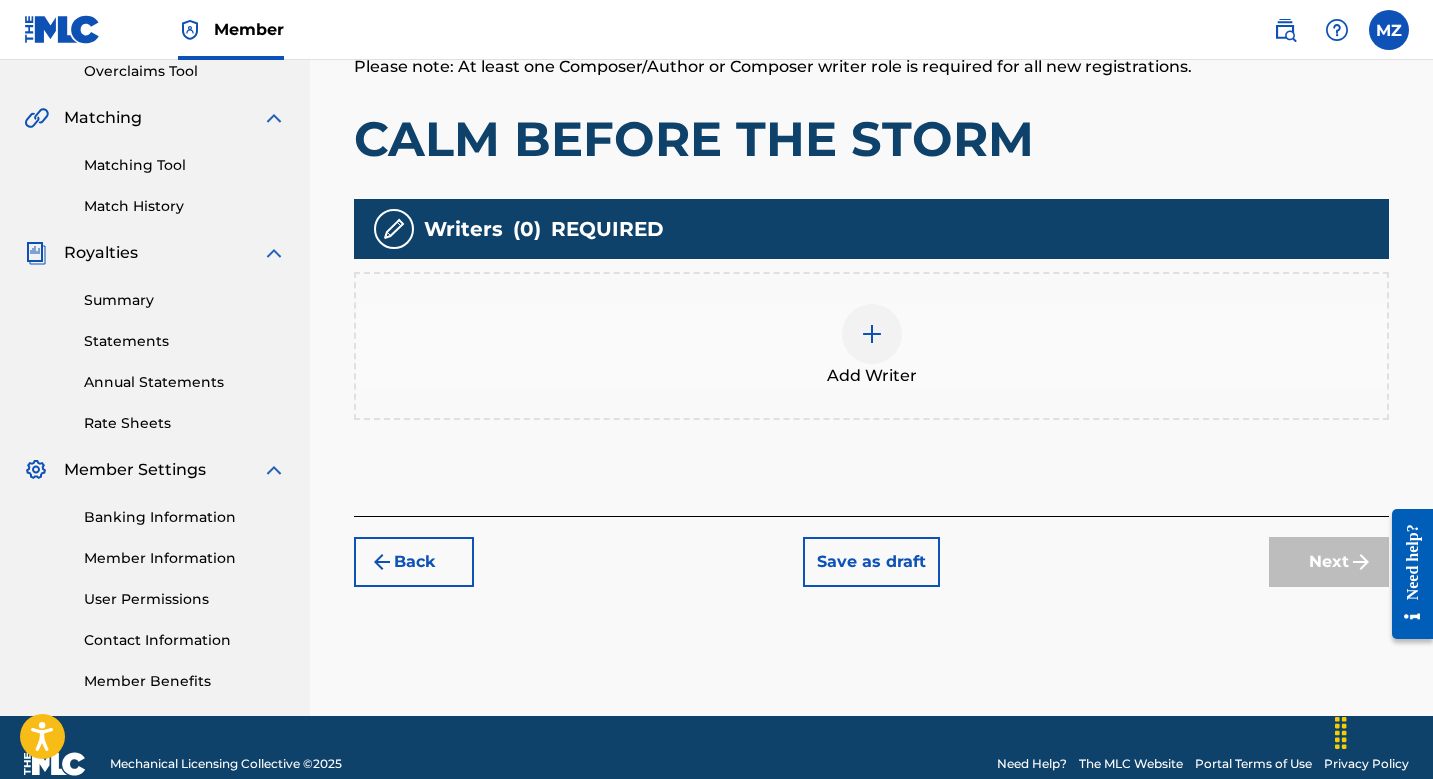 click at bounding box center [872, 334] 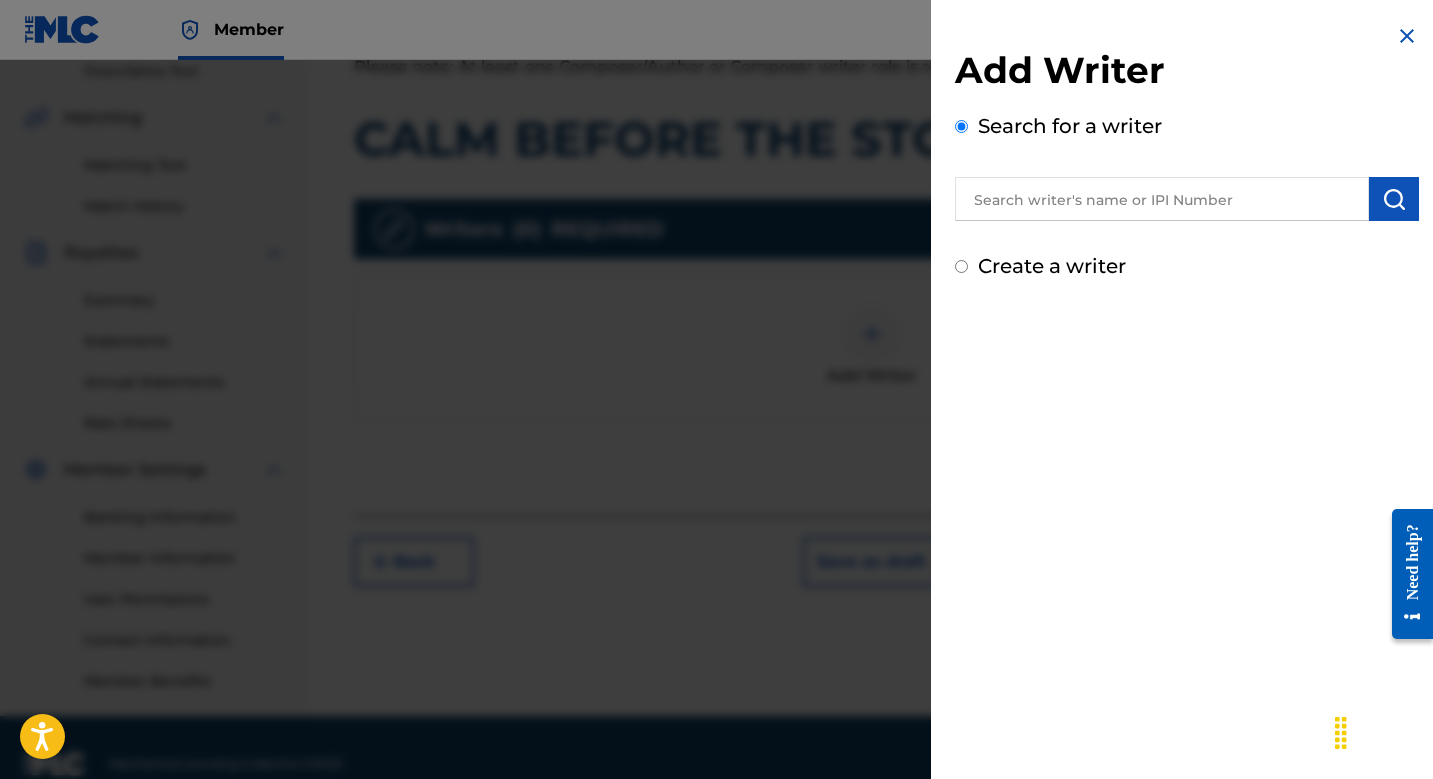 click at bounding box center [1162, 199] 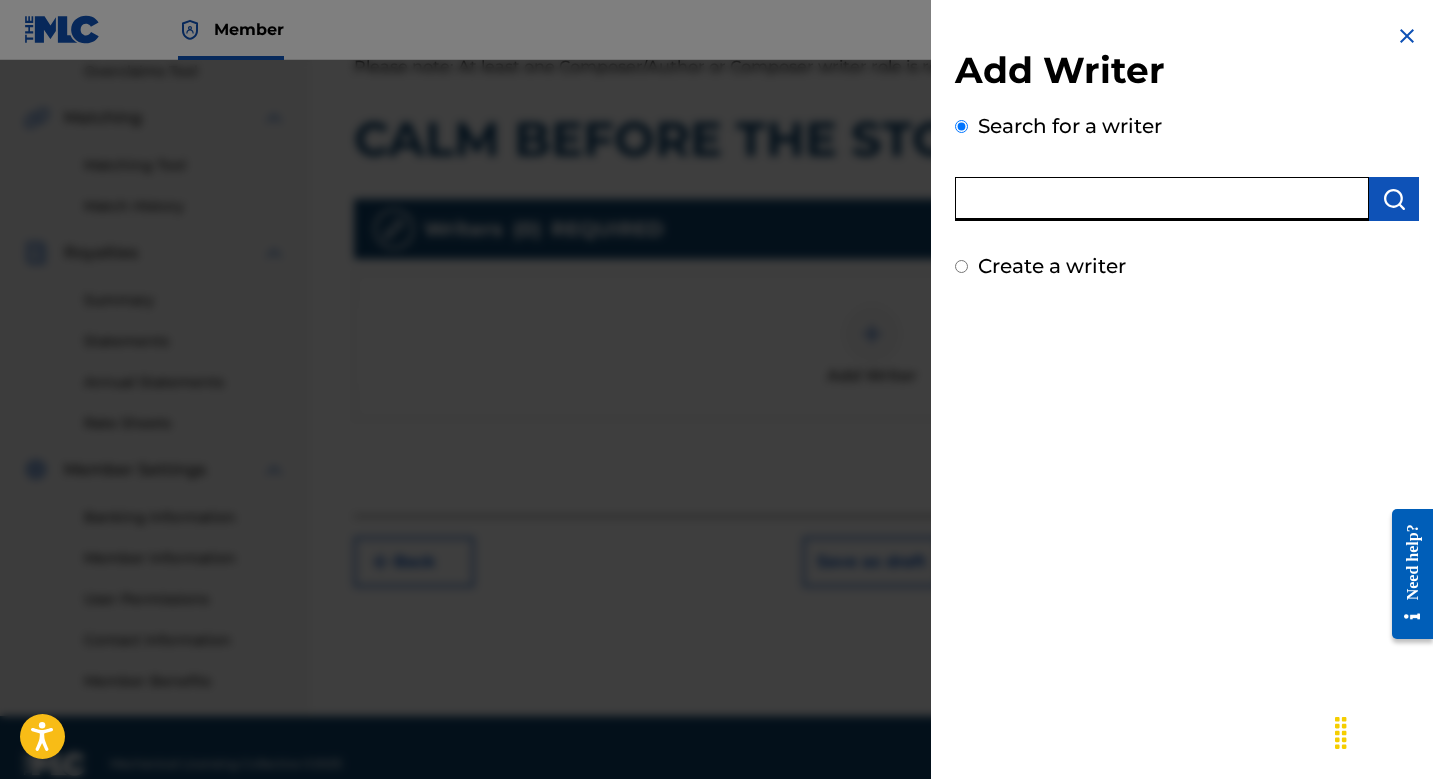 paste on "00803102106" 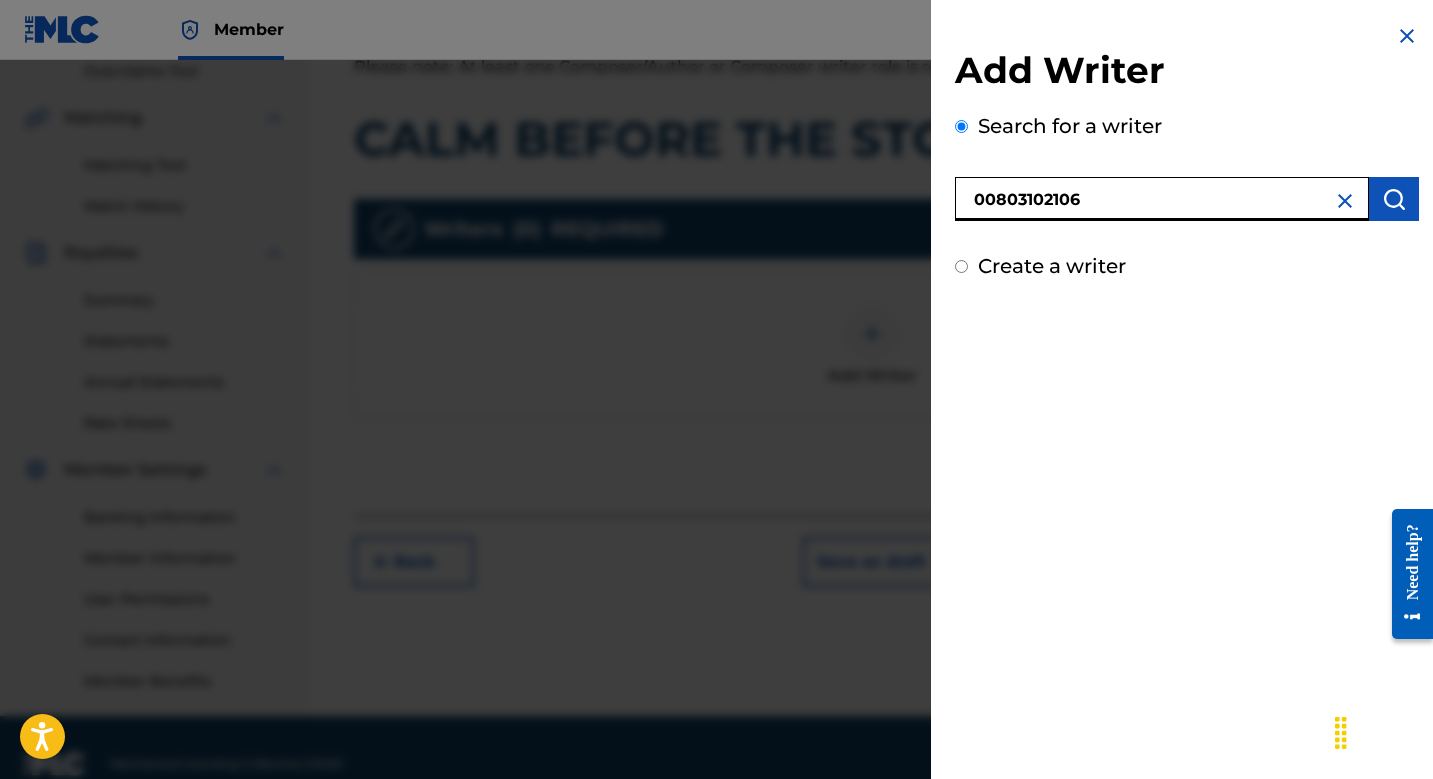 type on "00803102106" 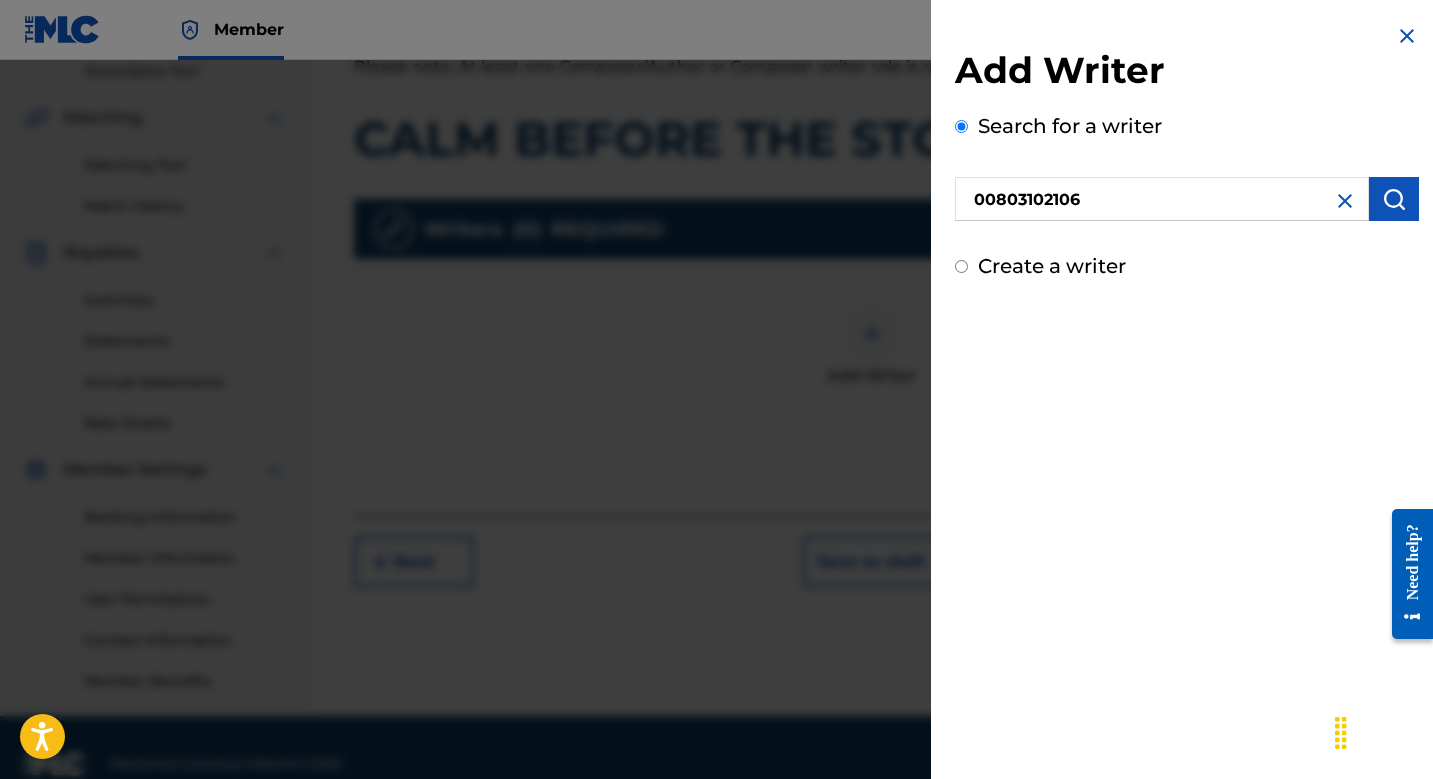 click at bounding box center [1394, 199] 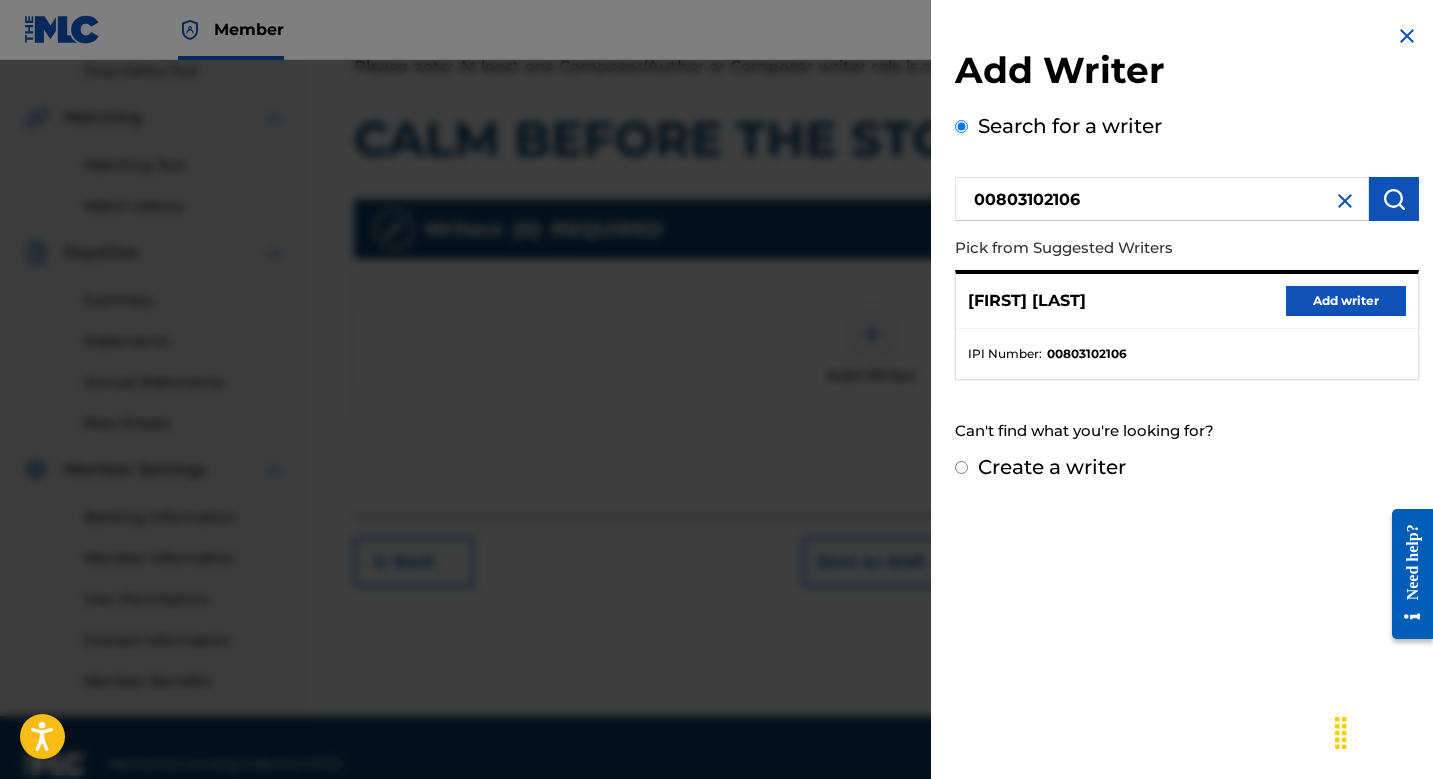 click on "Add writer" at bounding box center (1346, 301) 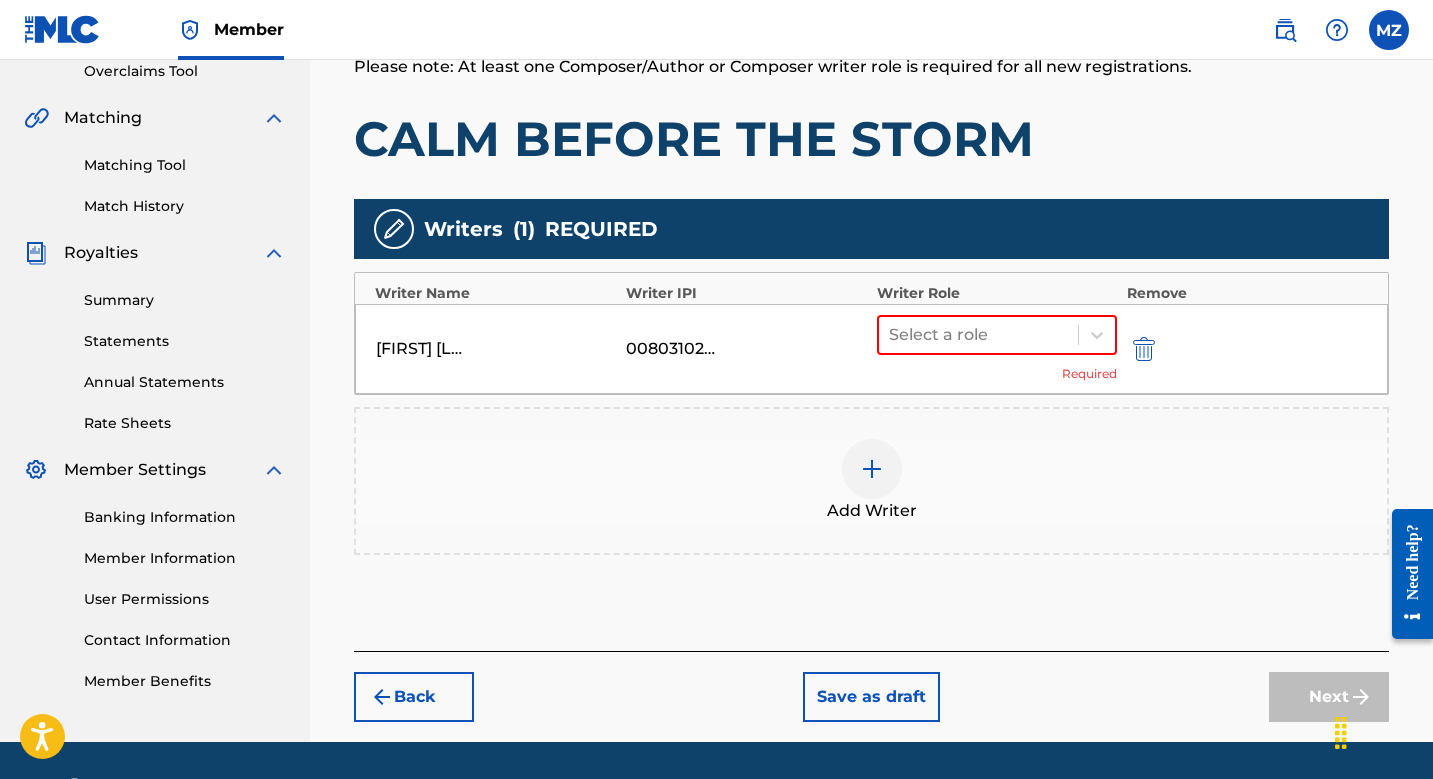 click on "[FIRST] [LAST] 00803102106 Select a role Required" at bounding box center [871, 349] 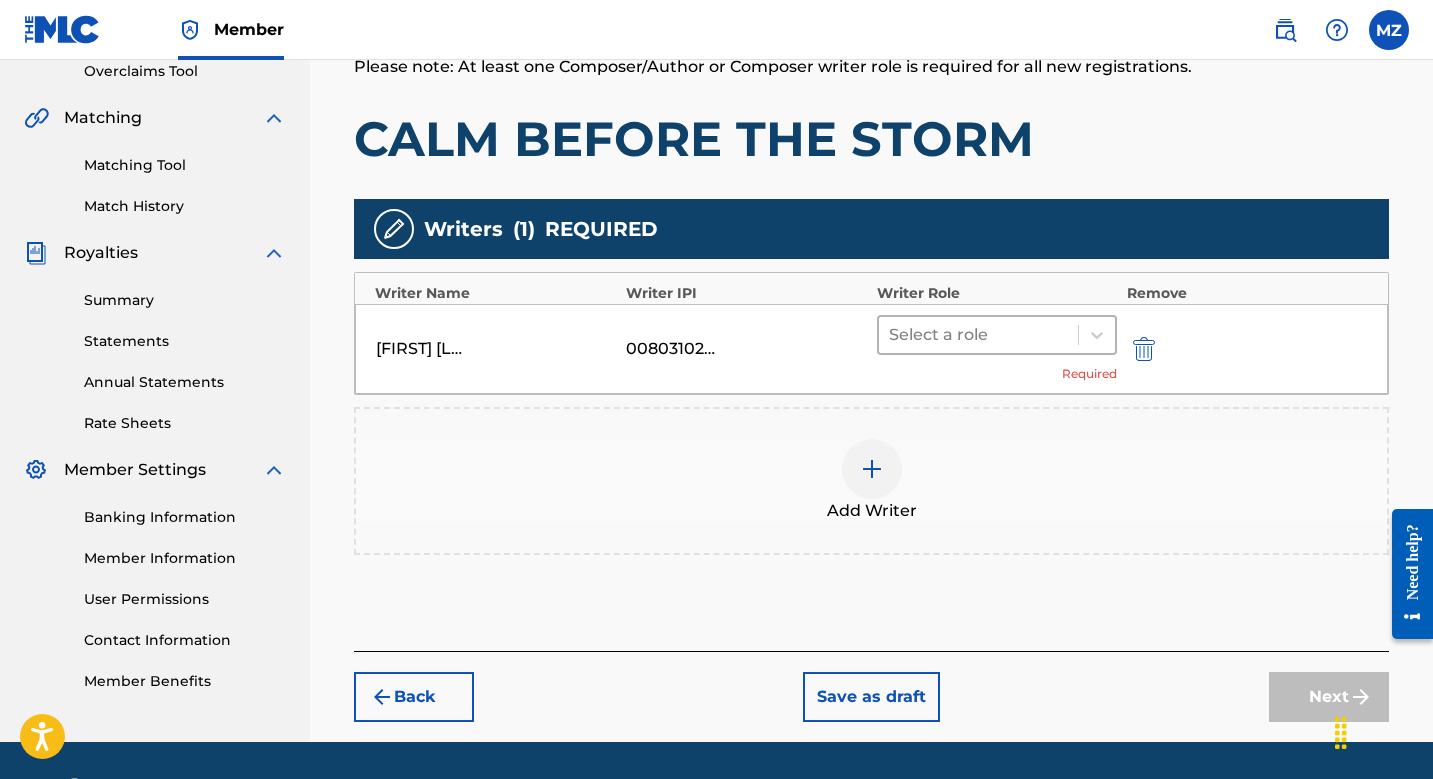 click at bounding box center [978, 335] 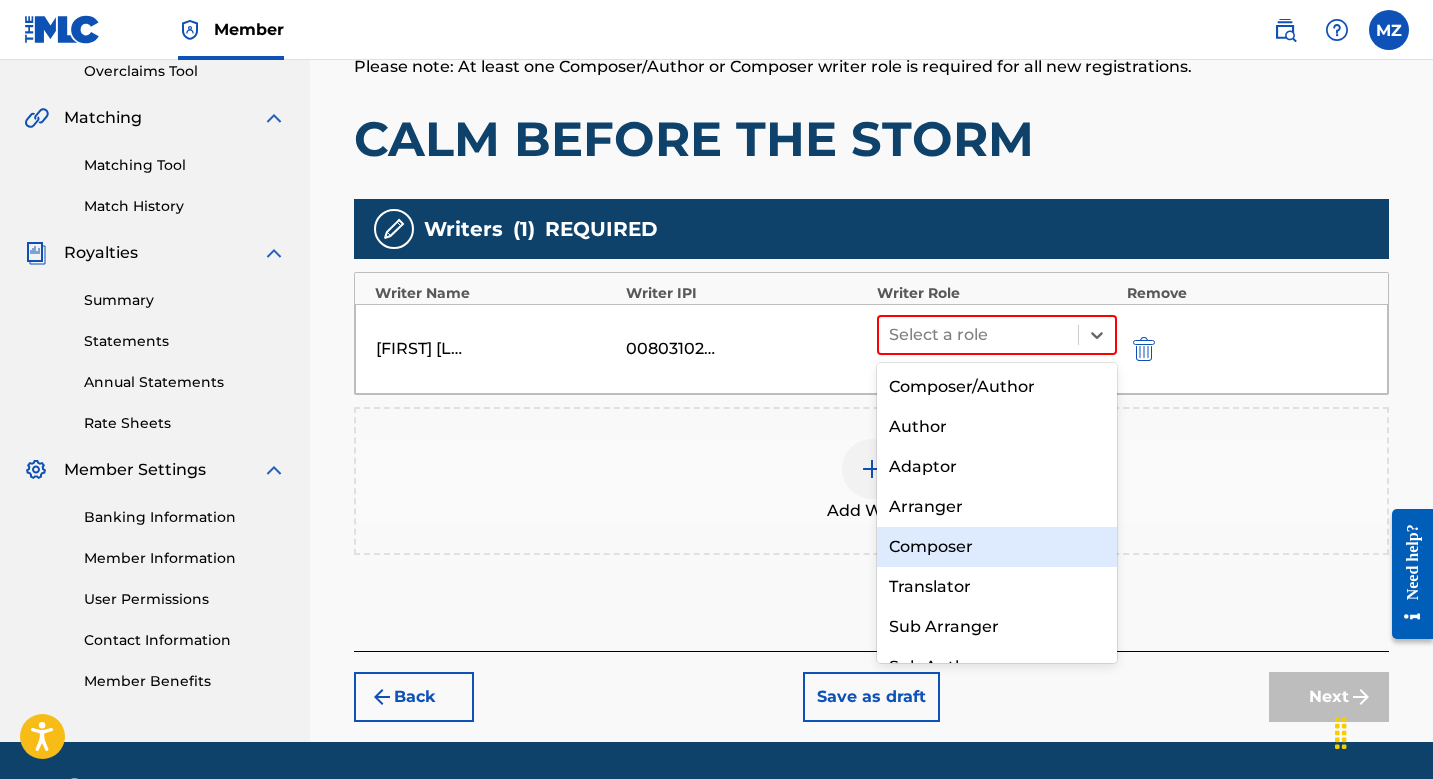 click on "Composer" at bounding box center [997, 547] 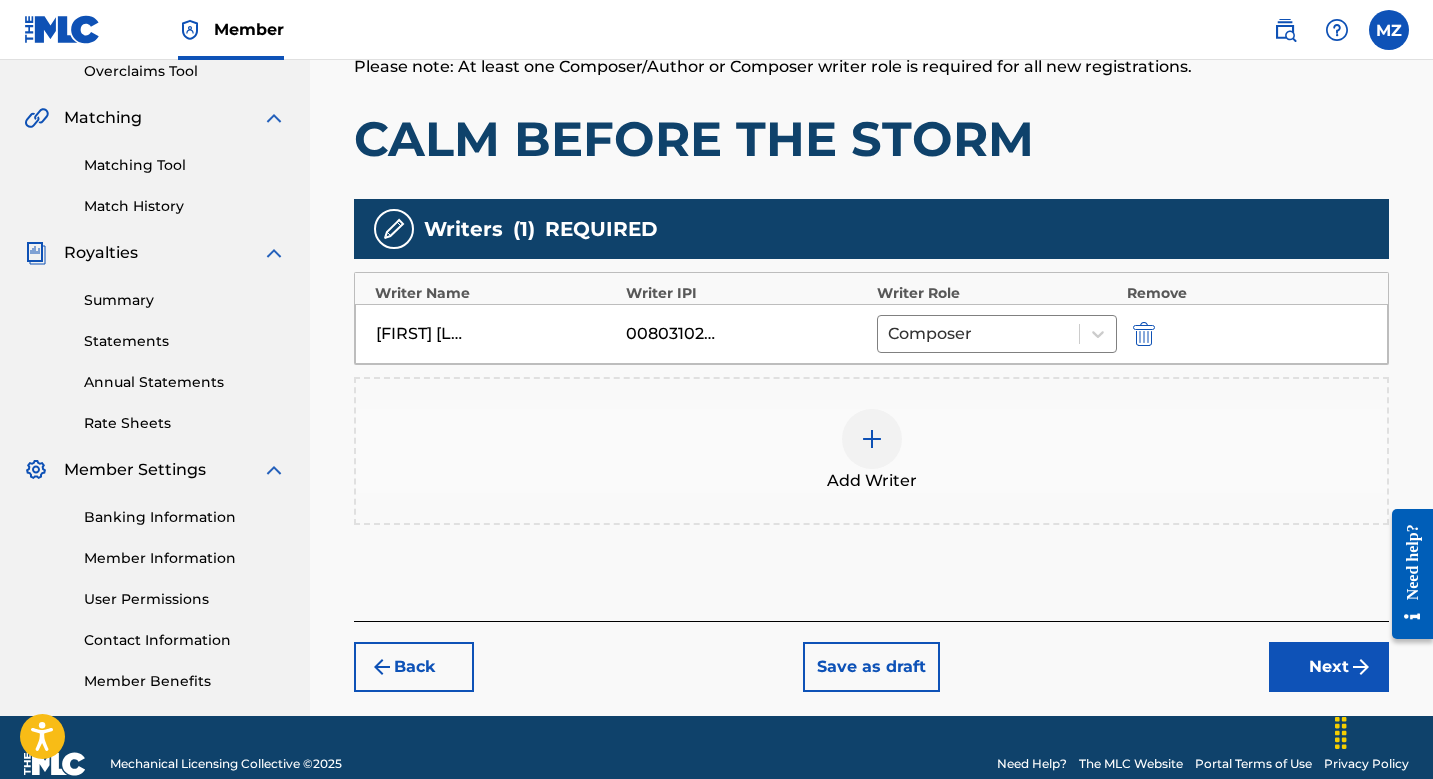 click at bounding box center [872, 439] 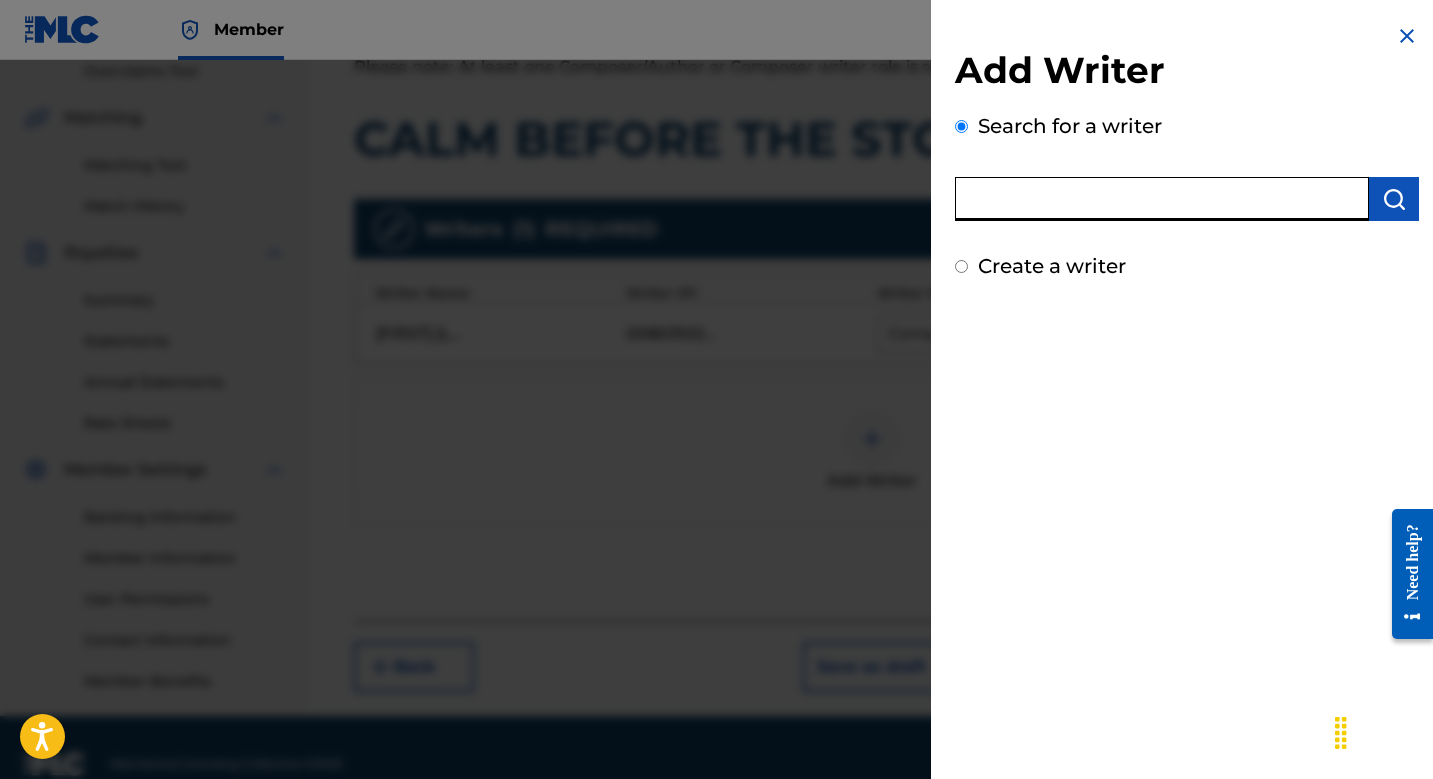 click at bounding box center [1162, 199] 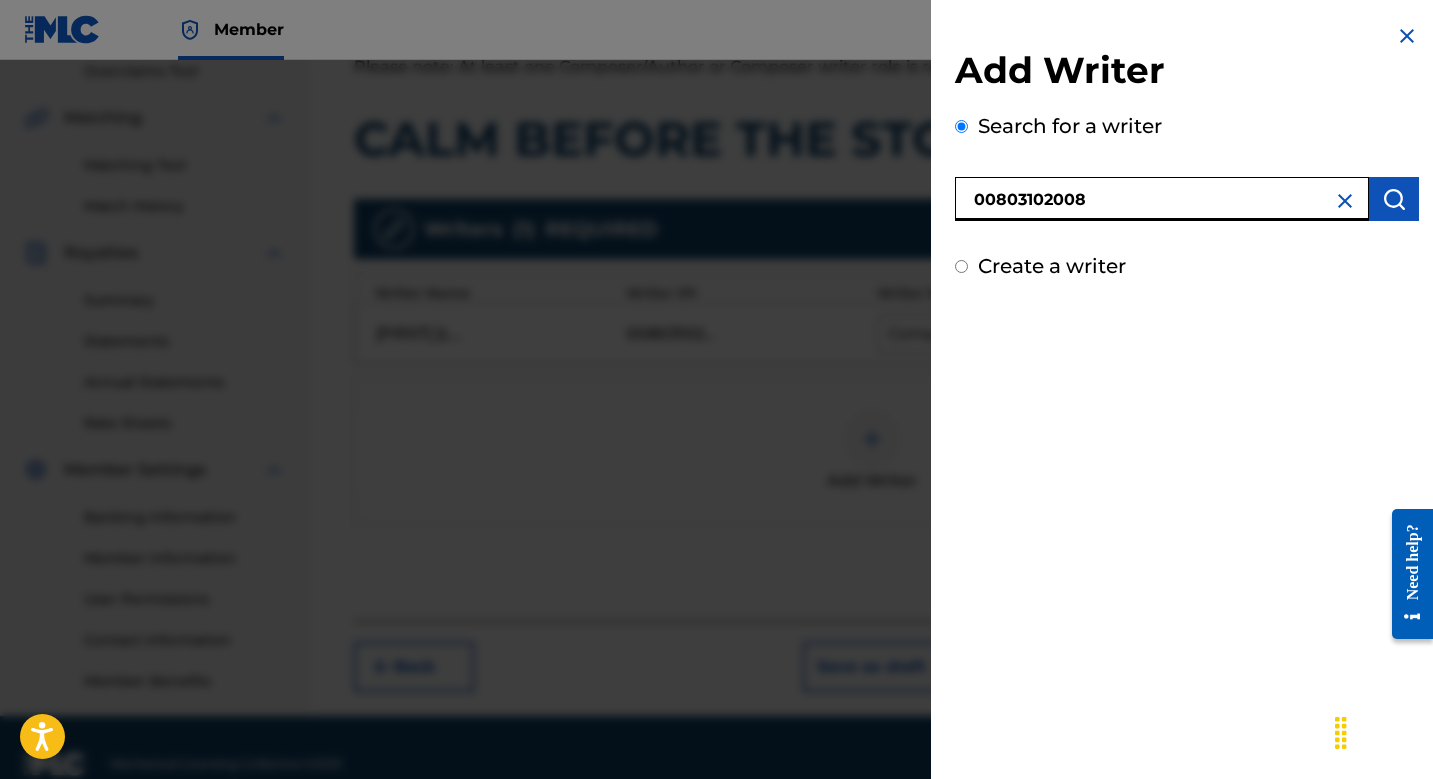 type on "00803102008" 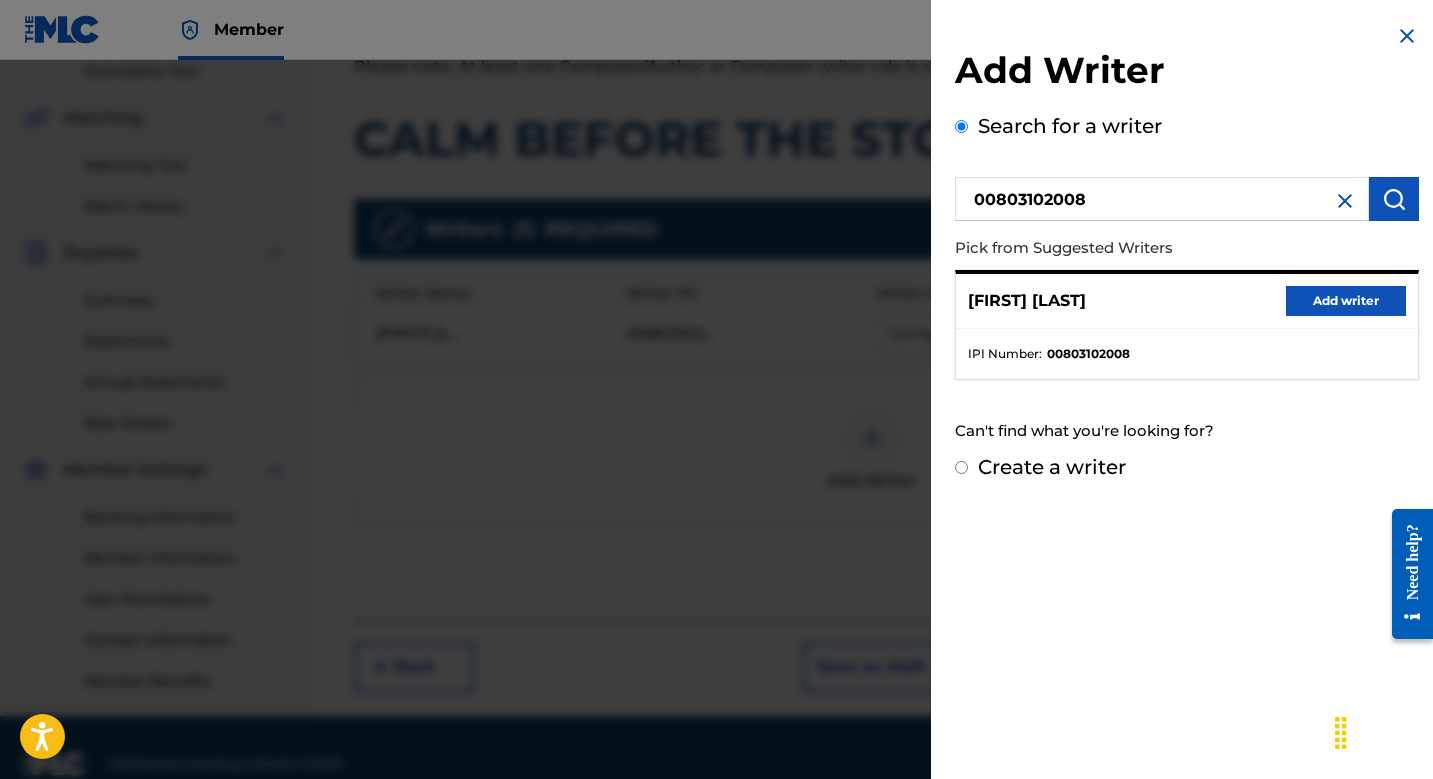 click on "Add writer" at bounding box center (1346, 301) 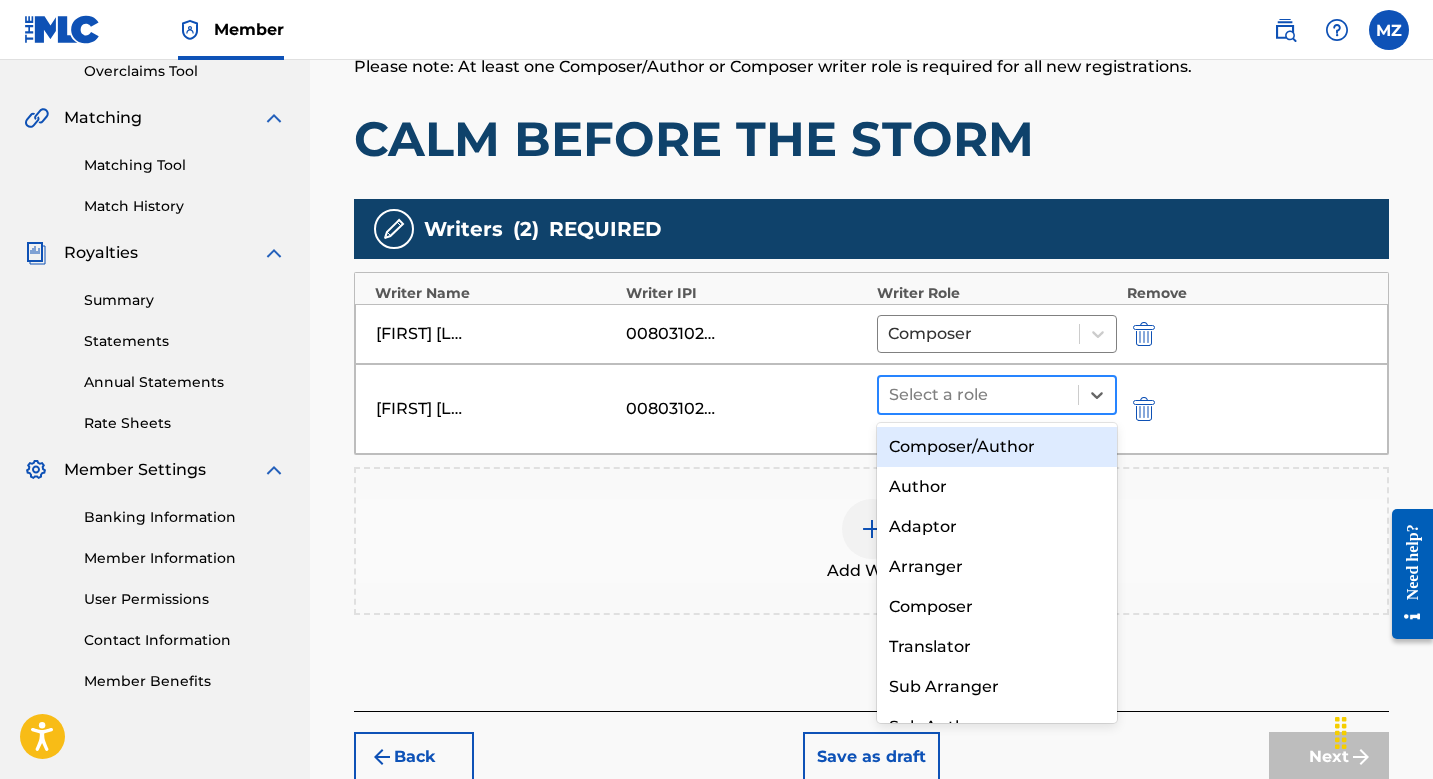 click at bounding box center [978, 395] 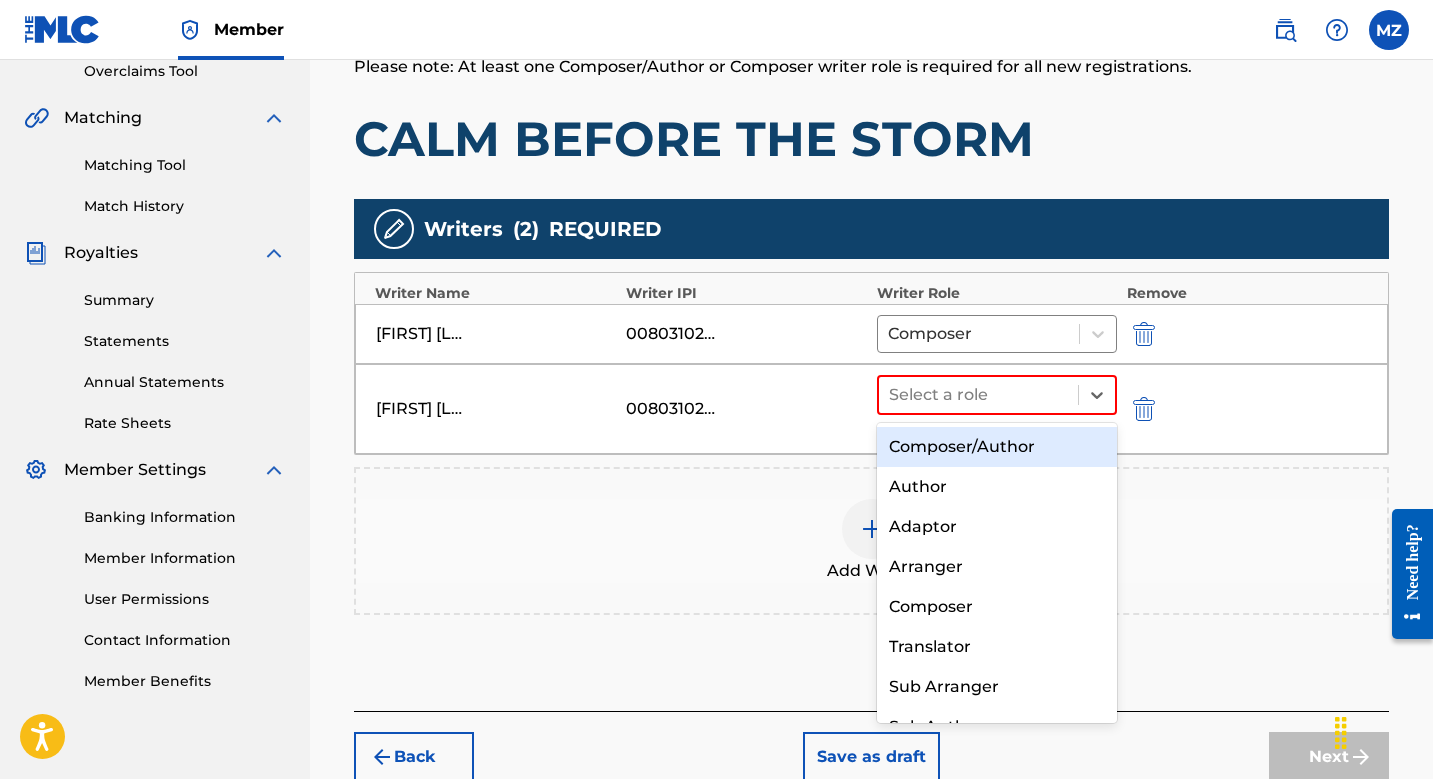 click on "Composer/Author" at bounding box center [997, 447] 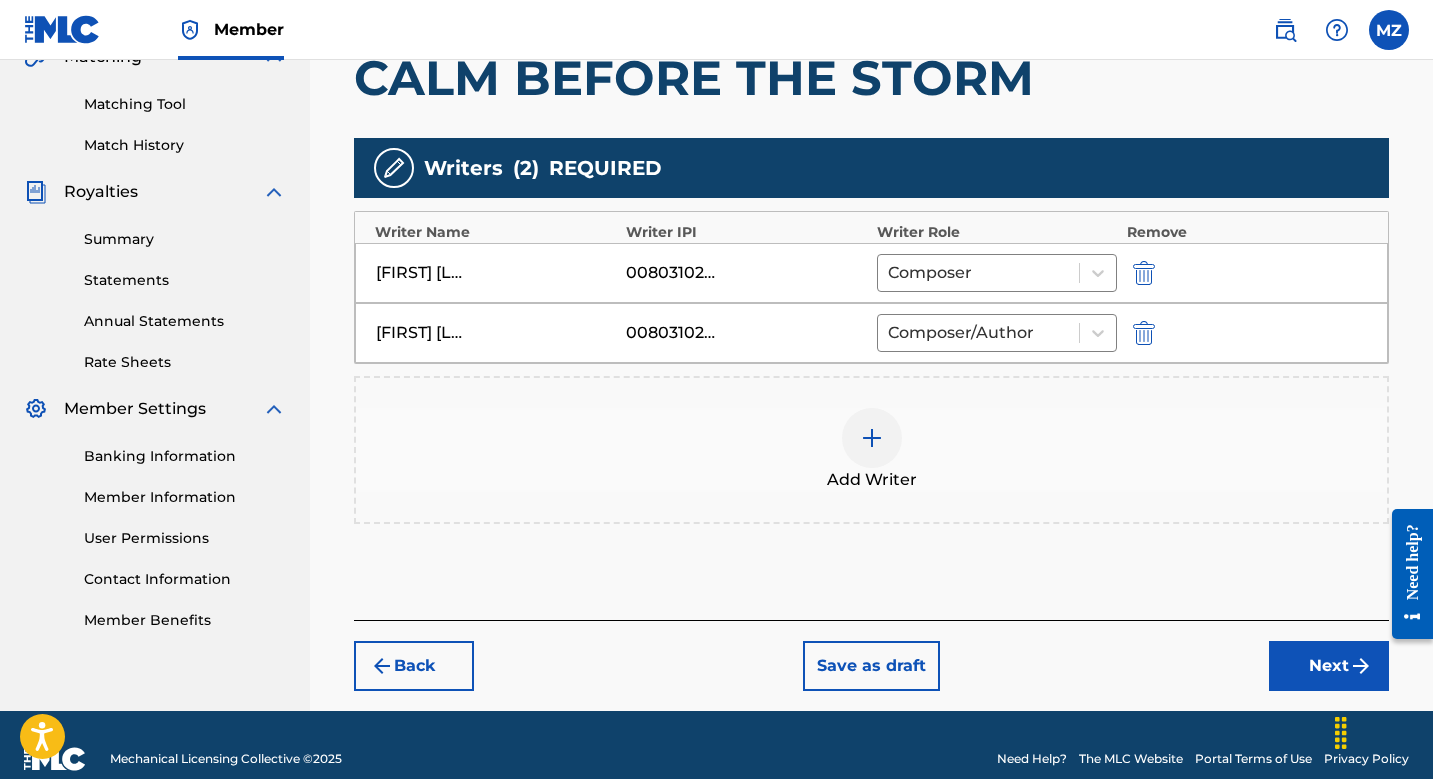 scroll, scrollTop: 493, scrollLeft: 0, axis: vertical 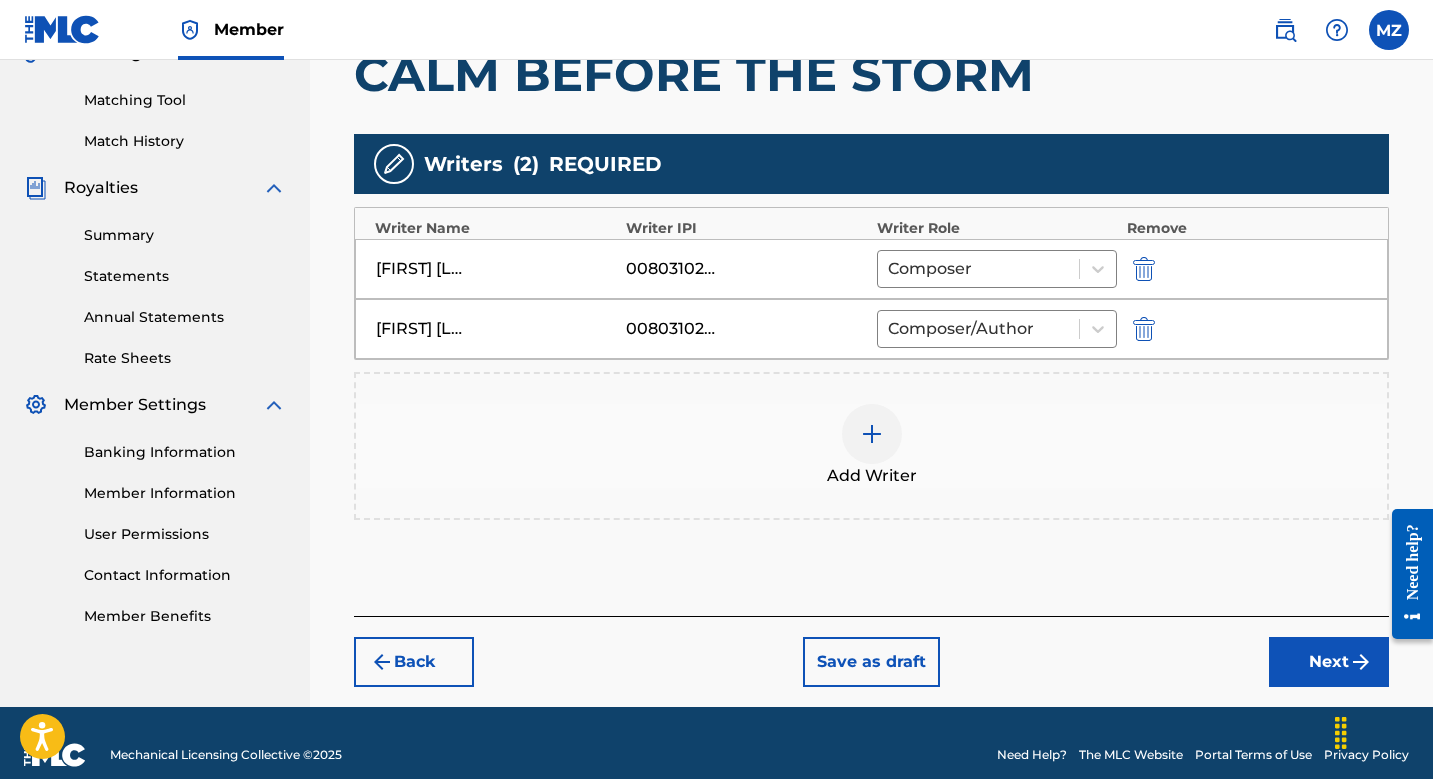 click on "Next" at bounding box center (1329, 662) 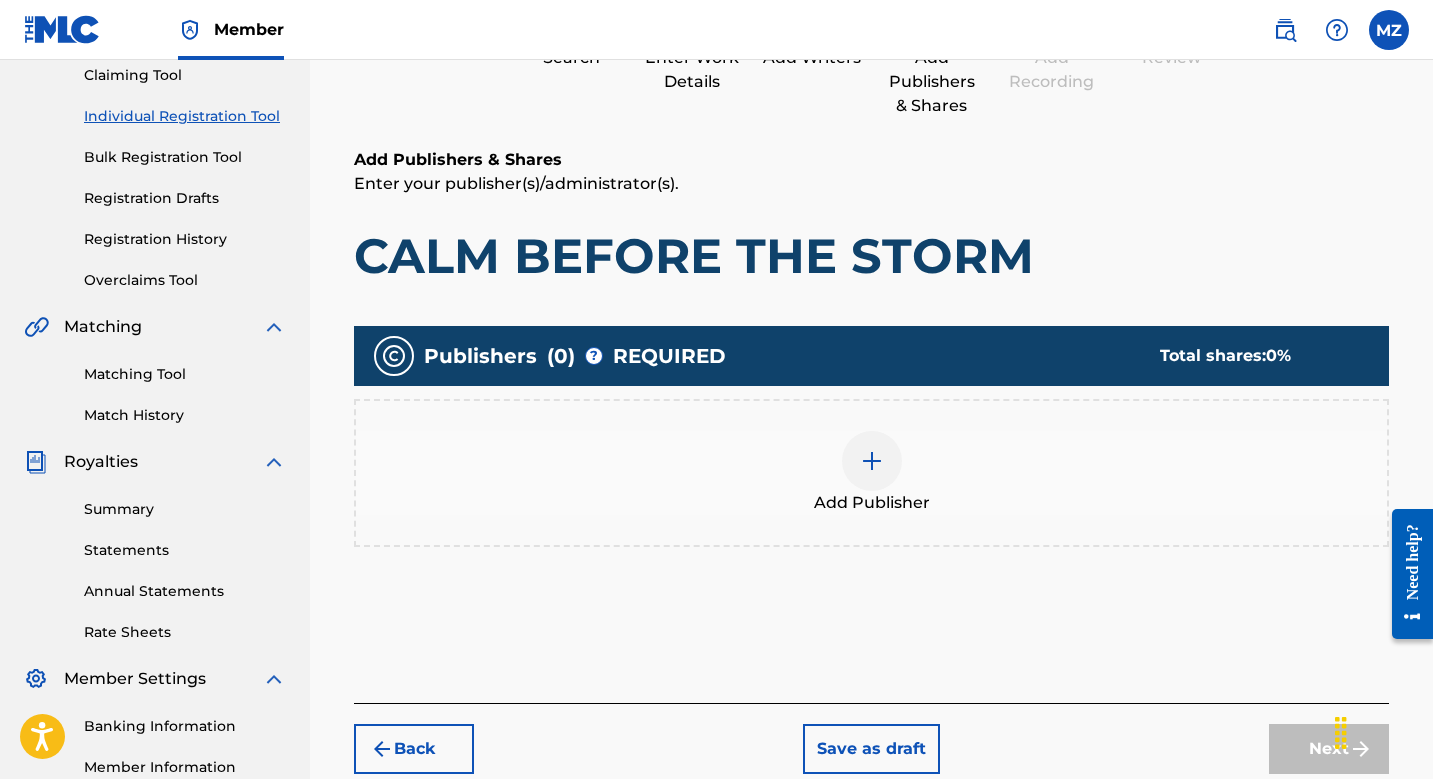 scroll, scrollTop: 221, scrollLeft: 0, axis: vertical 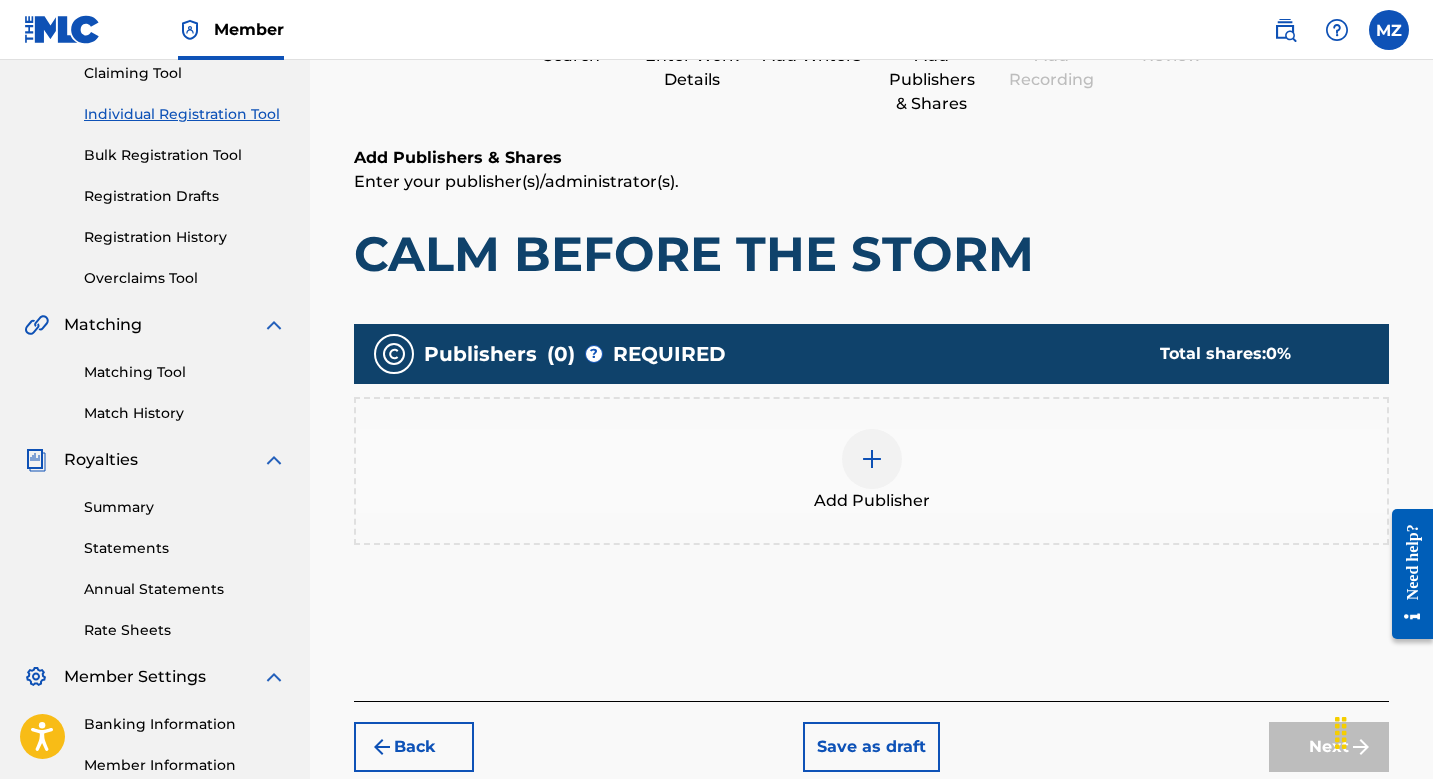 click at bounding box center [872, 459] 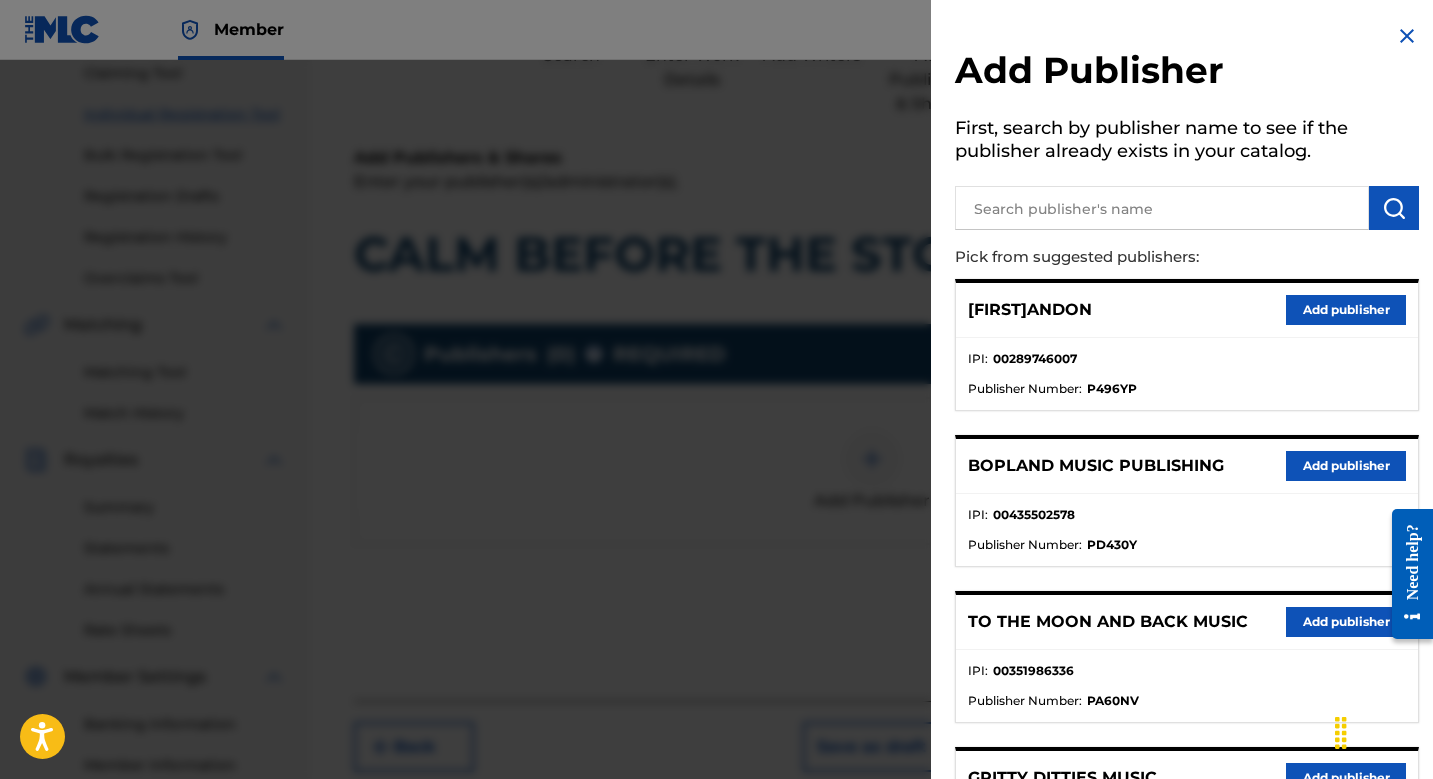 click at bounding box center [1162, 208] 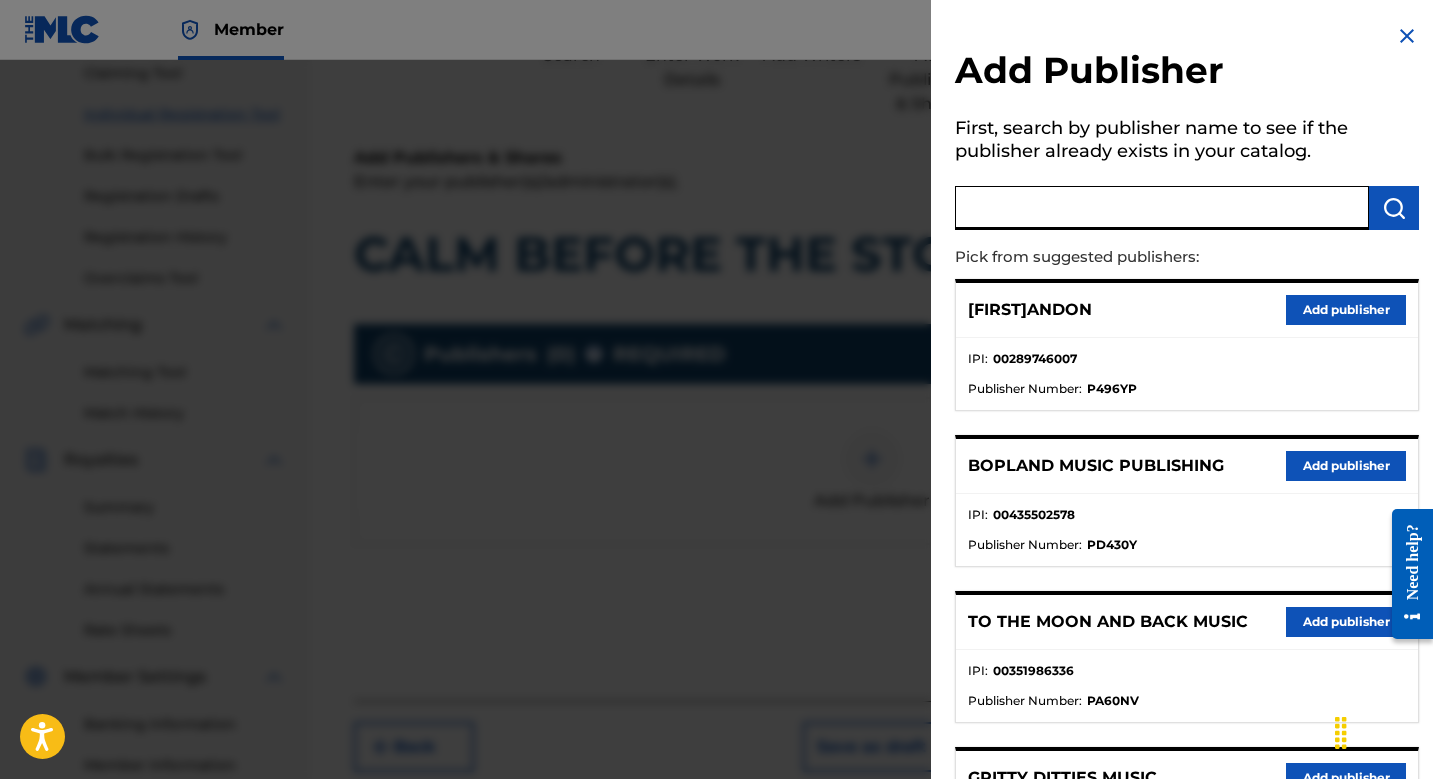 paste on "00379812221" 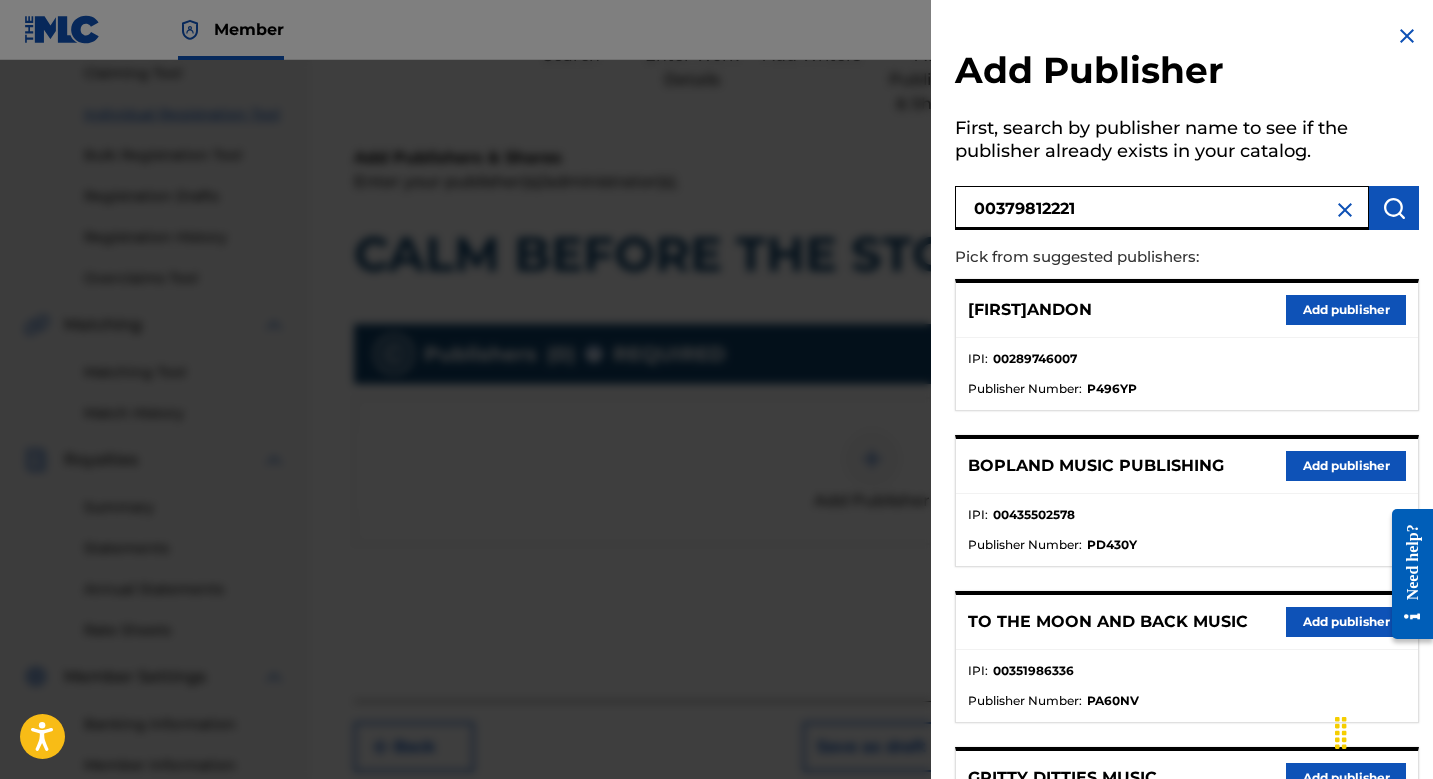 click at bounding box center (1394, 208) 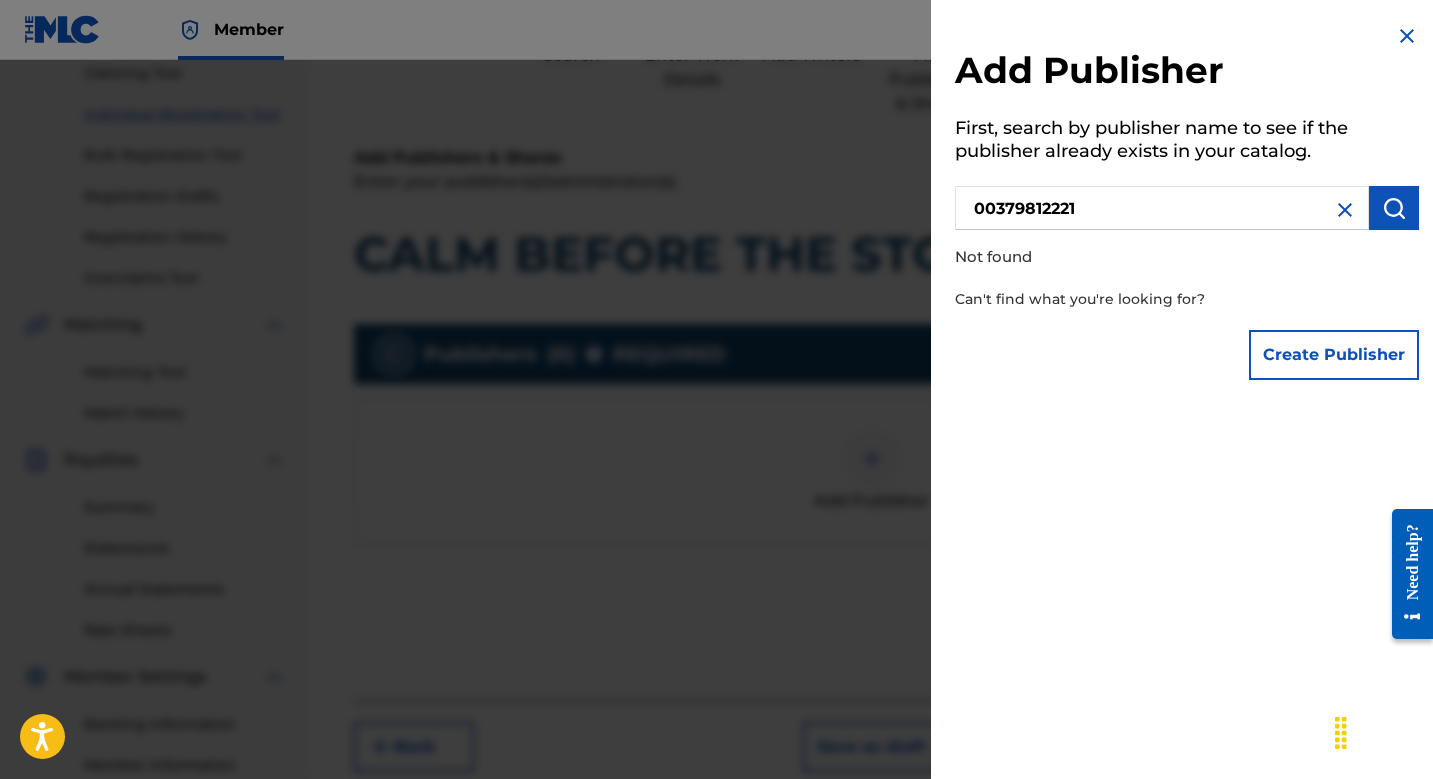 click on "00379812221" at bounding box center (1162, 208) 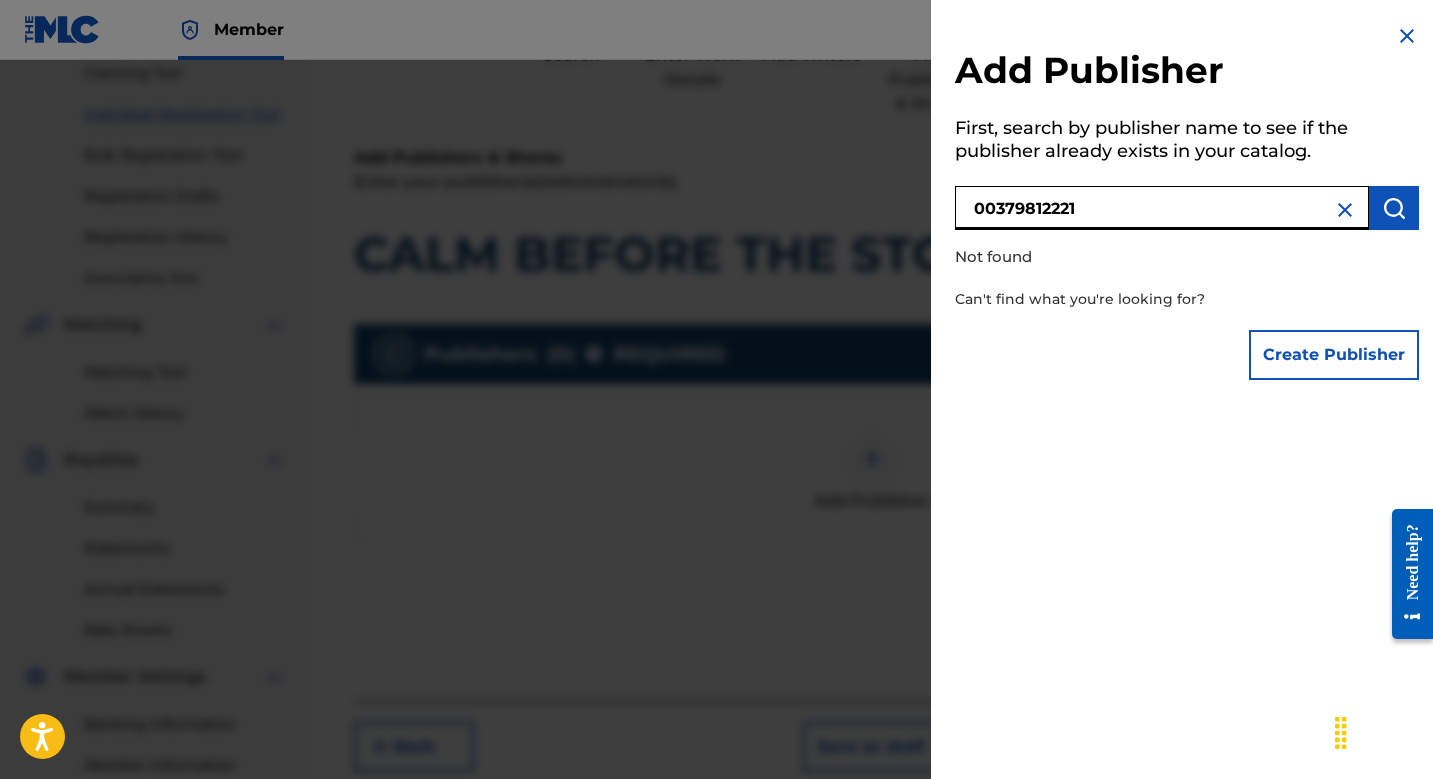 click on "00379812221" at bounding box center [1162, 208] 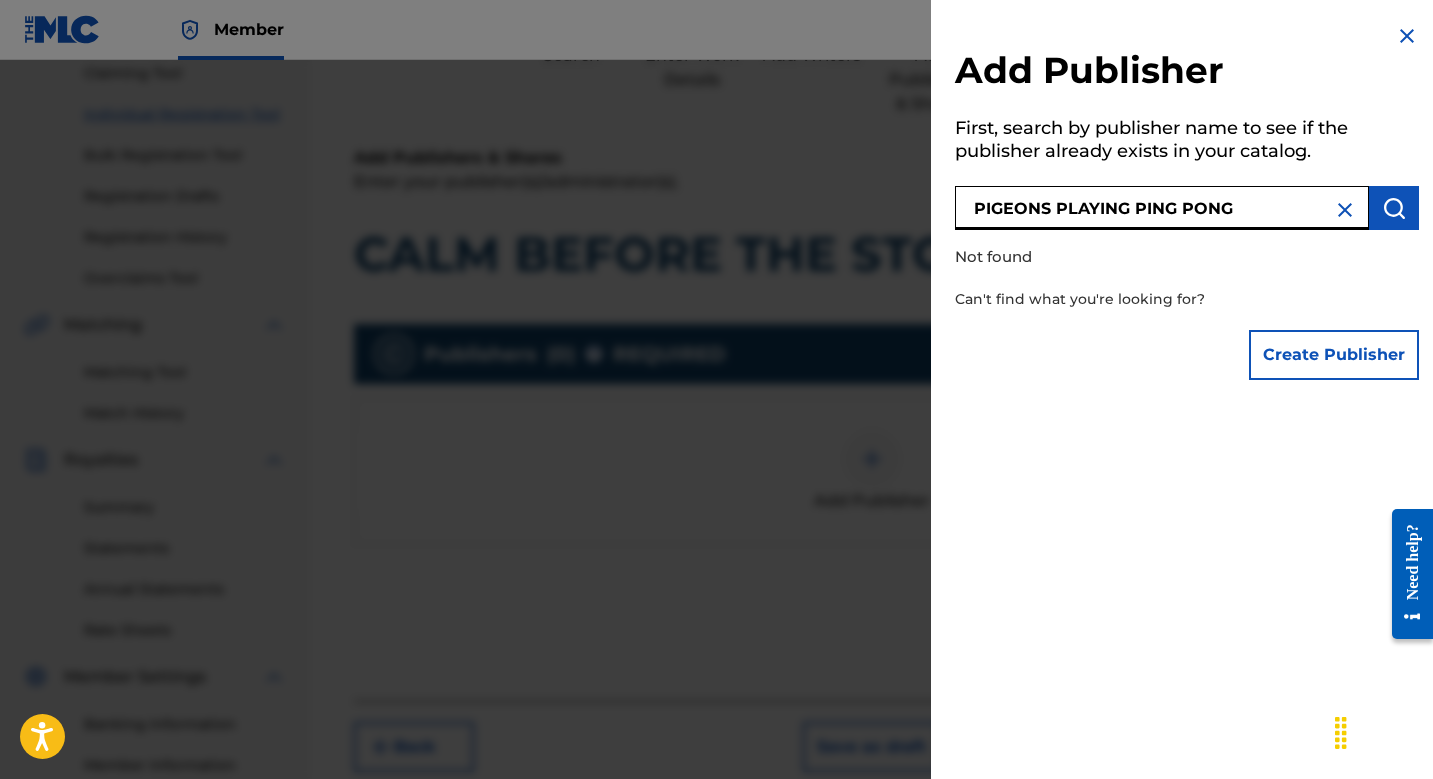 type on "PIGEONS PLAYING PING PONG" 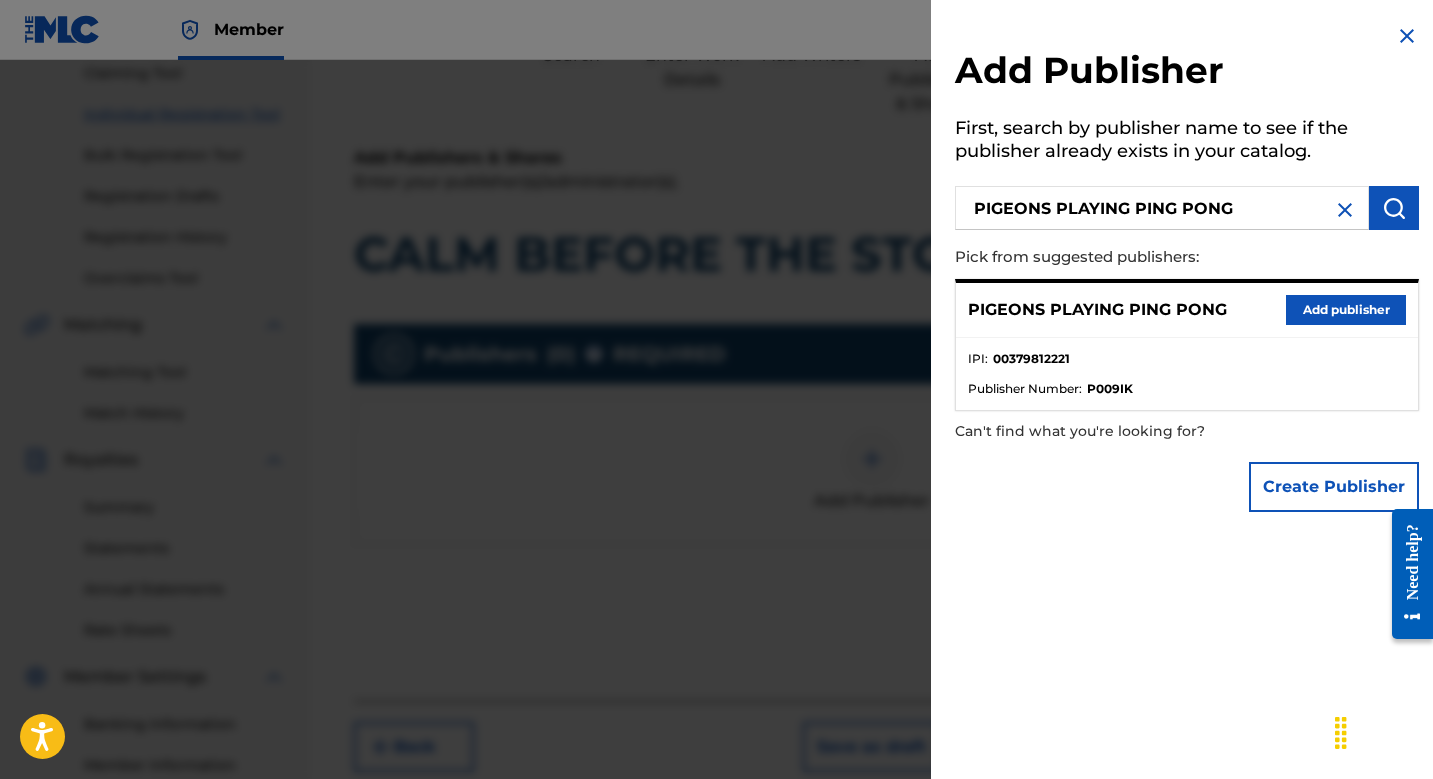 click on "PIGEONS PLAYING PING PONG Add publisher" at bounding box center [1187, 310] 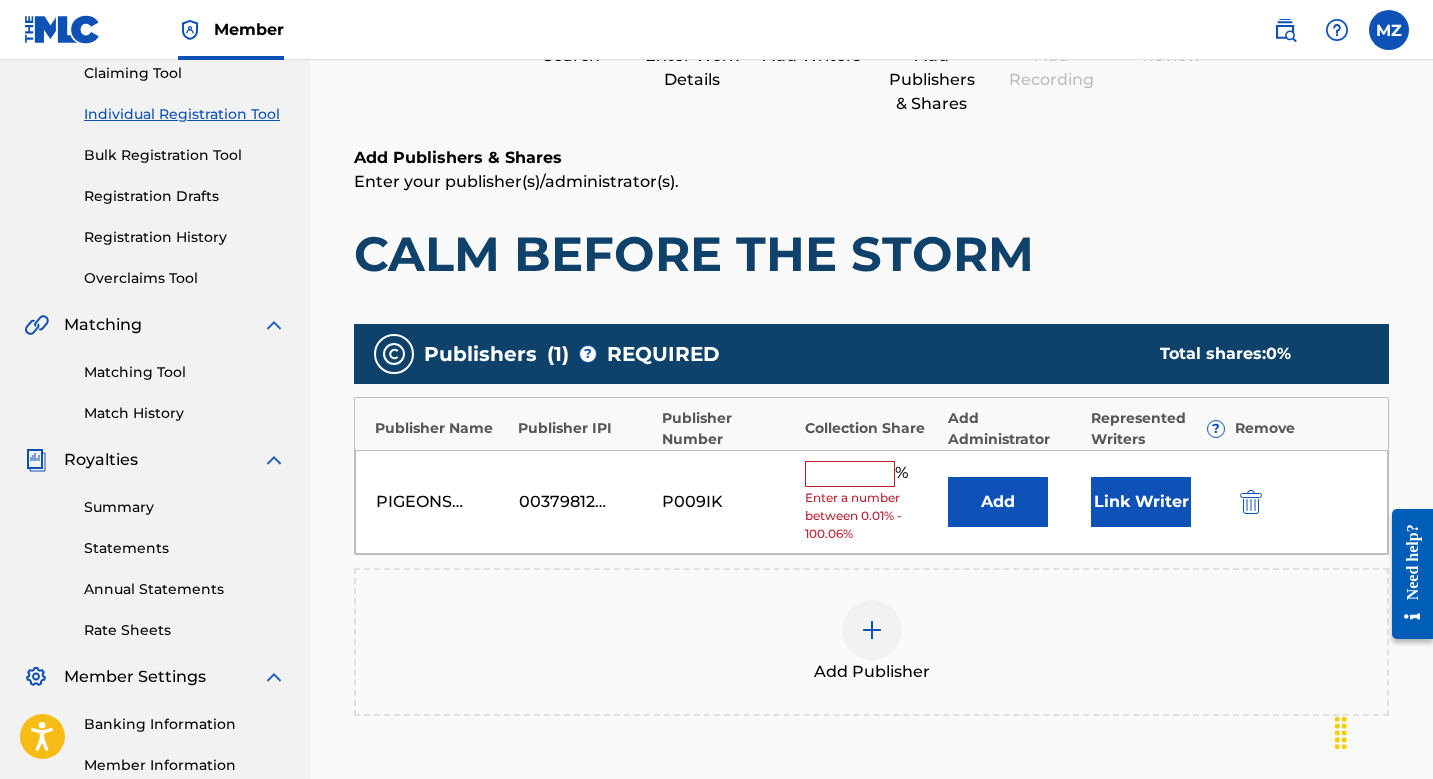 click at bounding box center (850, 474) 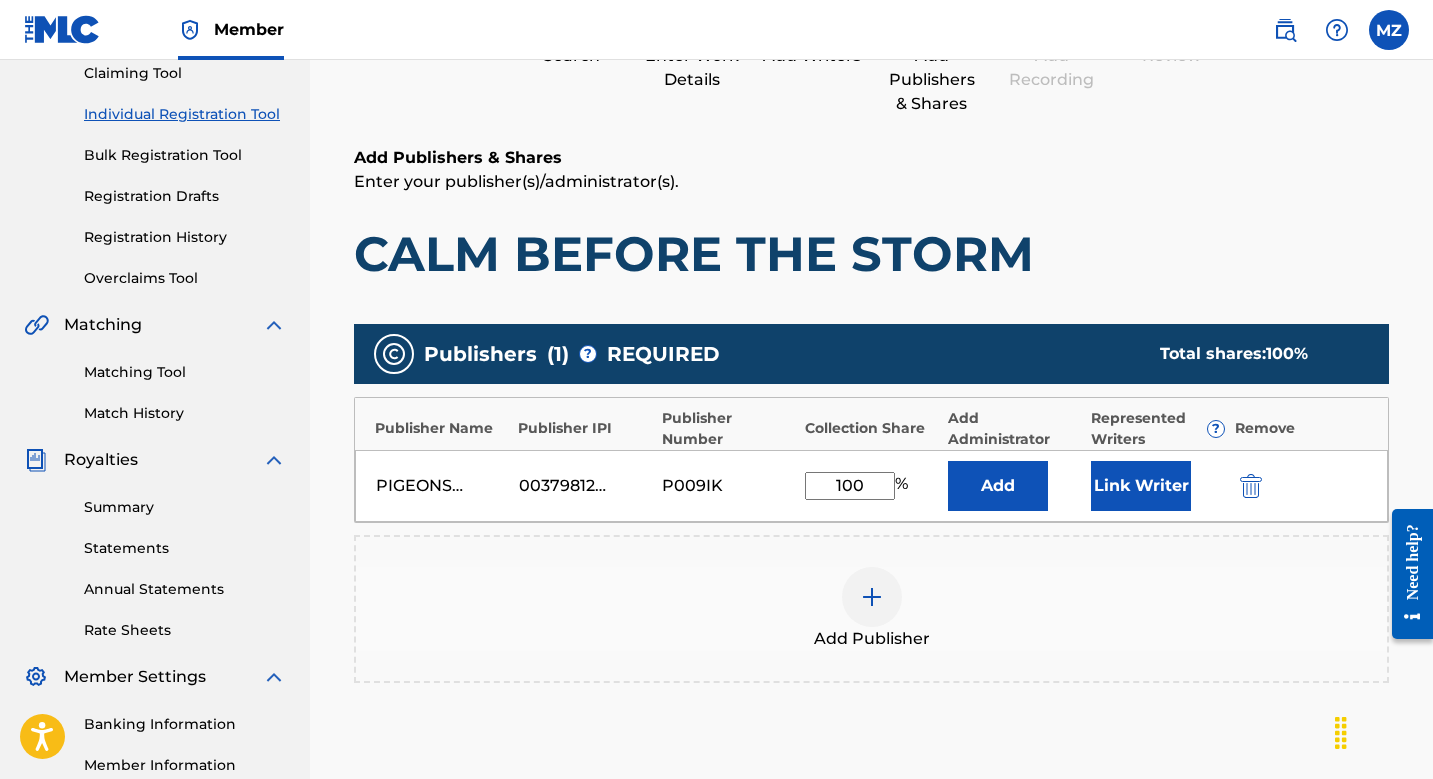type on "100" 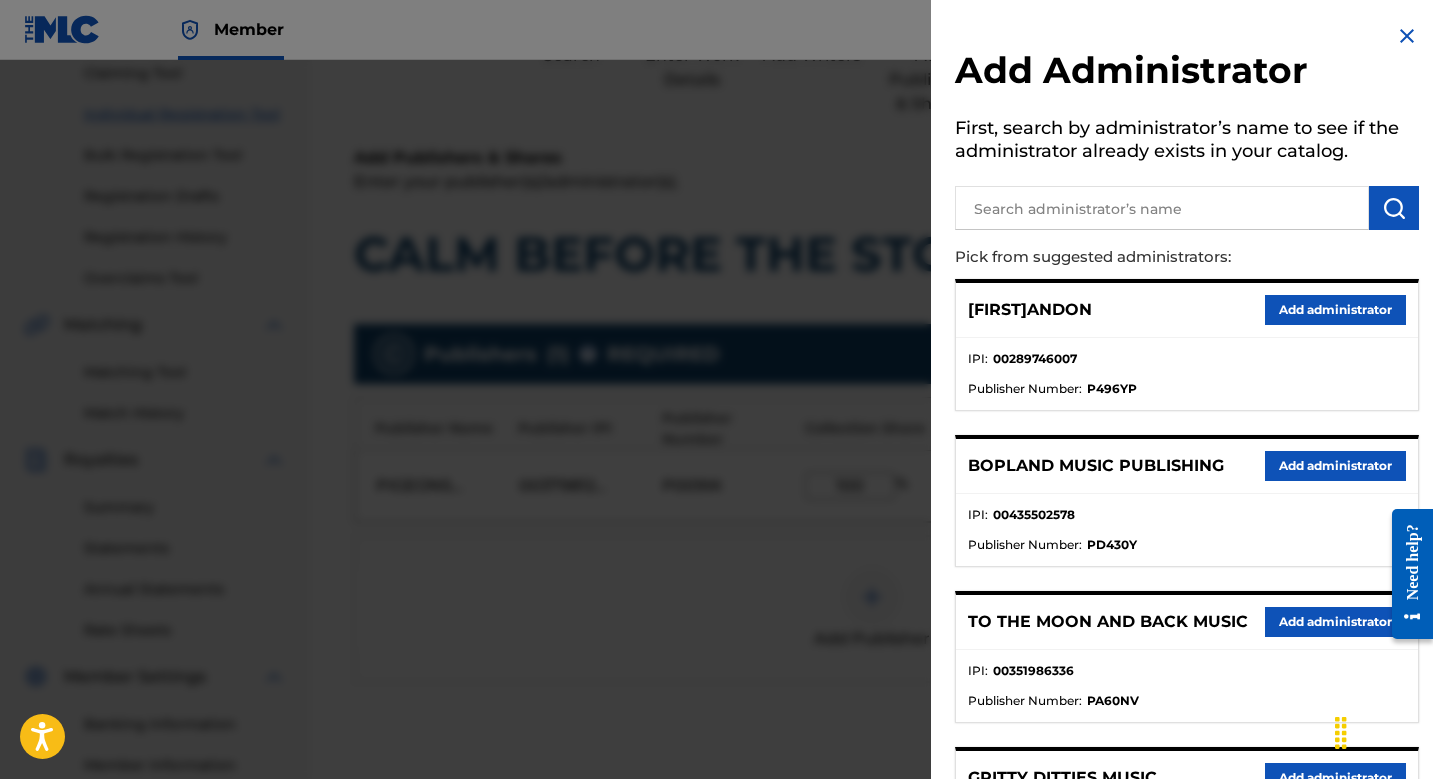 click at bounding box center [1162, 208] 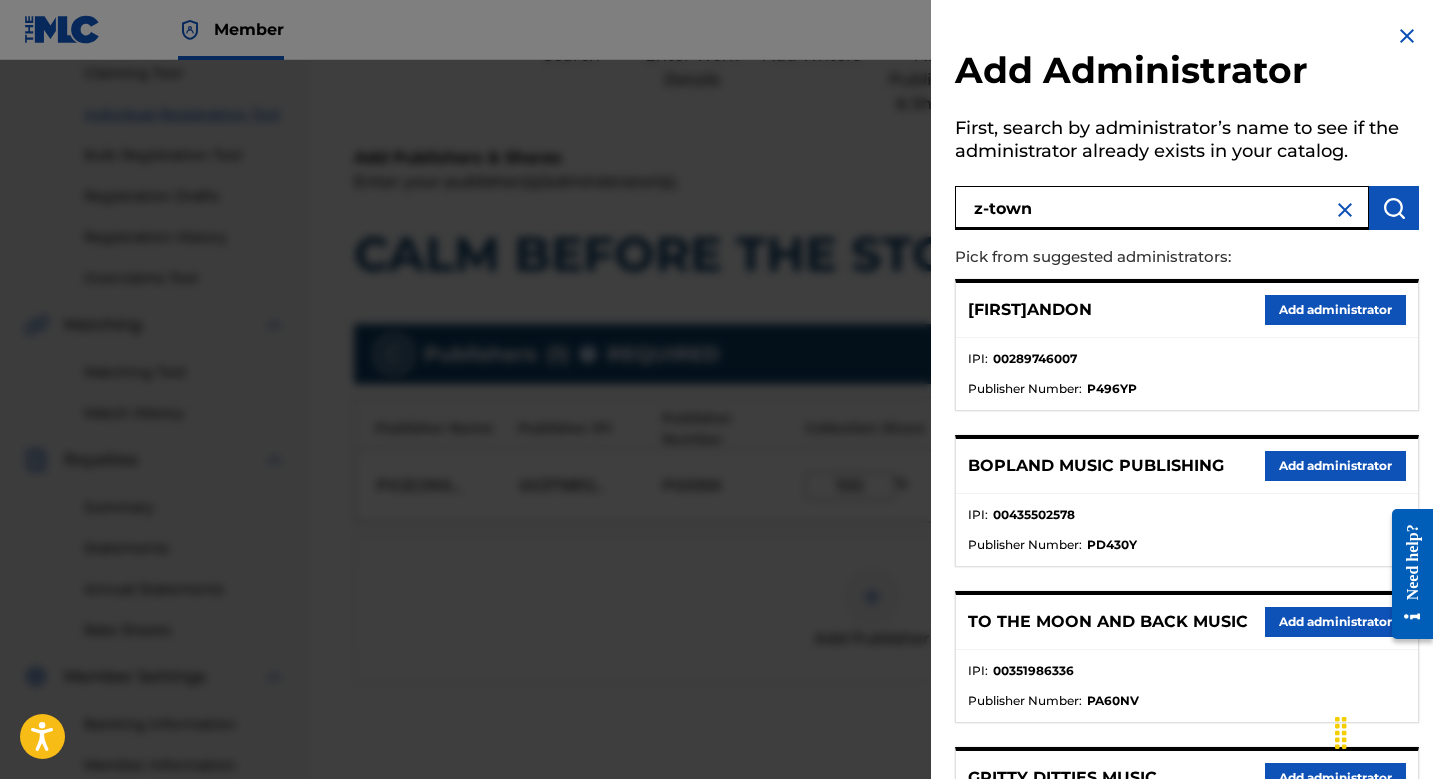 type on "z-town" 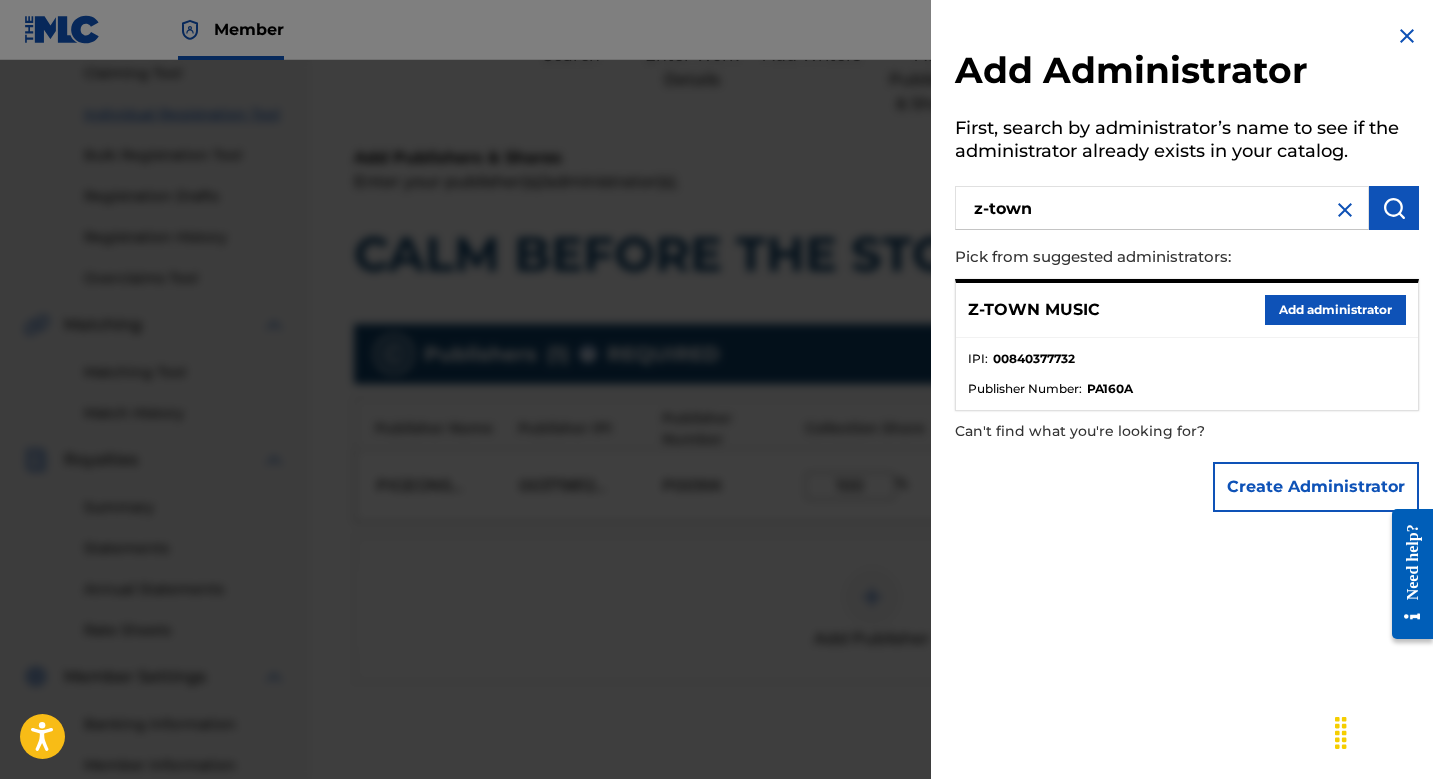 click on "Add administrator" at bounding box center [1335, 310] 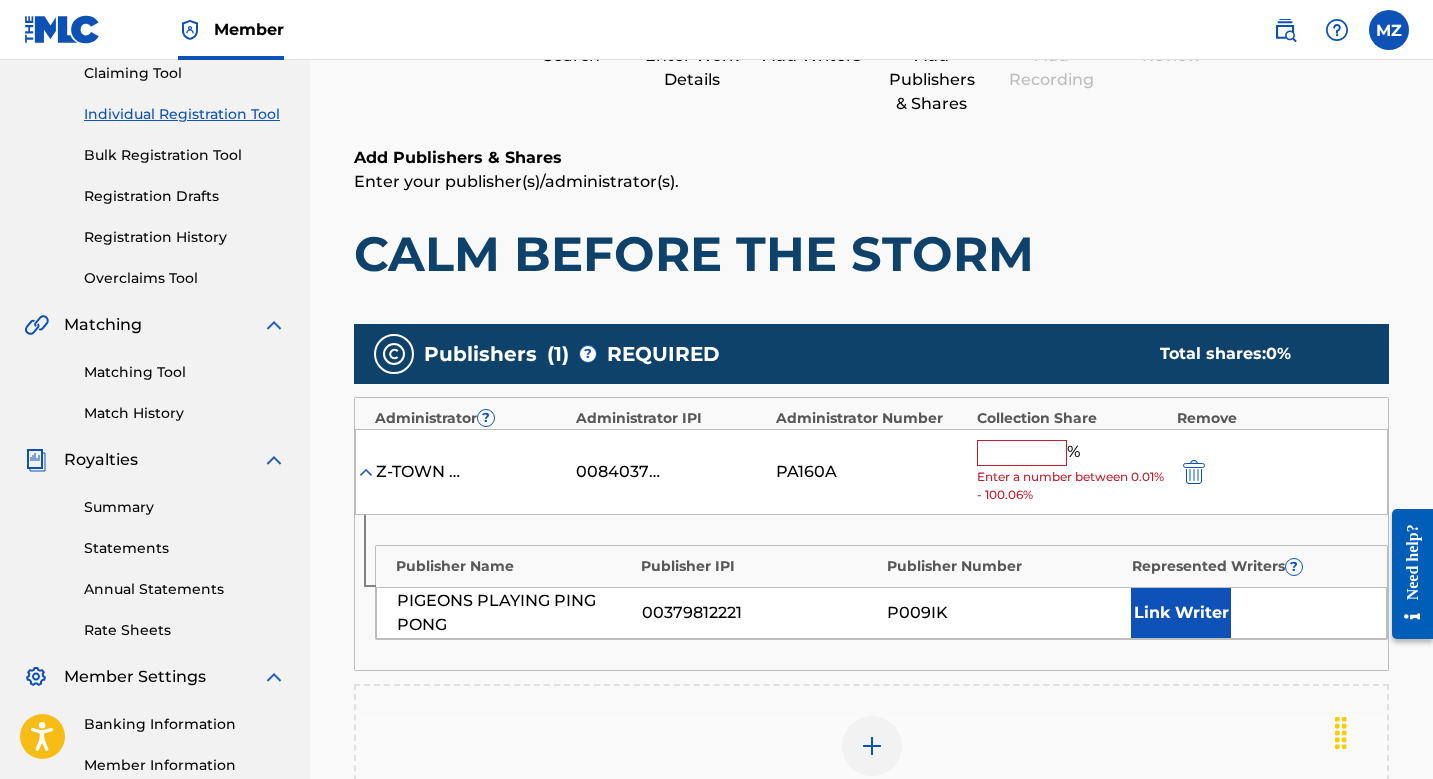 click at bounding box center [1022, 453] 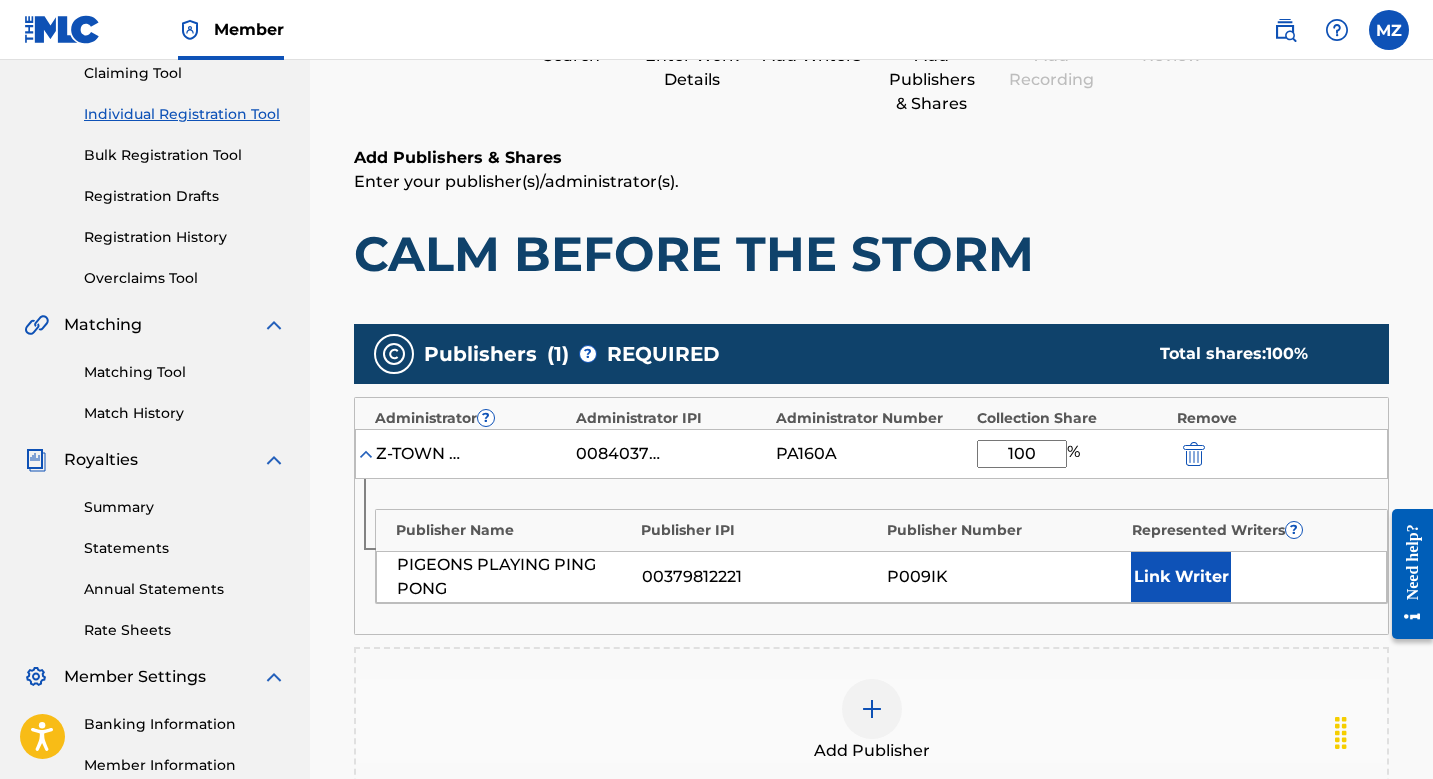 type on "100" 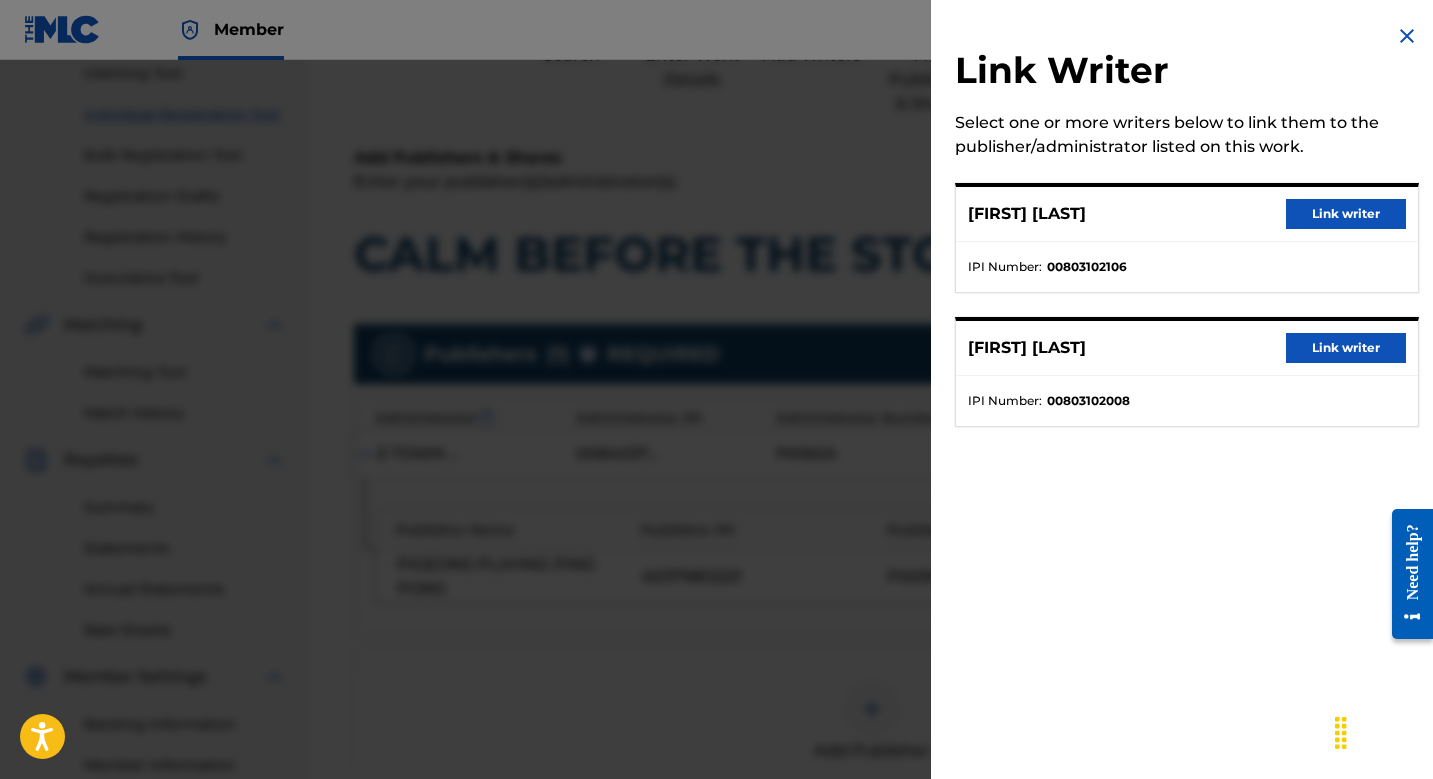 click on "Link writer" at bounding box center (1346, 214) 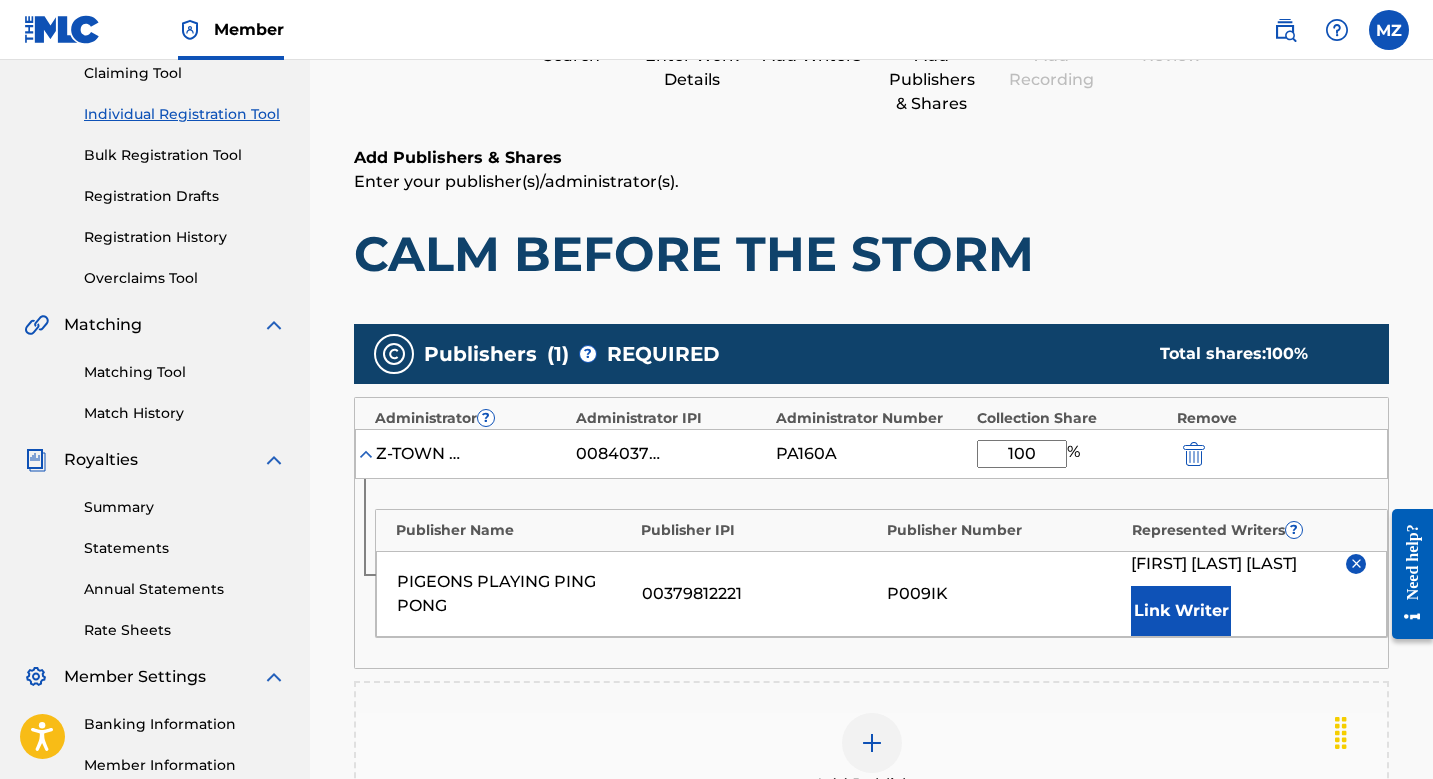 click on "Link Writer" at bounding box center [1181, 611] 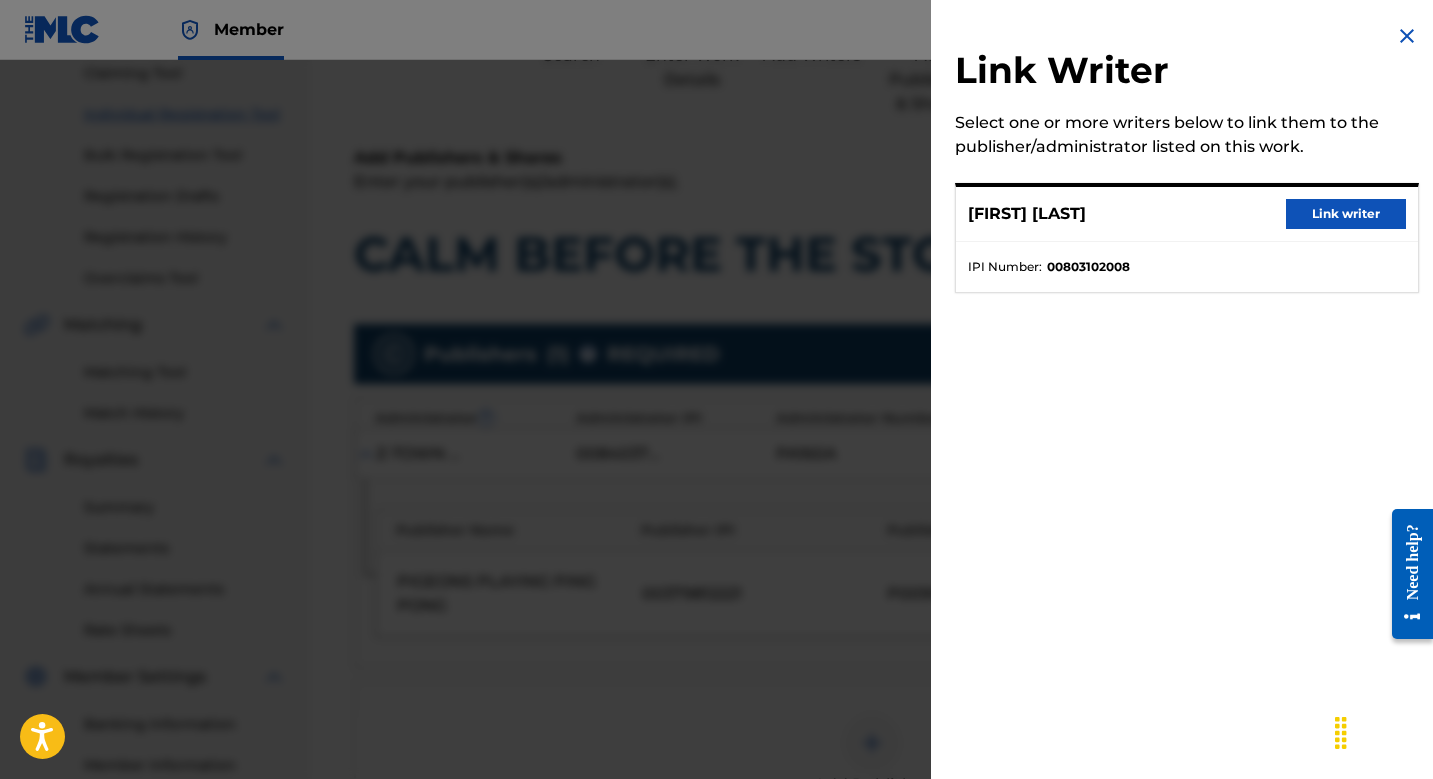 click on "Link writer" at bounding box center (1346, 214) 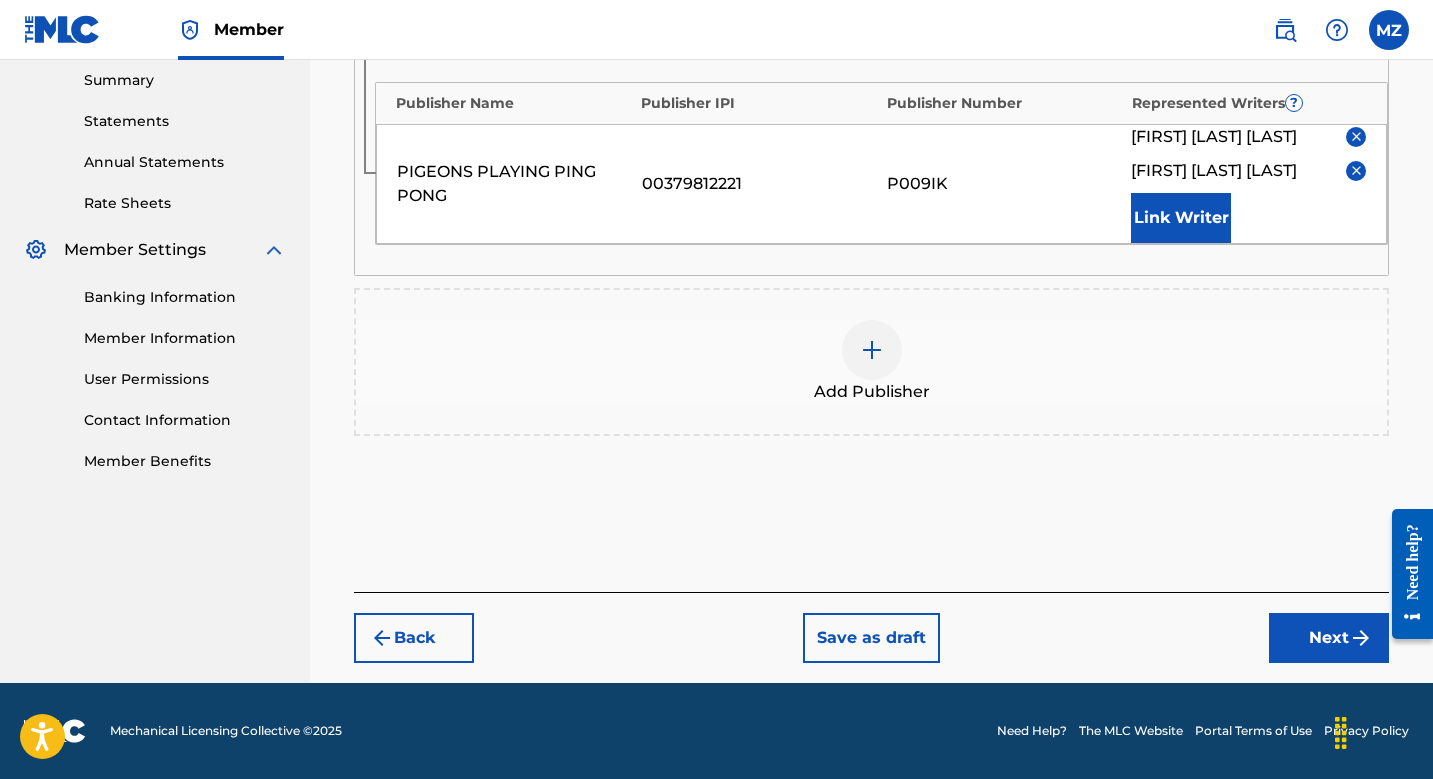click on "Next" at bounding box center (1329, 638) 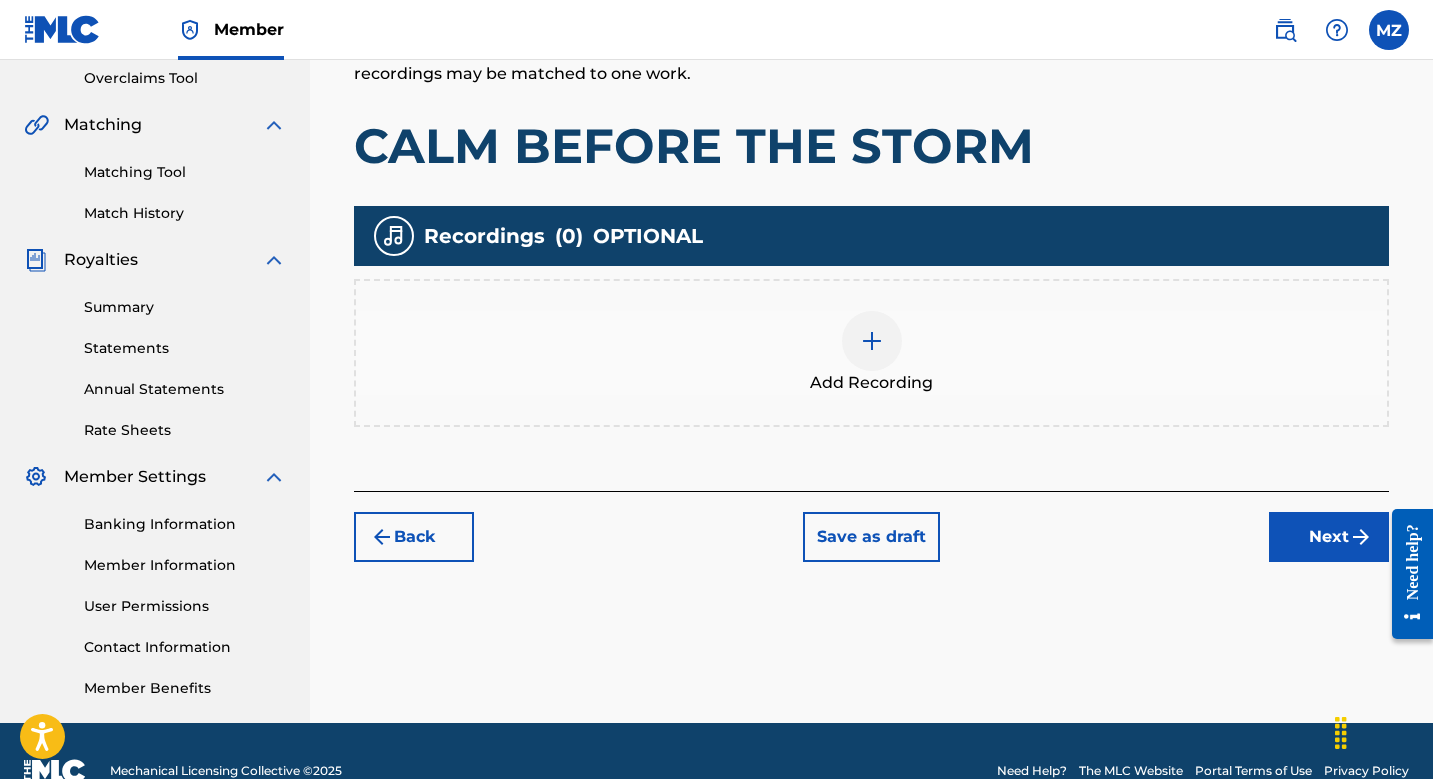 scroll, scrollTop: 424, scrollLeft: 0, axis: vertical 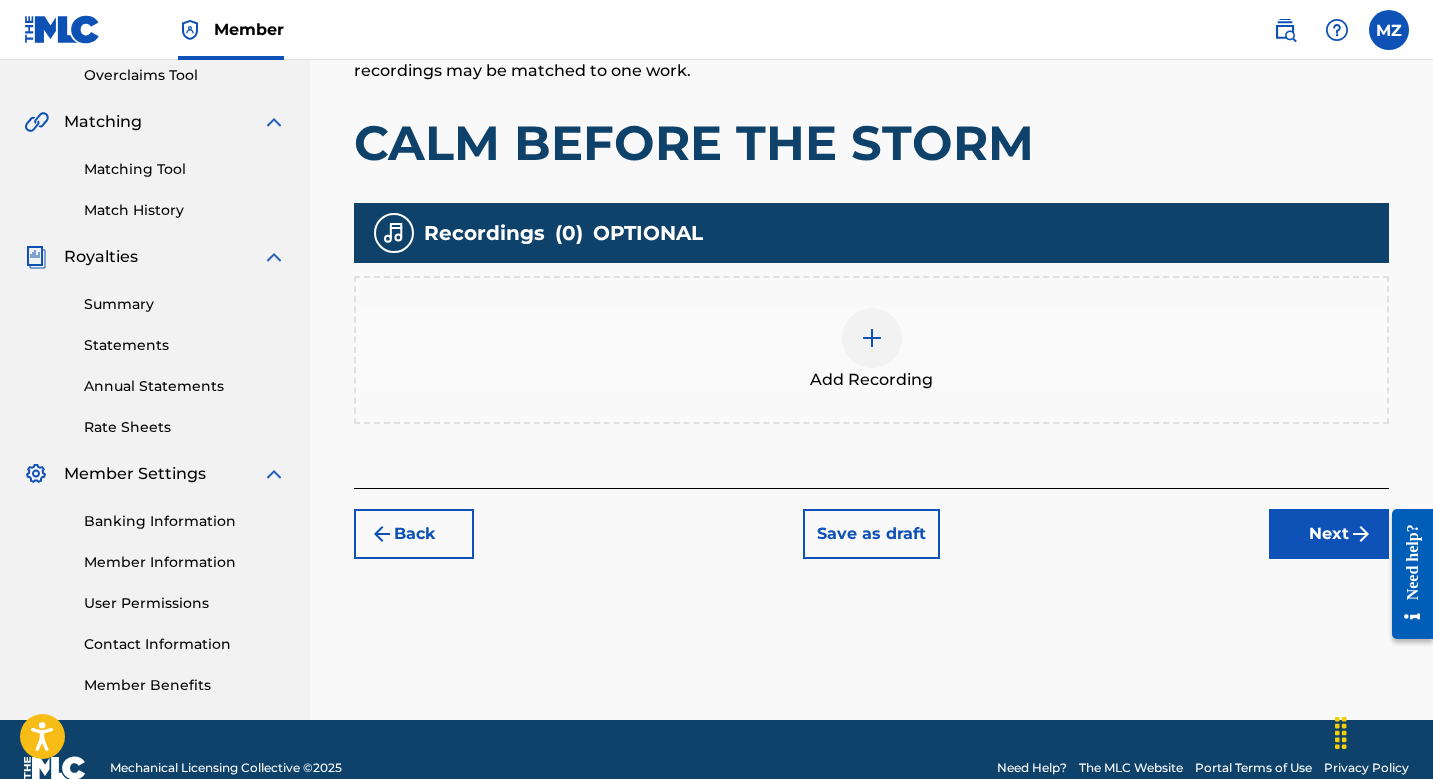 click at bounding box center [872, 338] 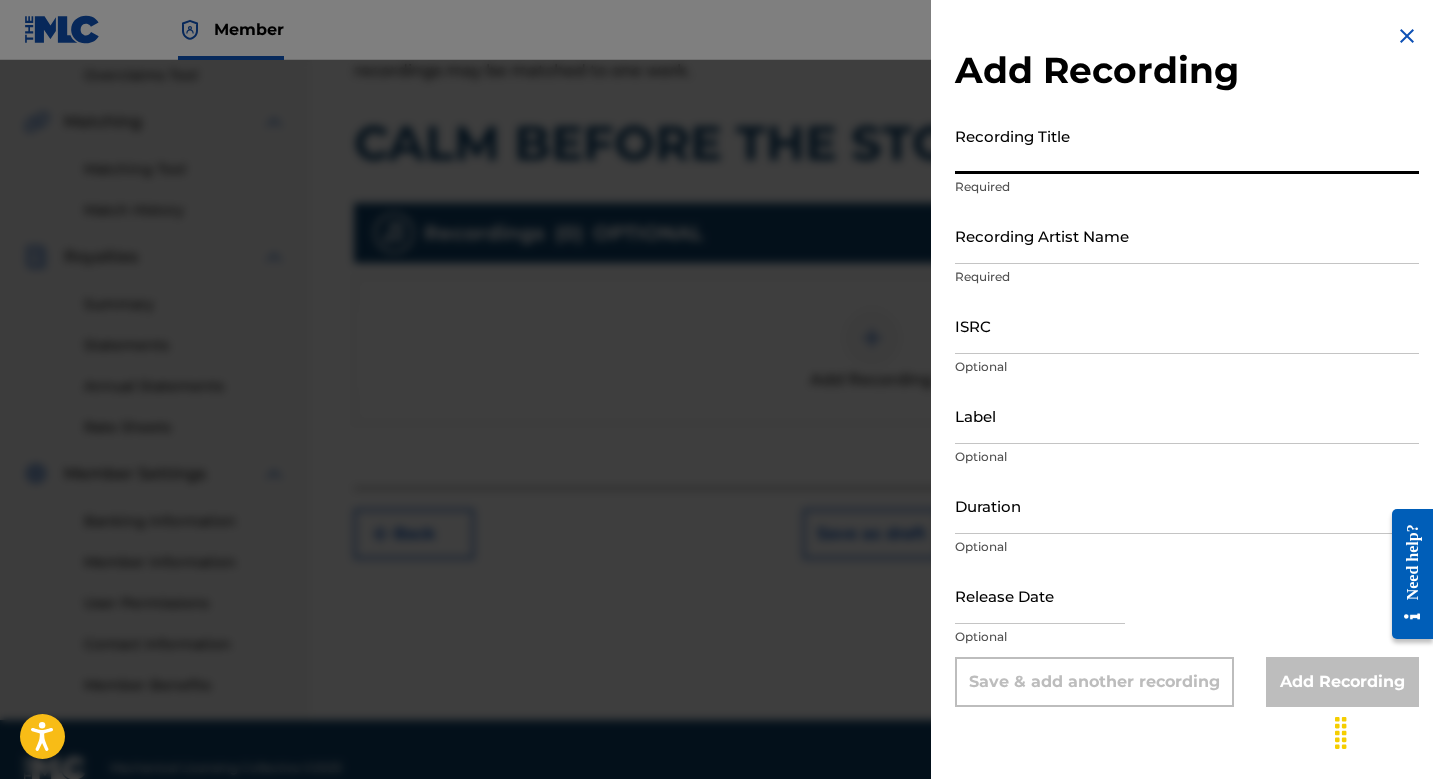 click on "Recording Title" at bounding box center (1187, 145) 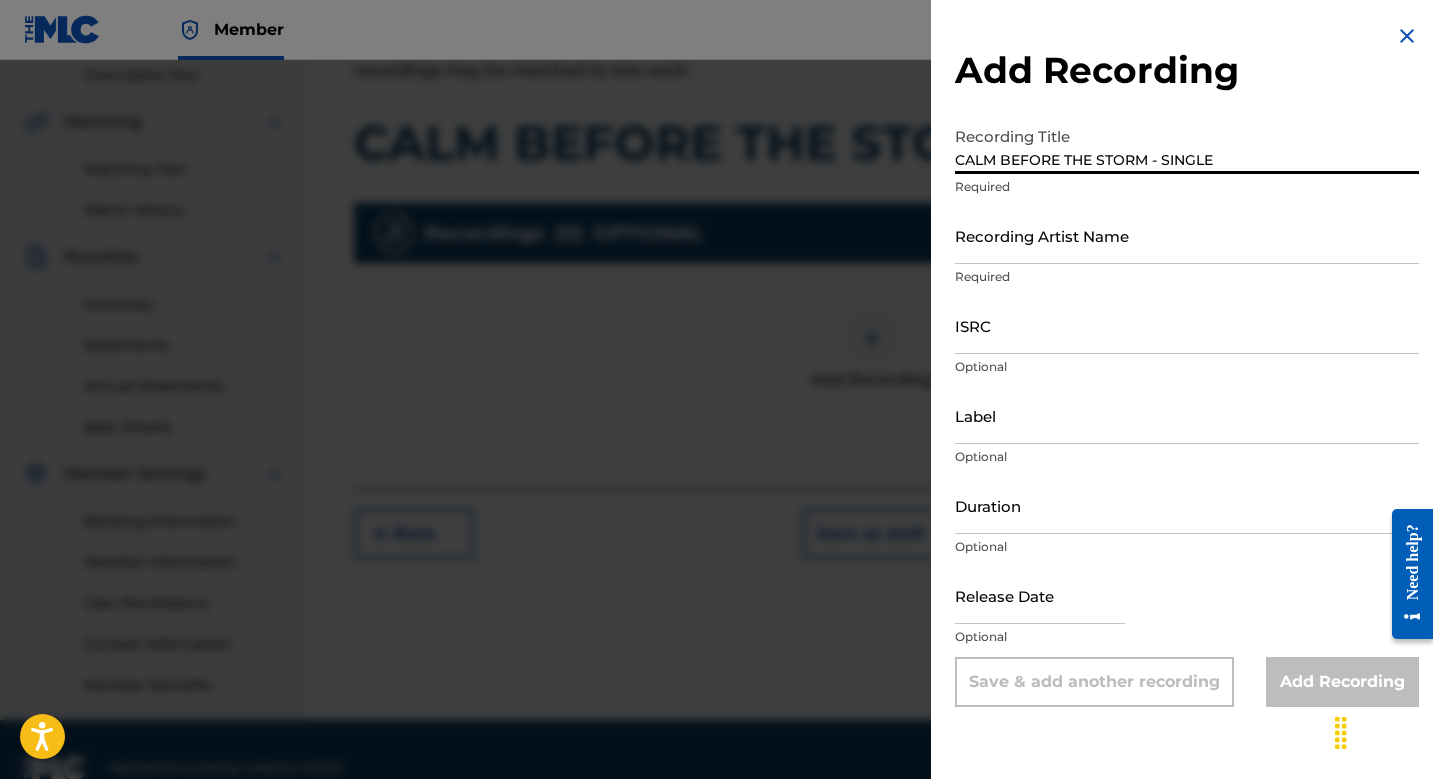 type on "CALM BEFORE THE STORM - SINGLE" 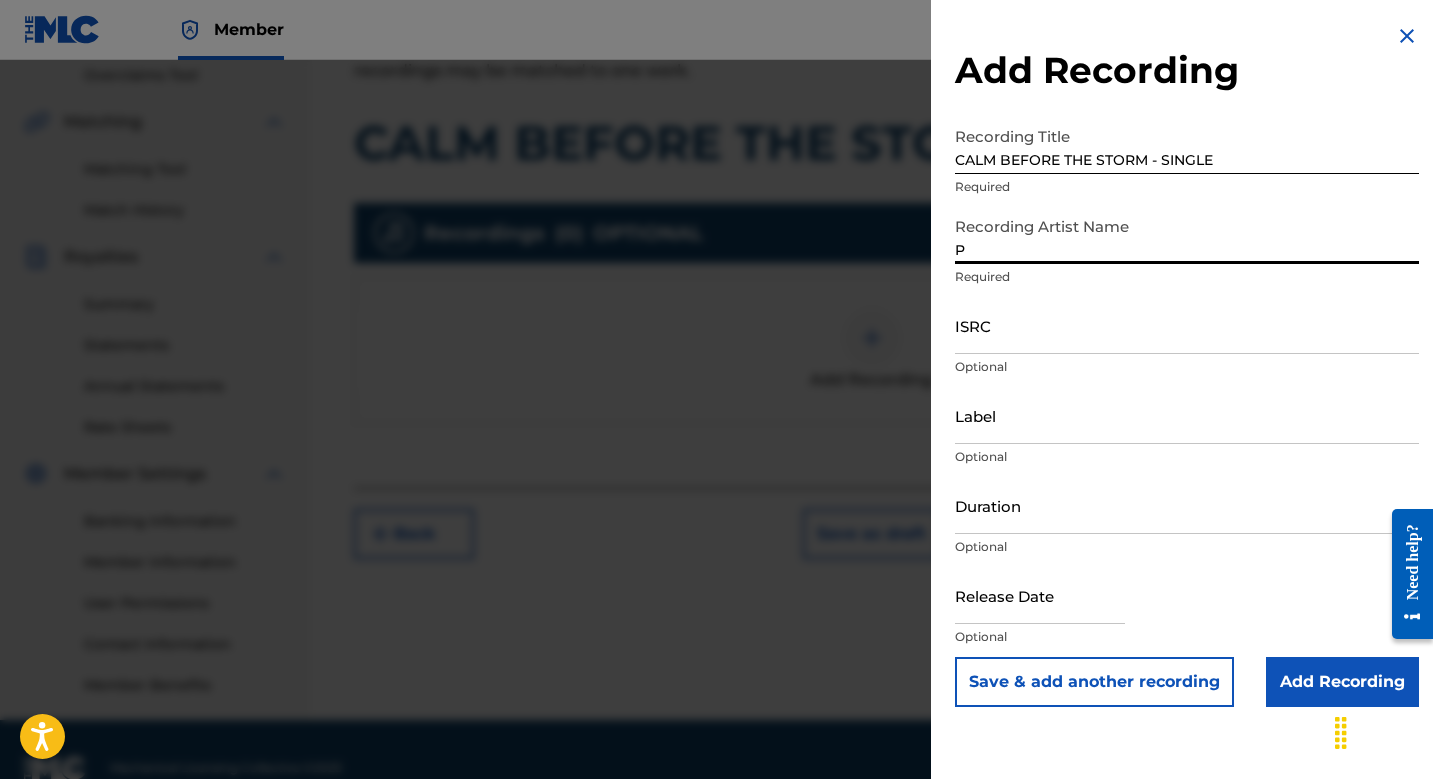 type on "PIGEONS PLAYING PING PONG" 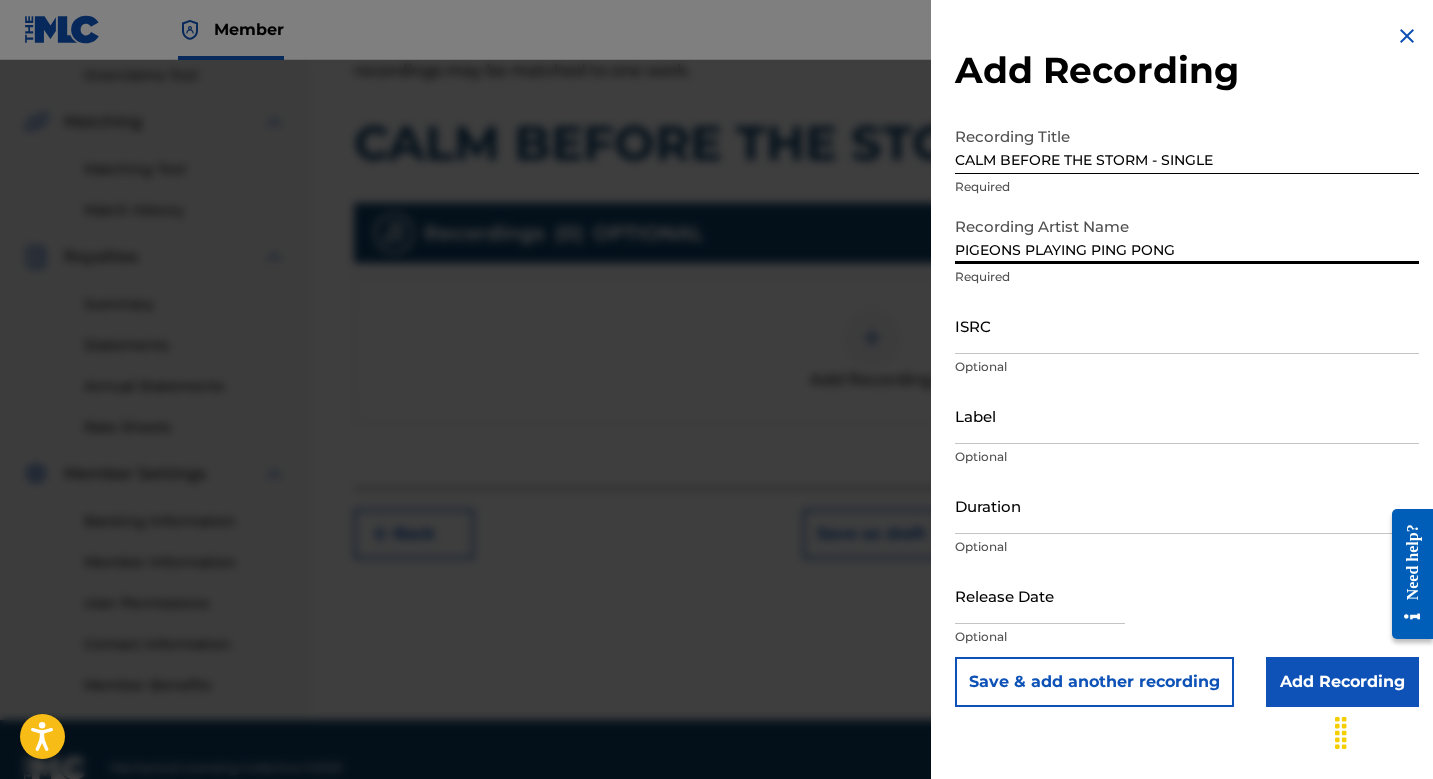 click on "ISRC" at bounding box center (1187, 325) 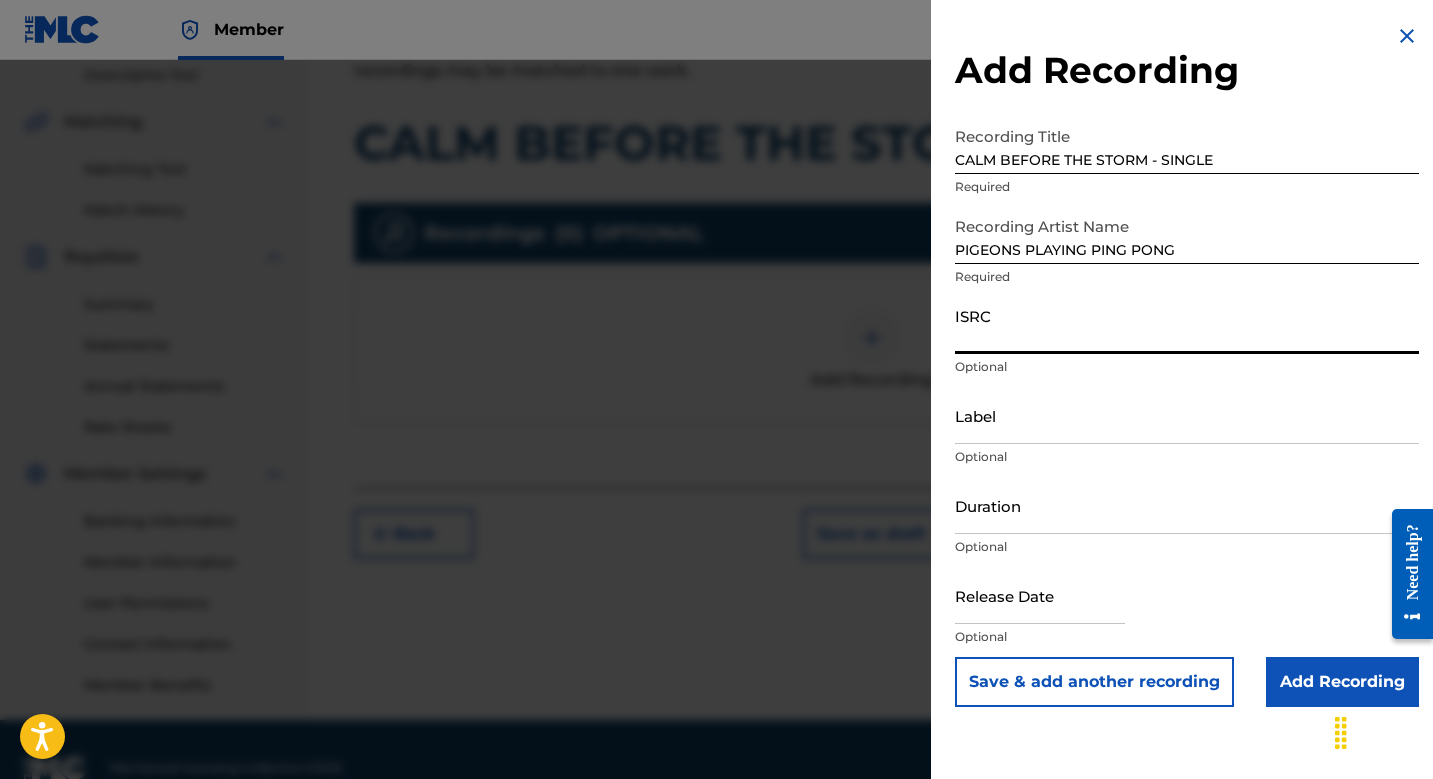 paste on "QMB622503501" 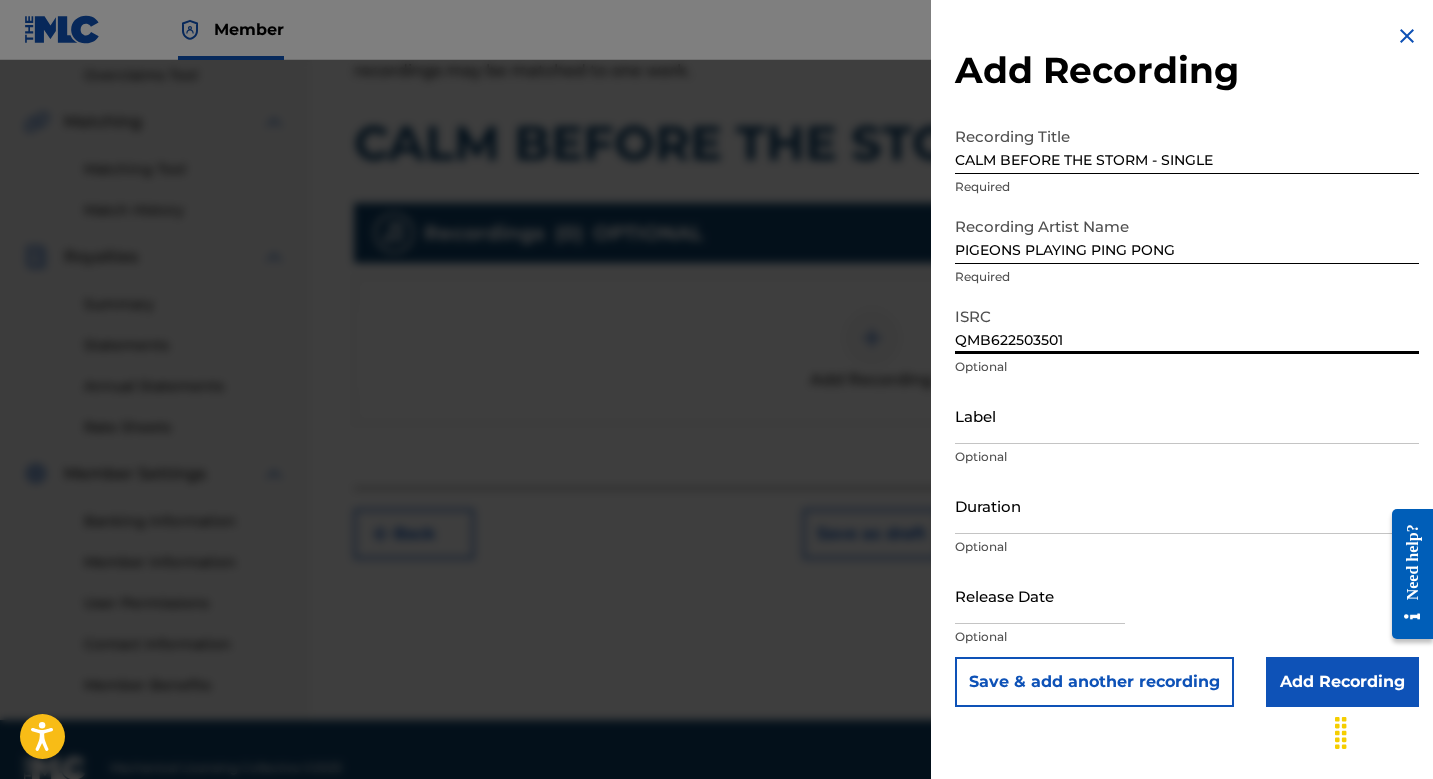 type on "QMB622503501" 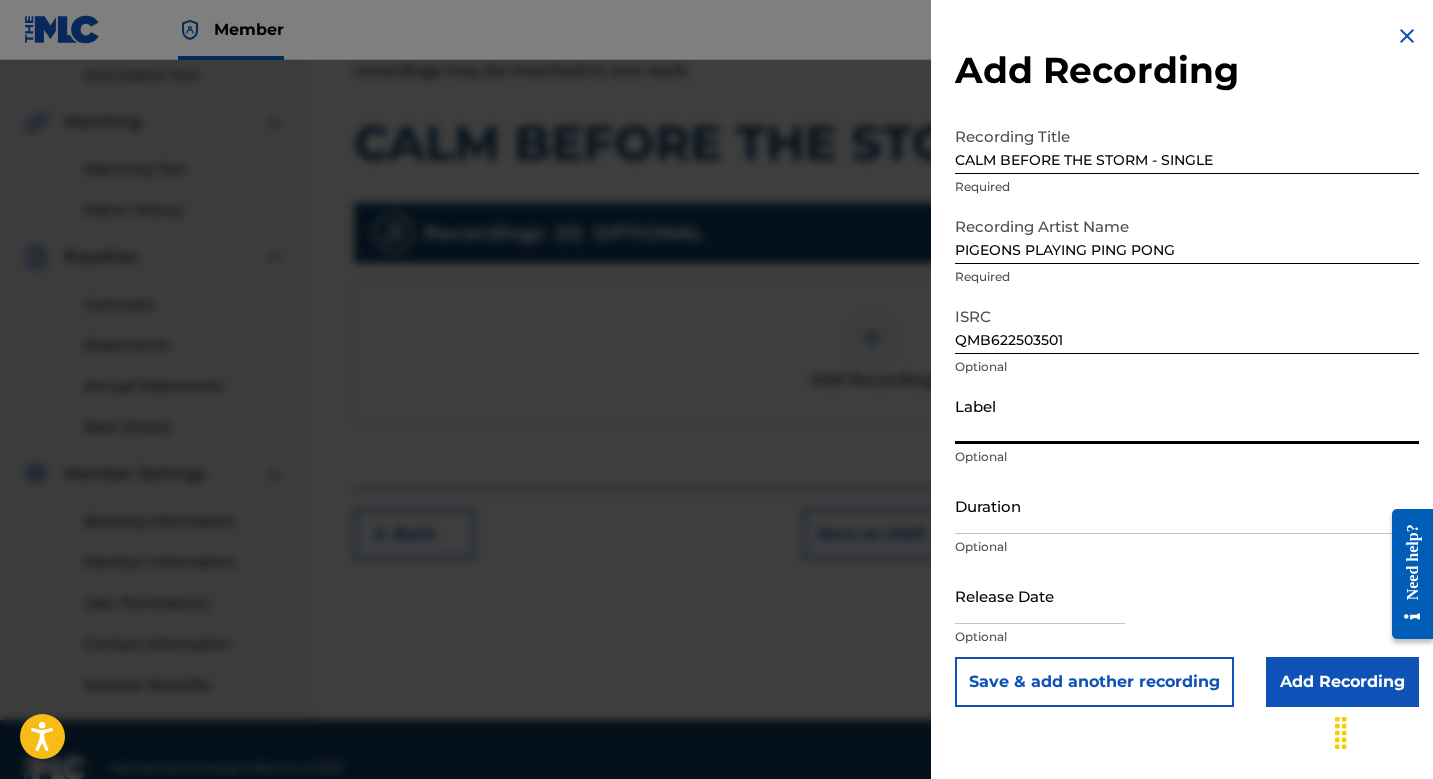 paste on "PIGEONS PLAYING PING PONG" 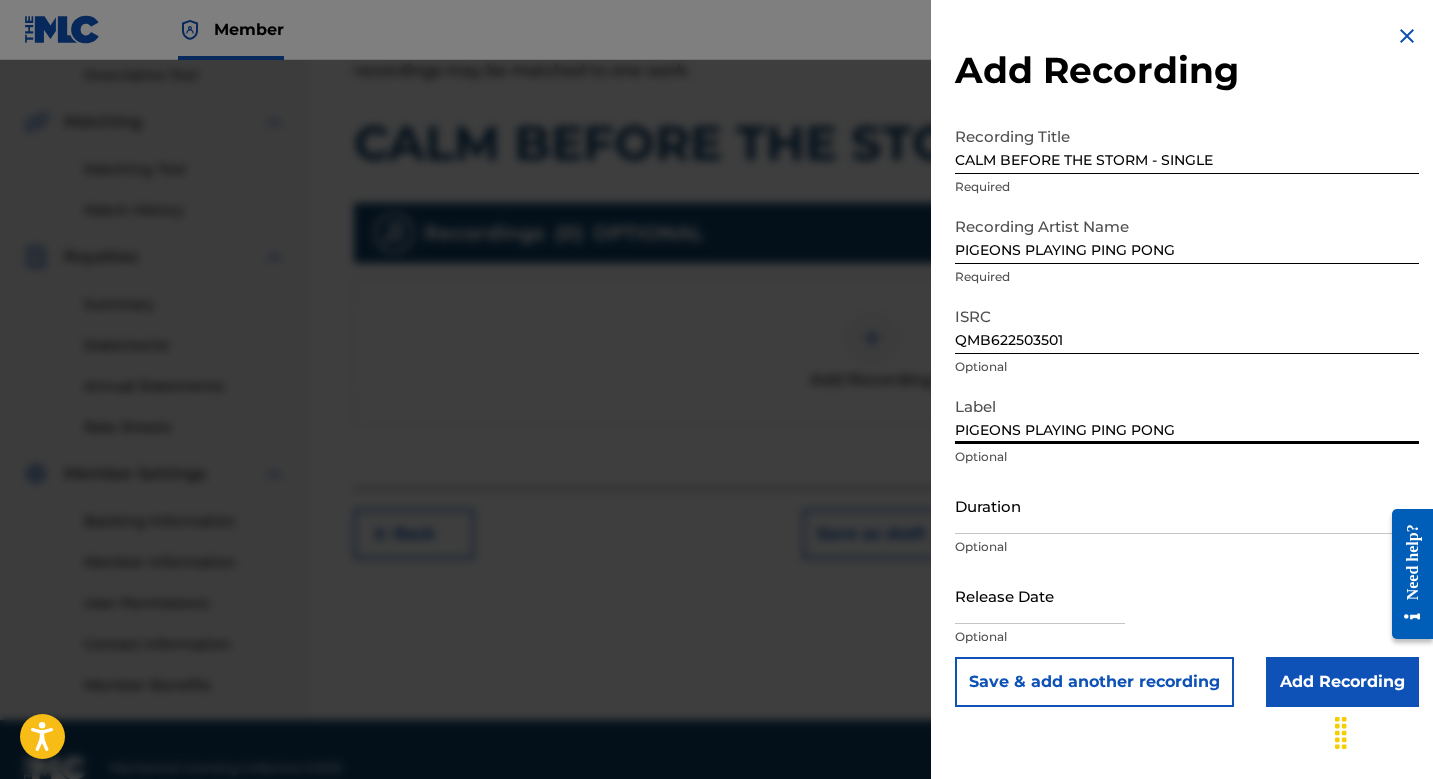 type on "PIGEONS PLAYING PING PONG" 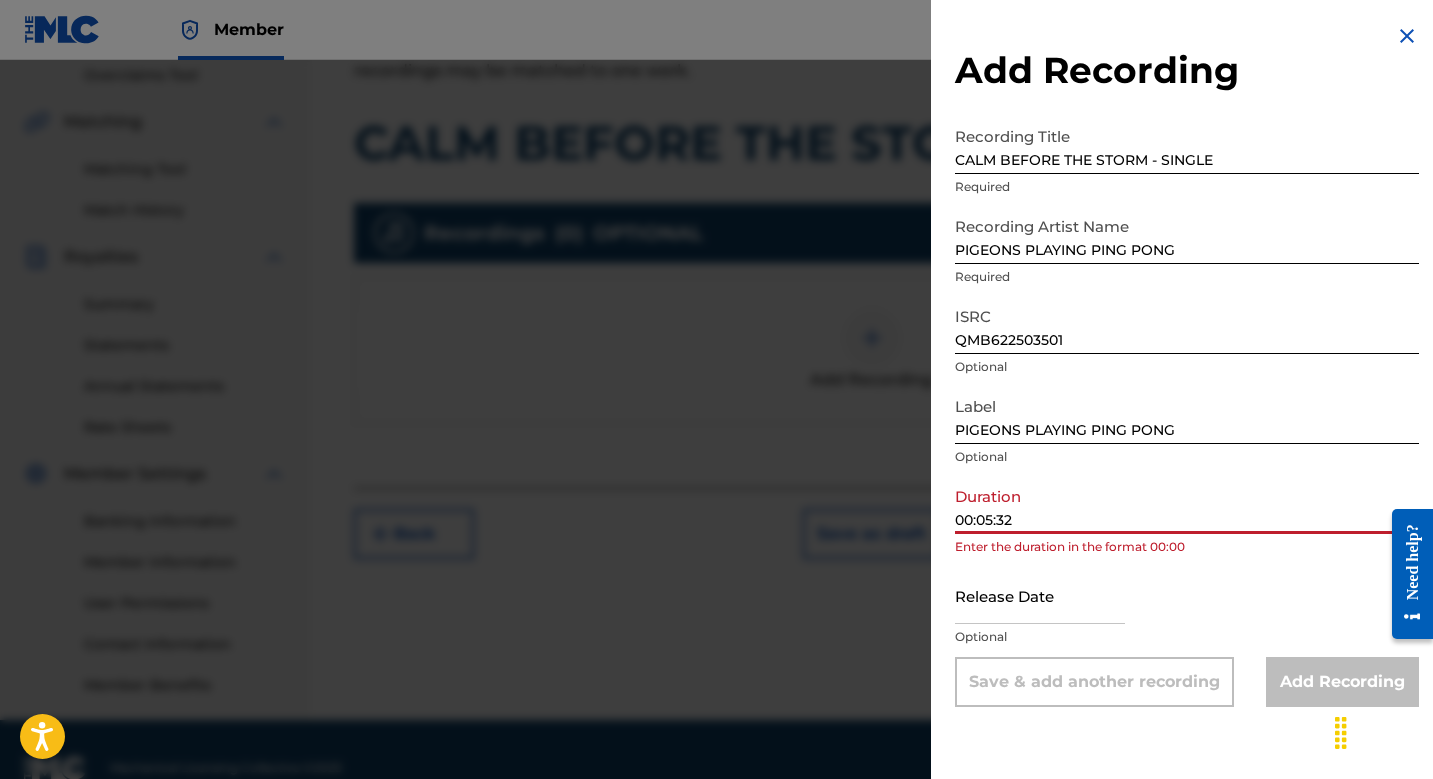 drag, startPoint x: 977, startPoint y: 520, endPoint x: 940, endPoint y: 516, distance: 37.215588 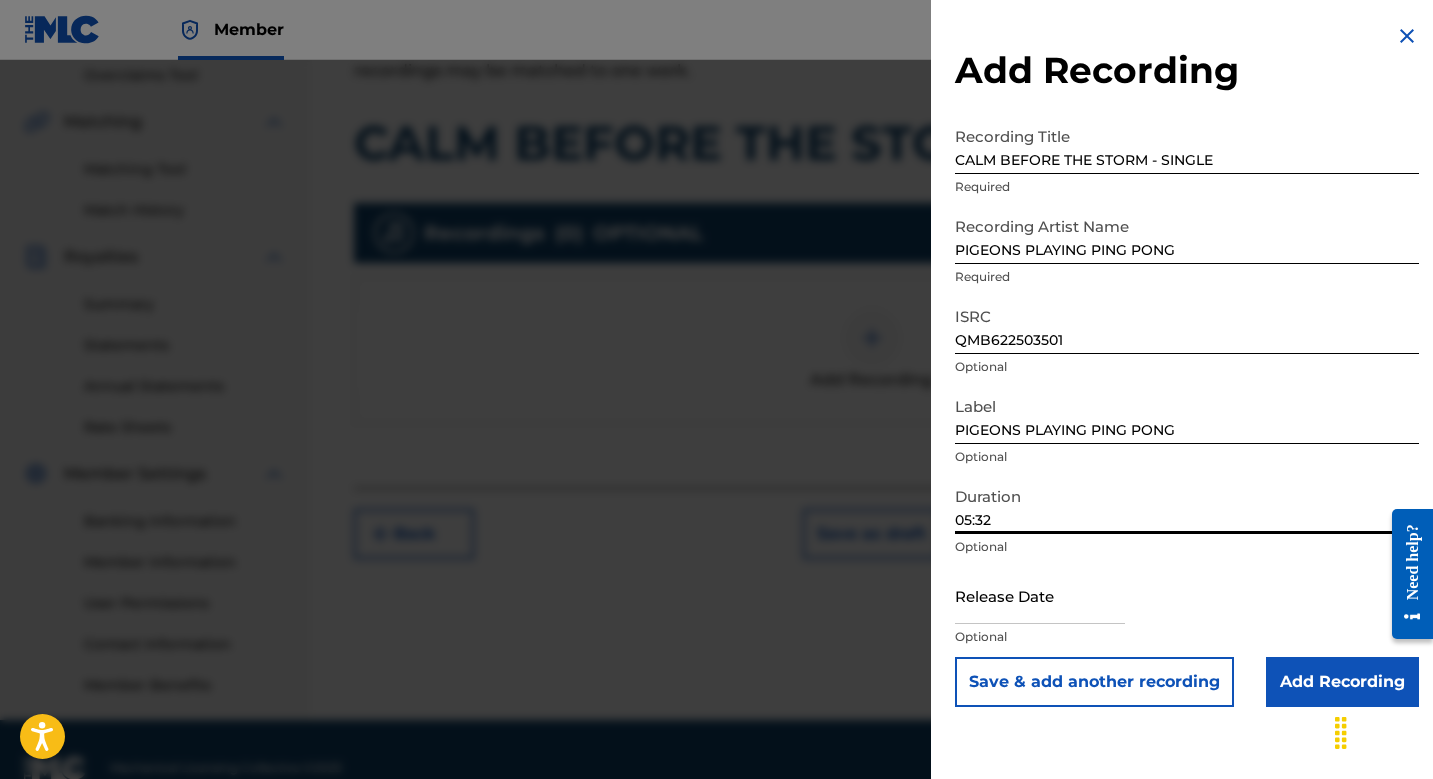 type on "05:32" 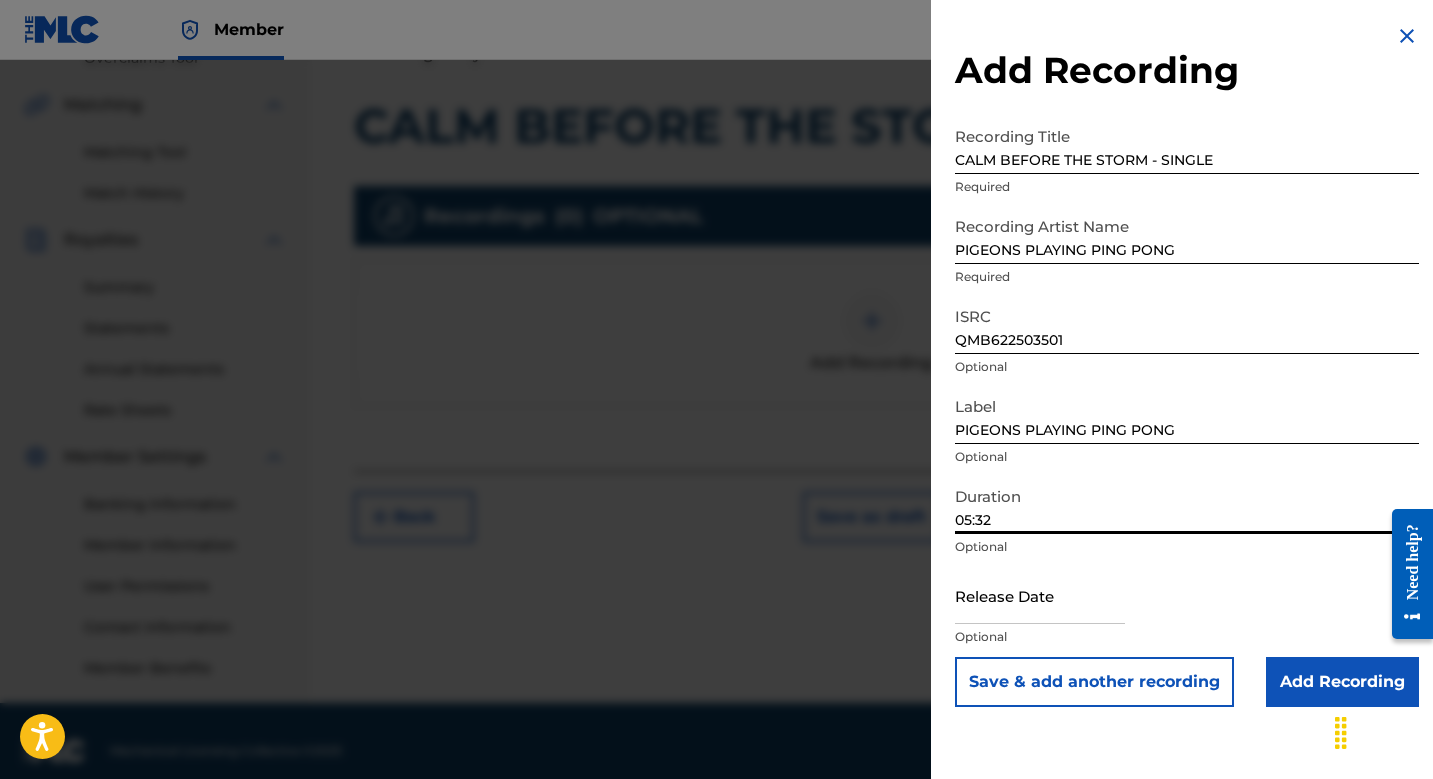 scroll, scrollTop: 461, scrollLeft: 0, axis: vertical 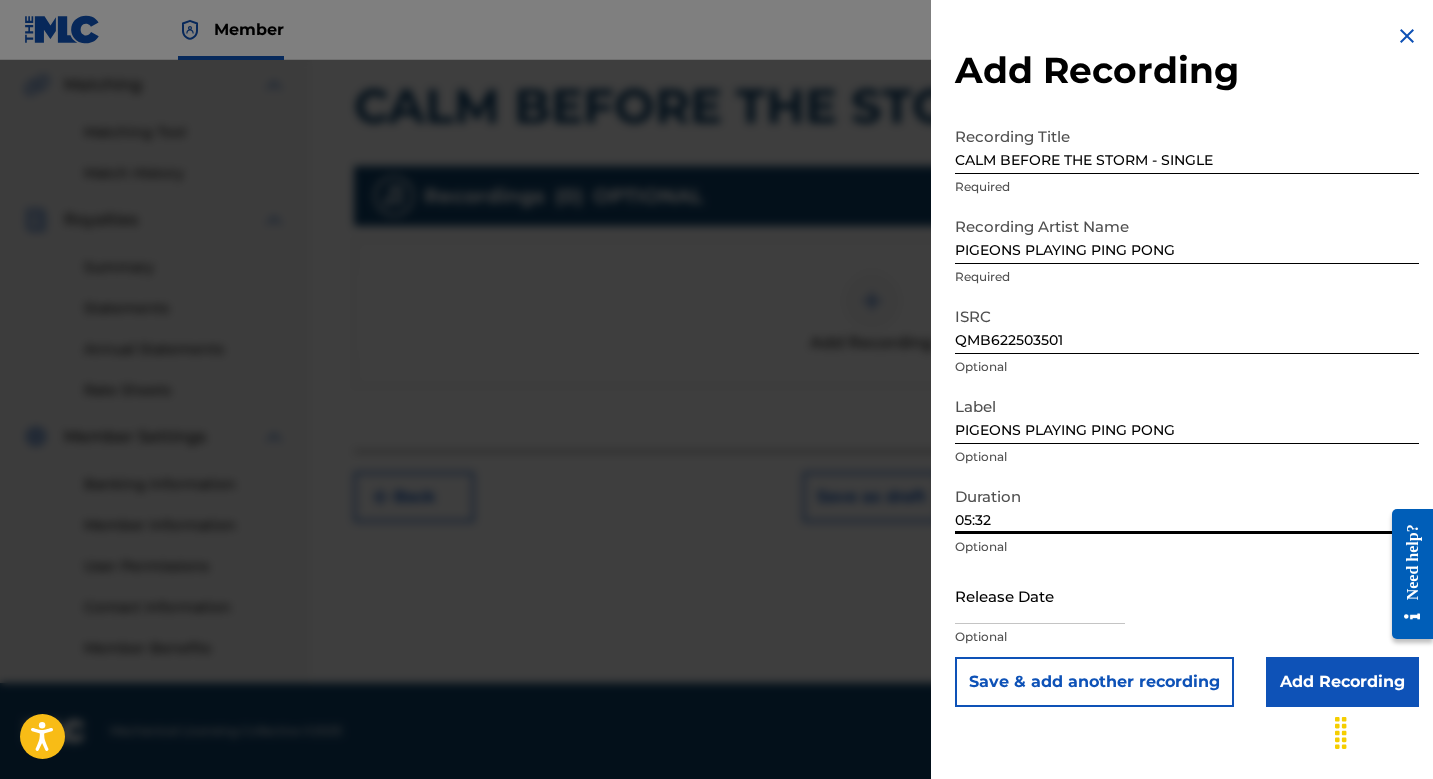 click at bounding box center [1040, 595] 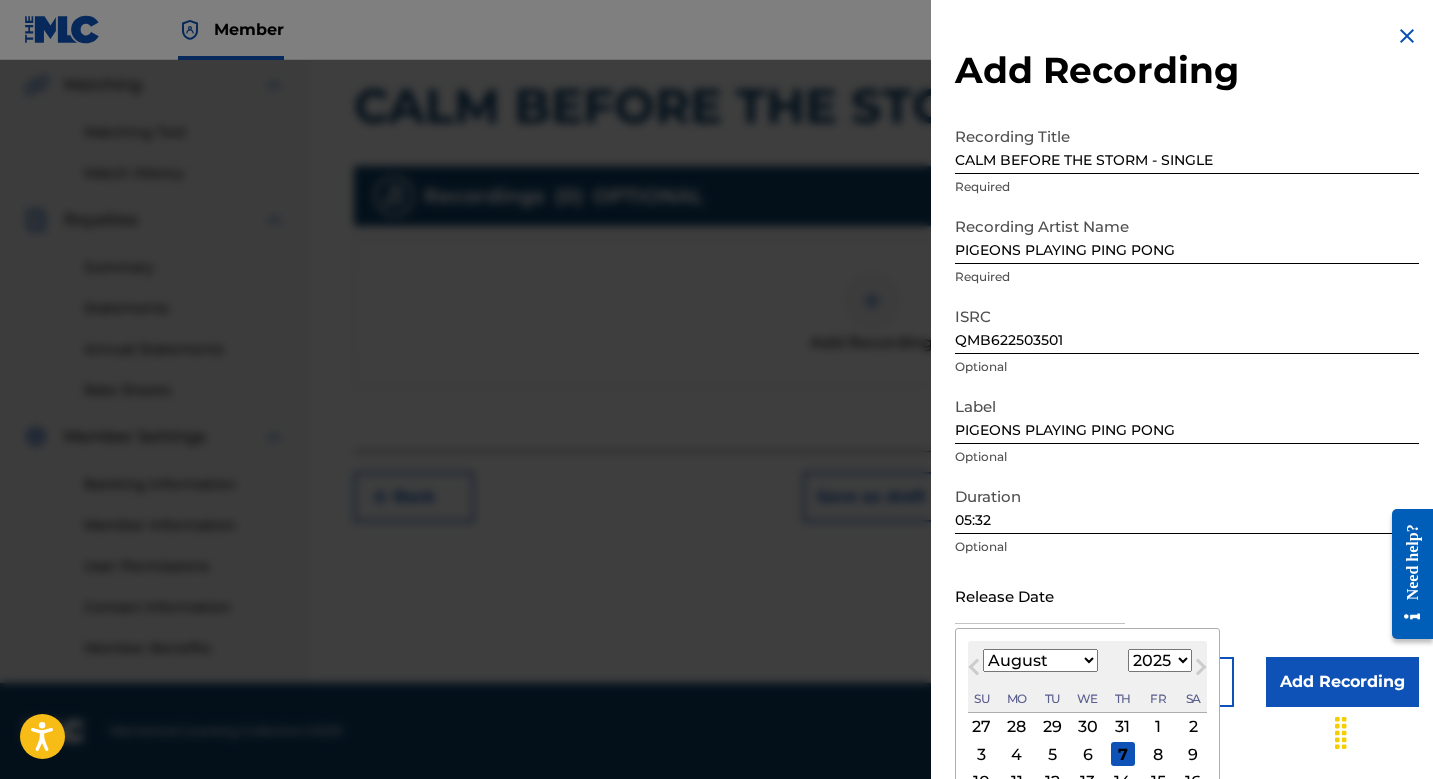 paste on "[DATE]" 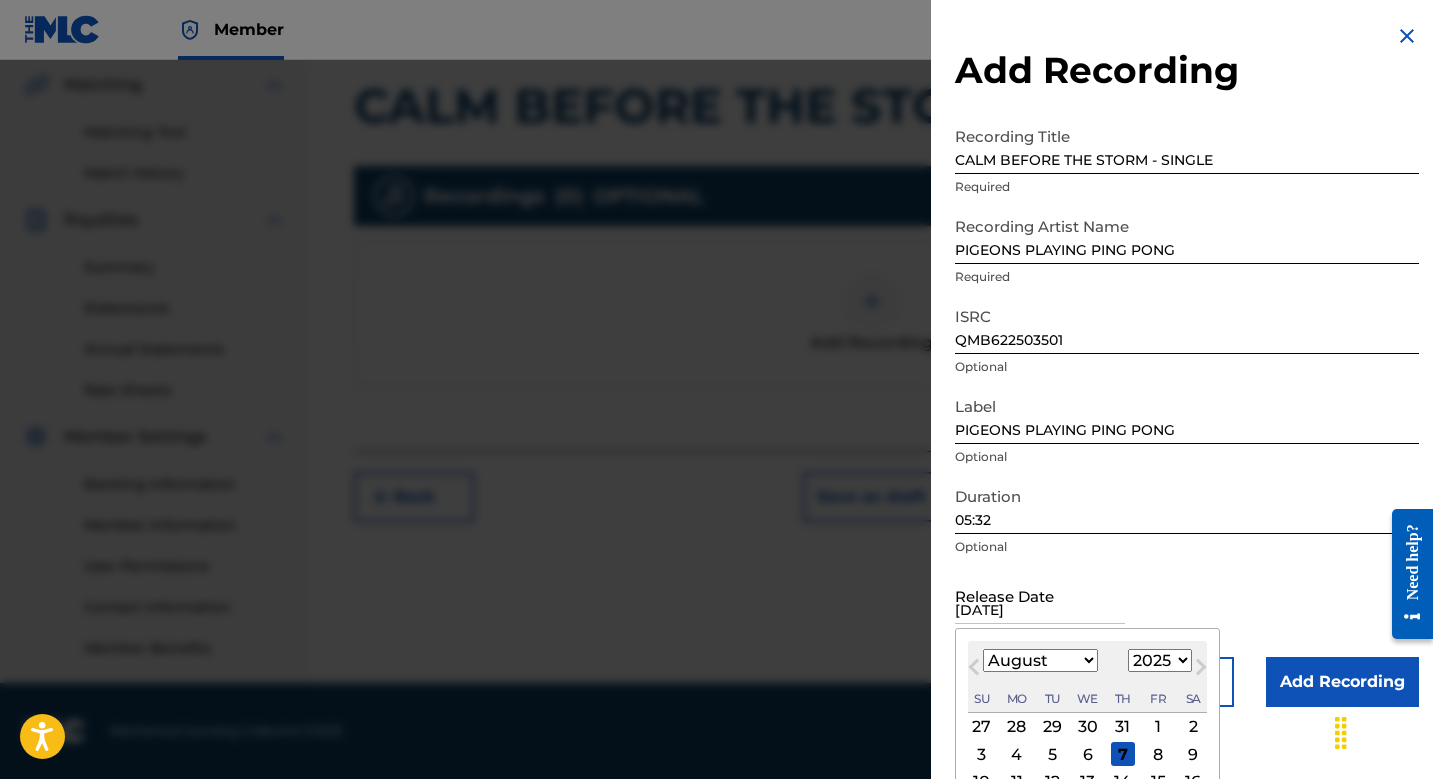 click on "7" at bounding box center [1123, 754] 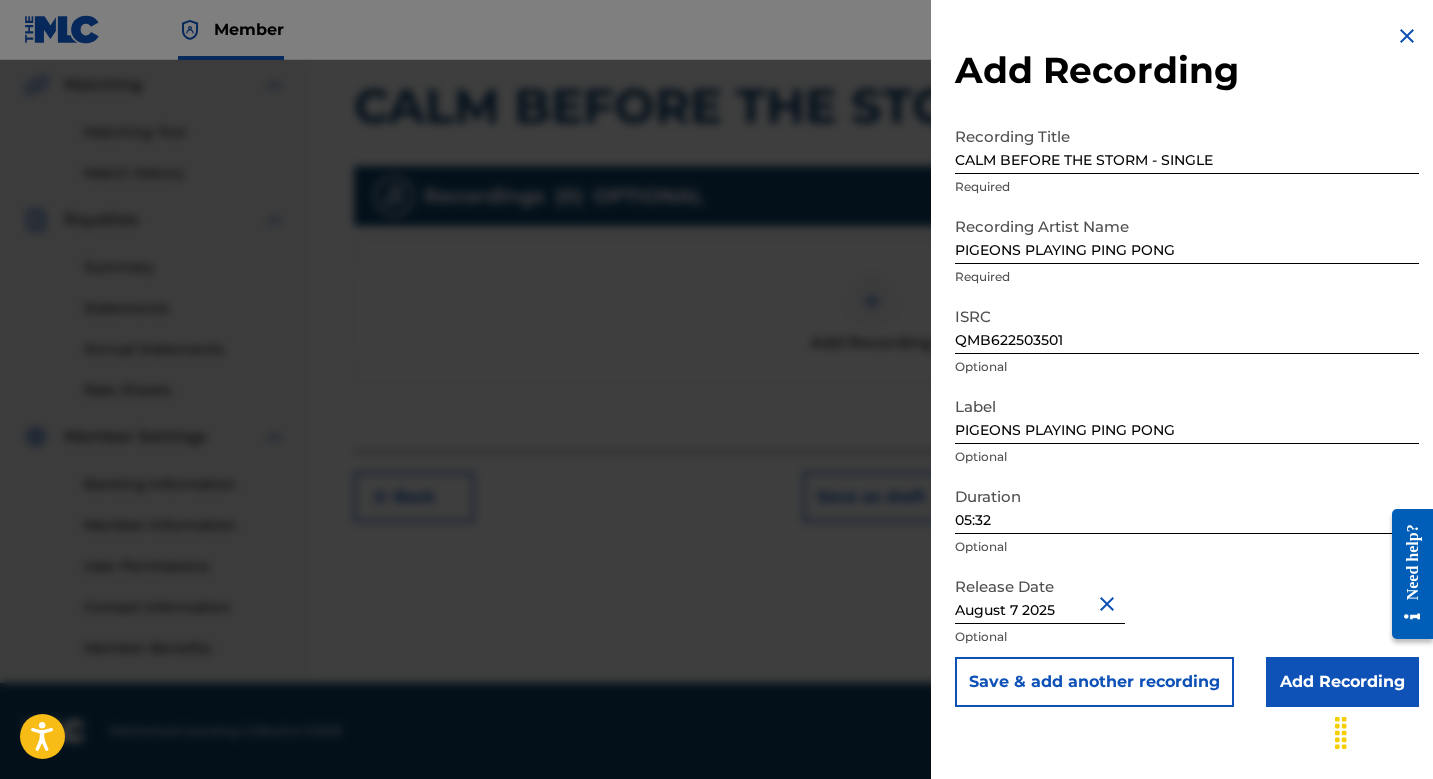 select on "7" 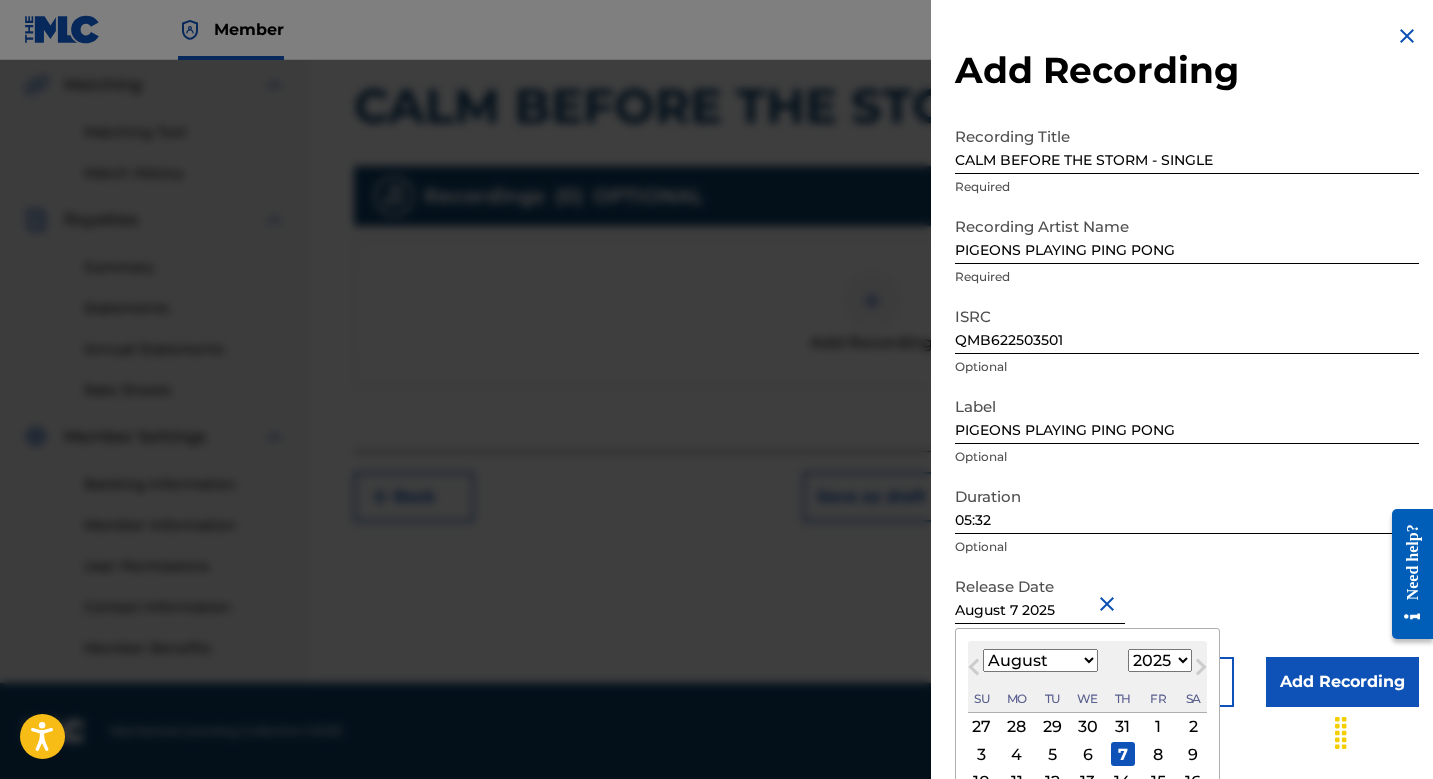 click on "August 7 2025" at bounding box center (1040, 595) 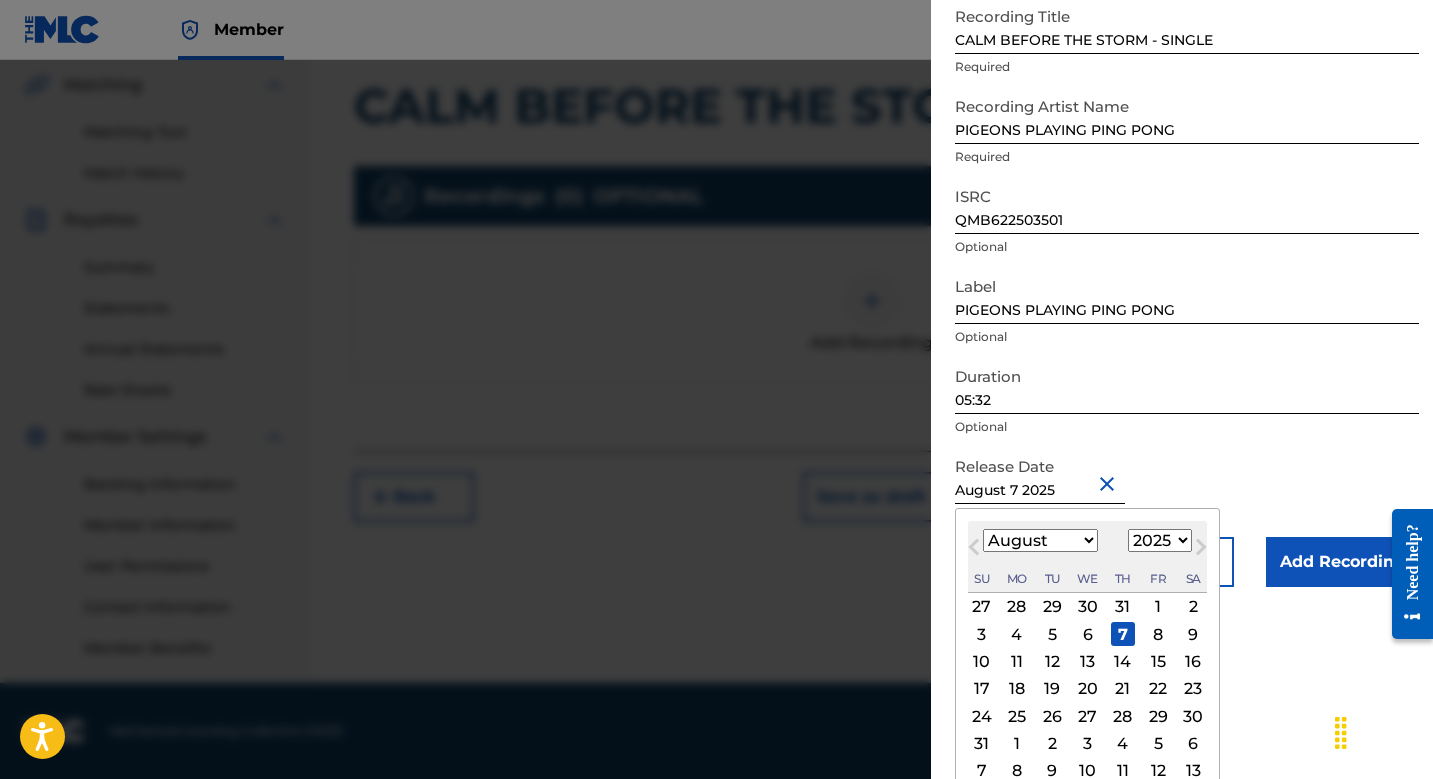 scroll, scrollTop: 138, scrollLeft: 0, axis: vertical 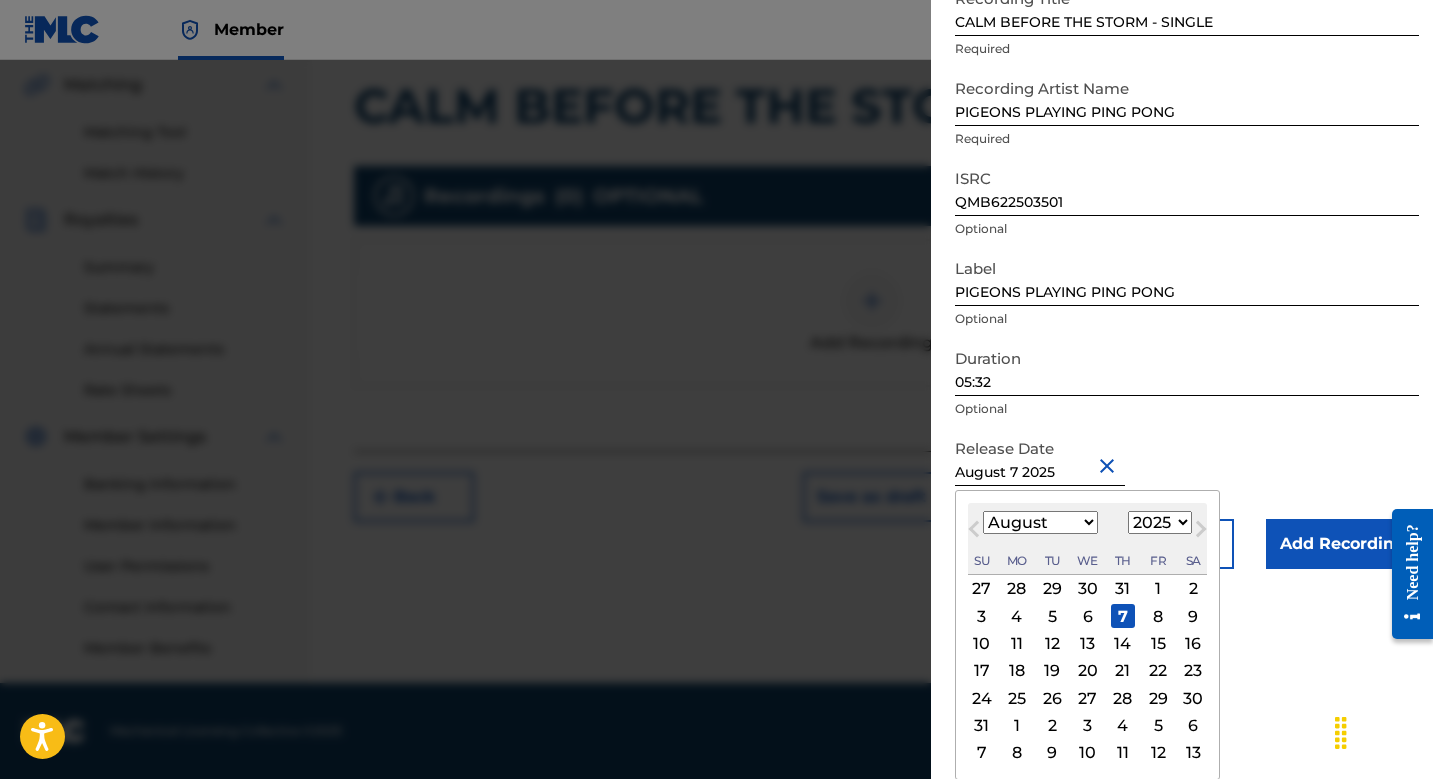 click on "January February March April May June July August September October November December" at bounding box center [1040, 522] 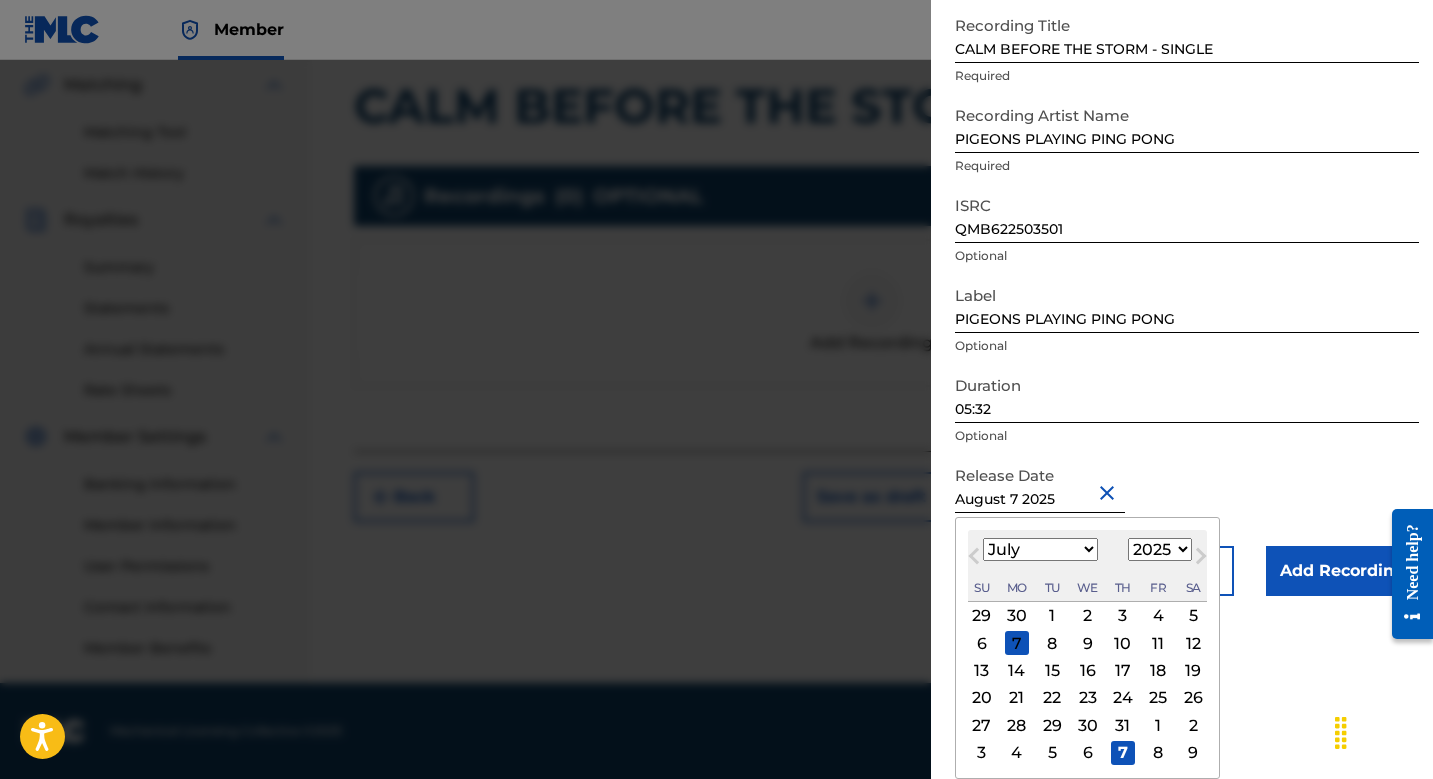 scroll, scrollTop: 111, scrollLeft: 0, axis: vertical 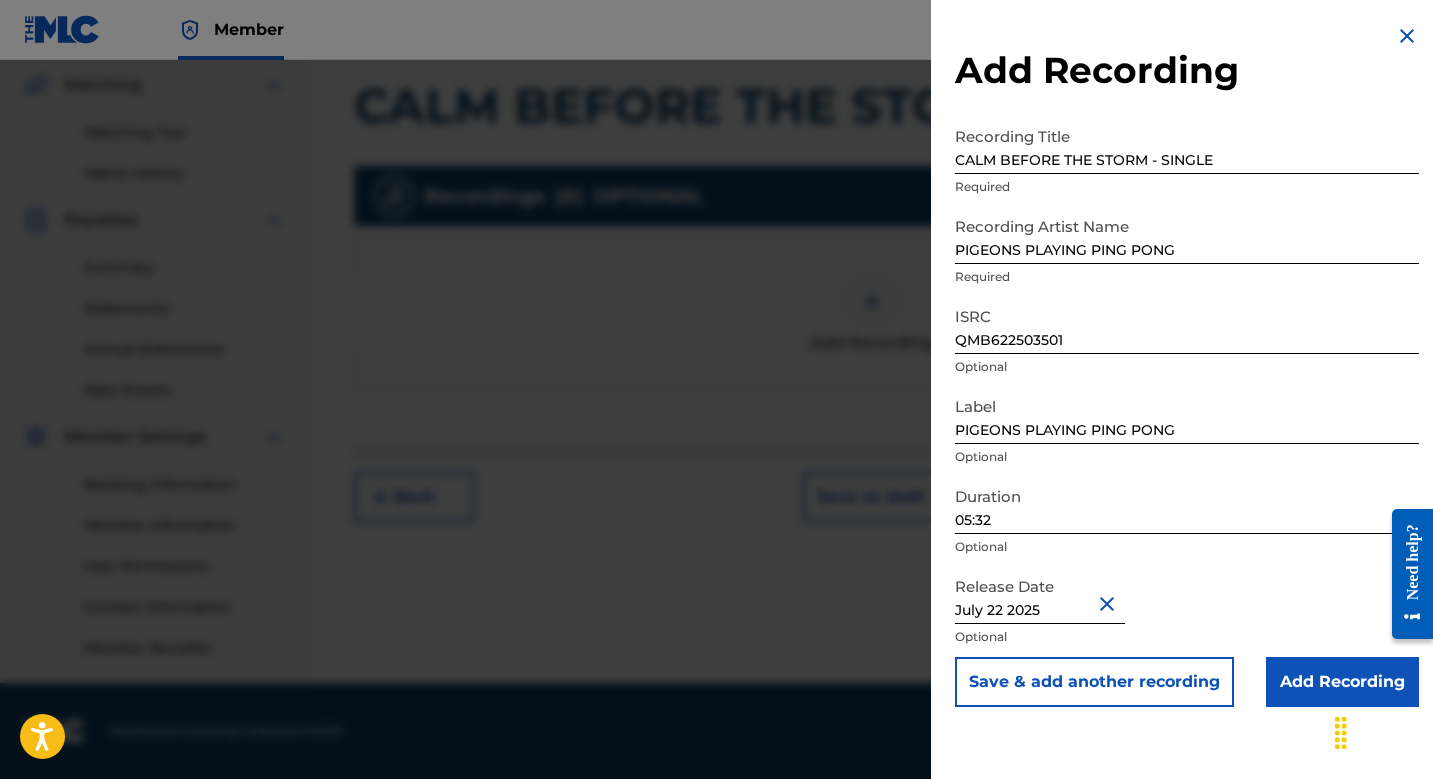 click on "Add Recording" at bounding box center (1342, 682) 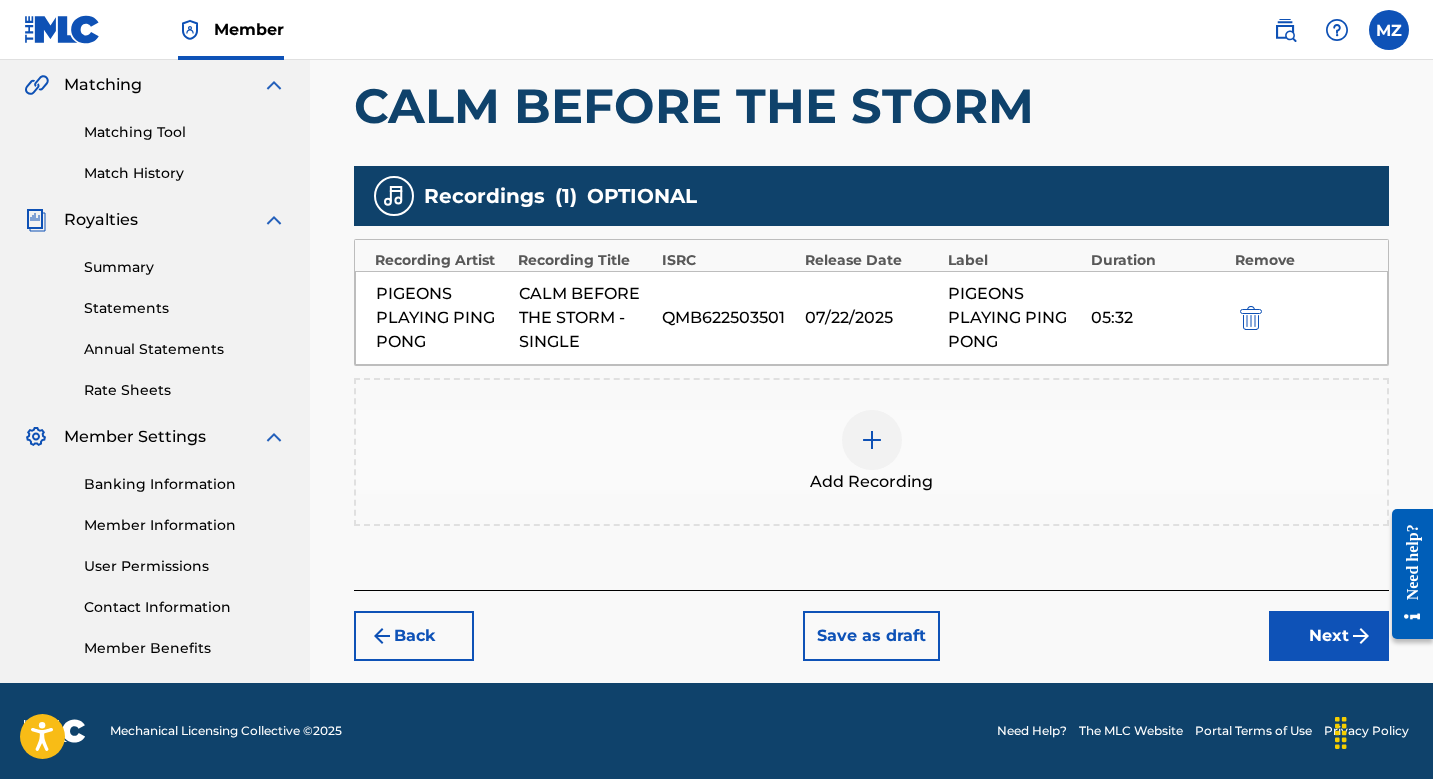 click on "Next" at bounding box center [1329, 636] 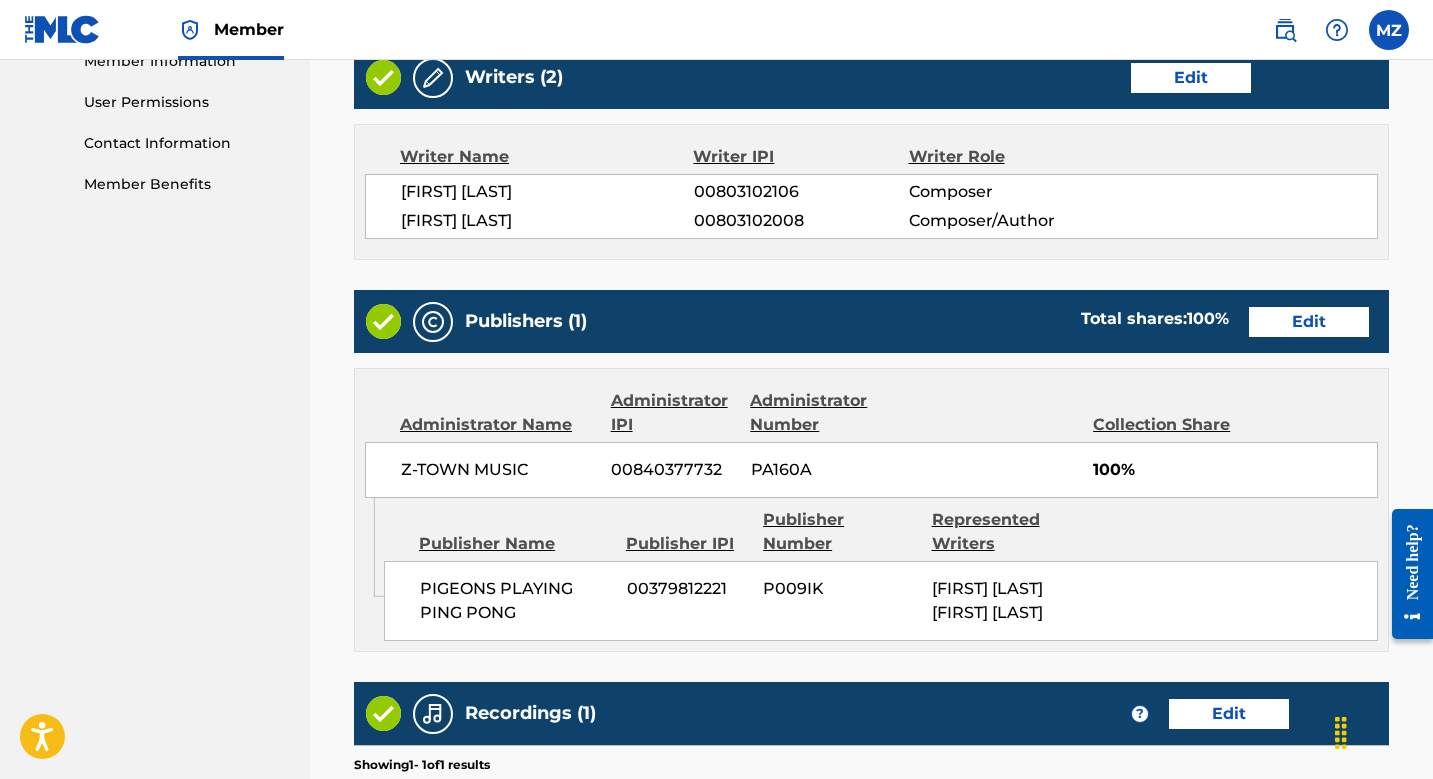 scroll, scrollTop: 1258, scrollLeft: 0, axis: vertical 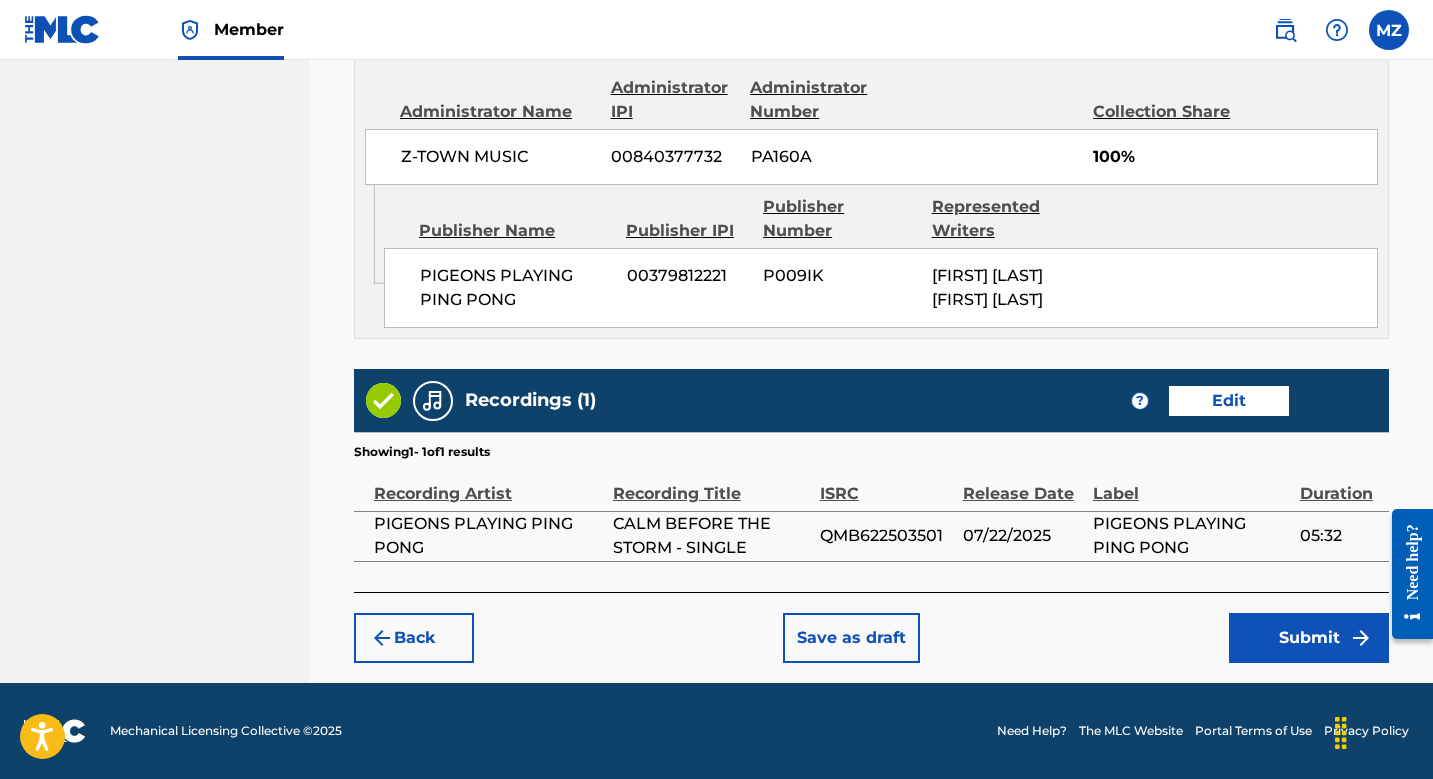 click on "Submit" at bounding box center [1309, 638] 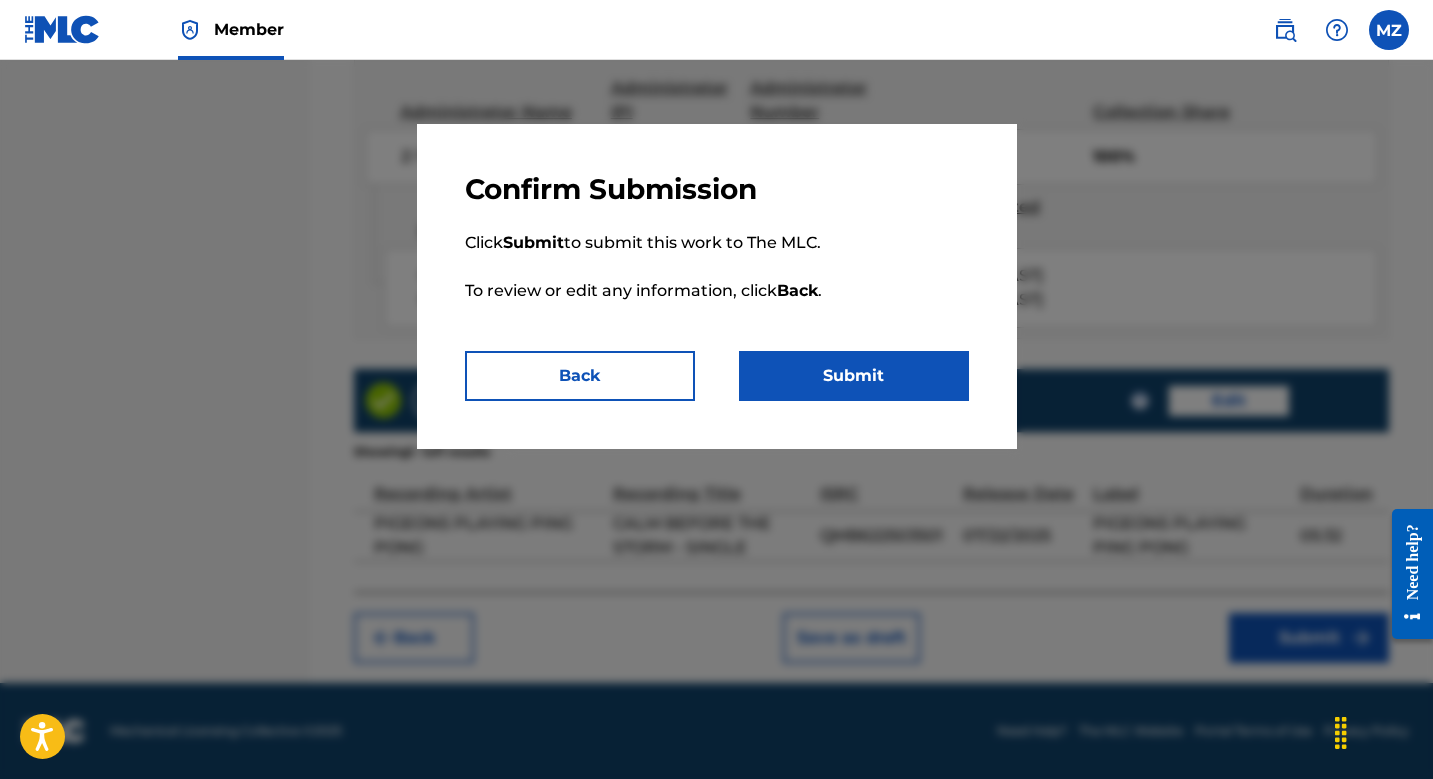 click on "Submit" at bounding box center (854, 376) 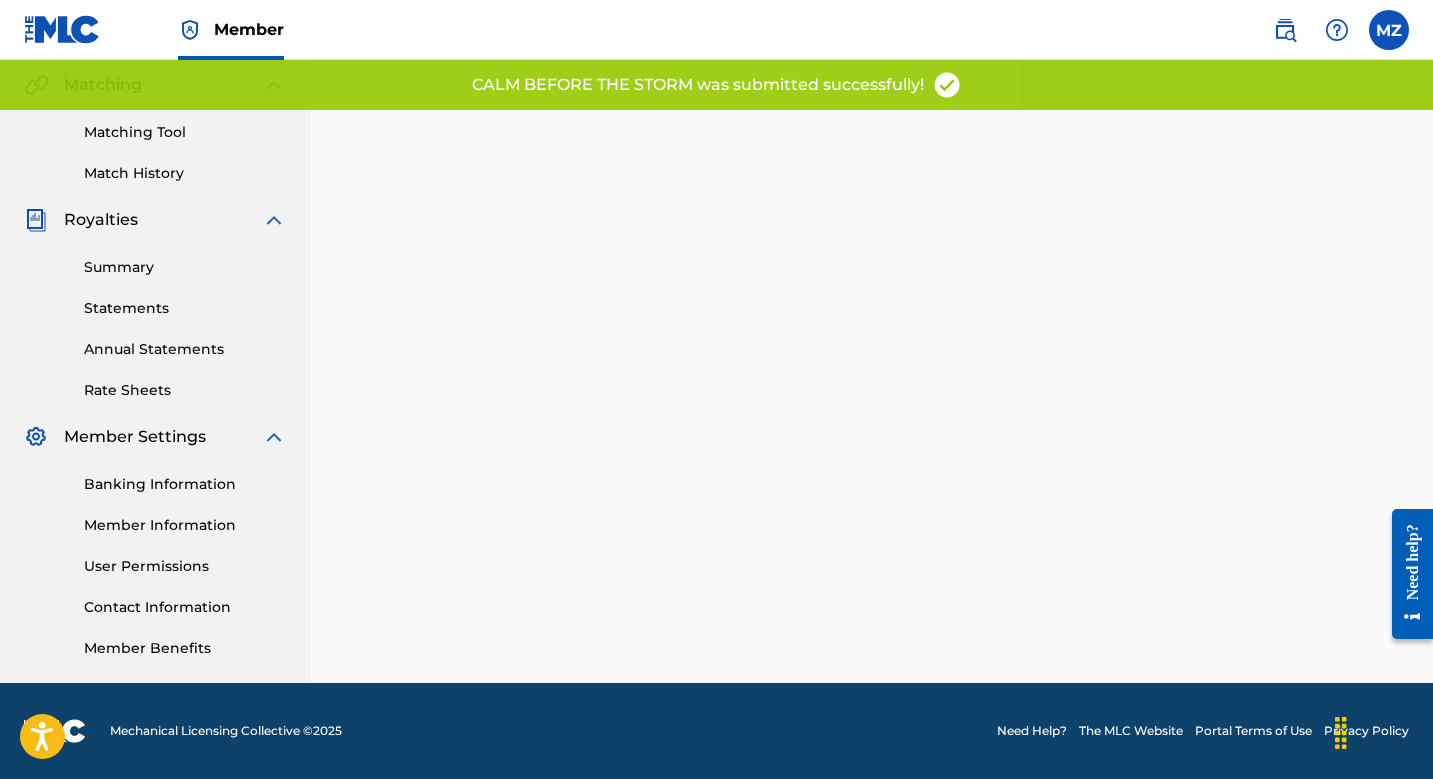 scroll, scrollTop: 0, scrollLeft: 0, axis: both 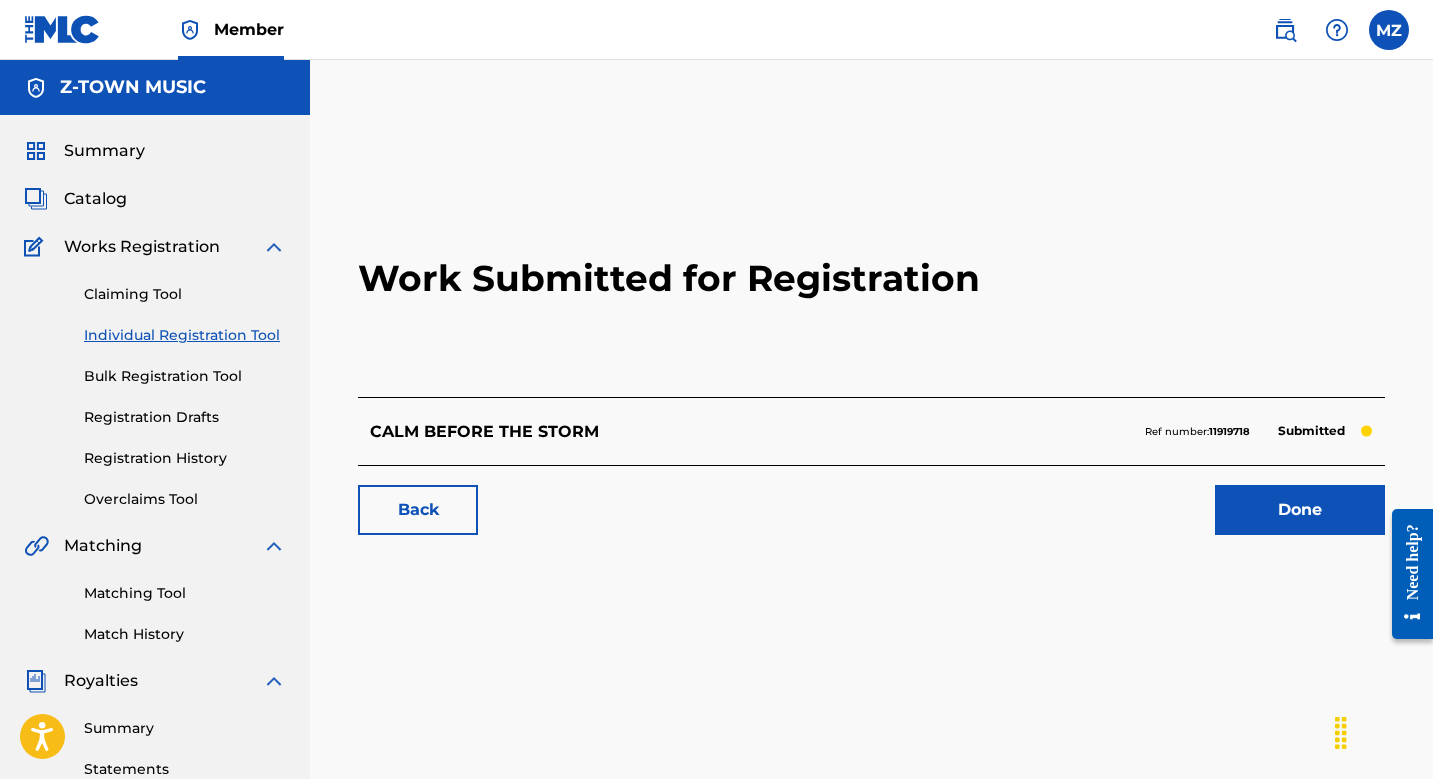 click on "Summary Catalog Works Registration Claiming Tool Individual Registration Tool Bulk Registration Tool Registration Drafts Registration History Overclaims Tool Matching Matching Tool Match History Royalties Summary Statements Annual Statements Rate Sheets Member Settings Banking Information Member Information User Permissions Contact Information Member Benefits" at bounding box center (155, 629) 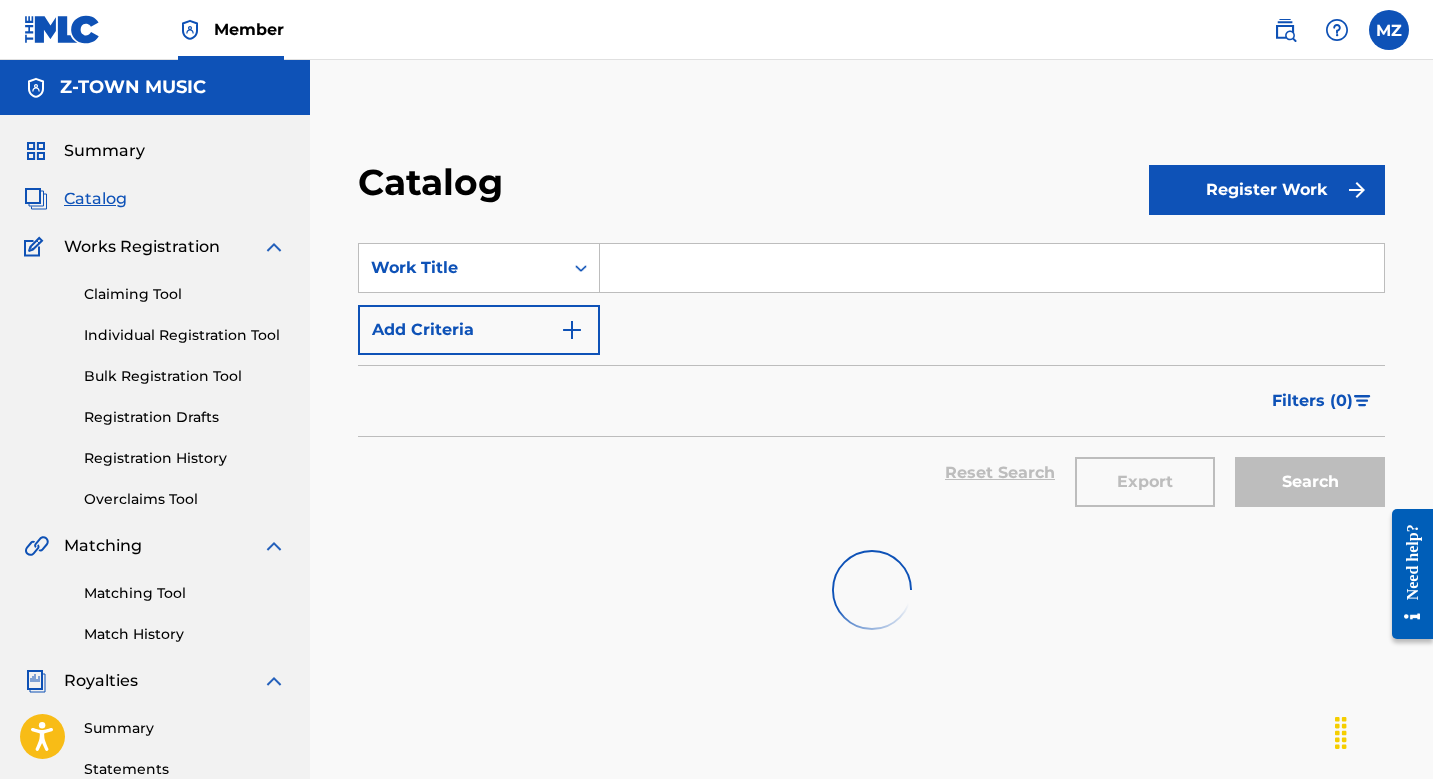 click at bounding box center [992, 268] 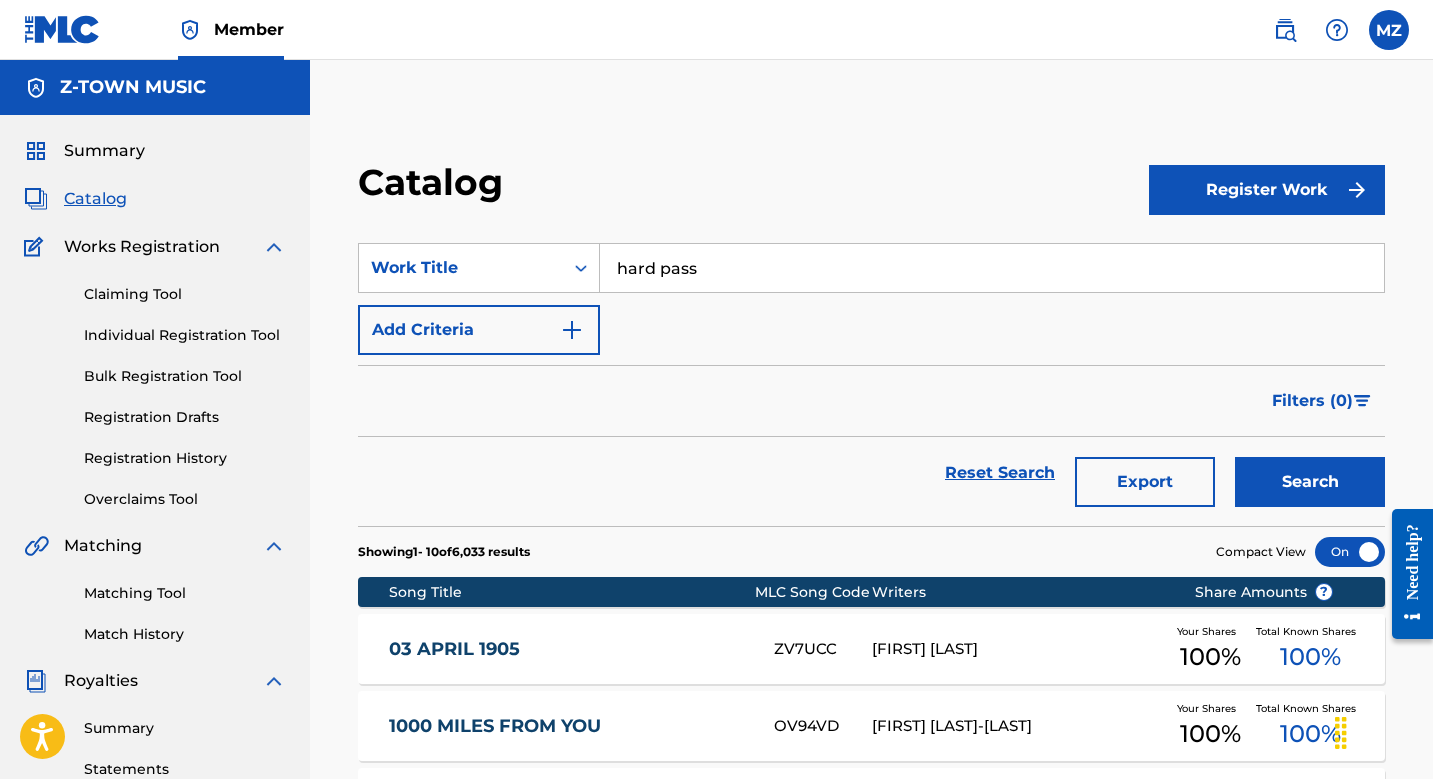 type on "hard pass" 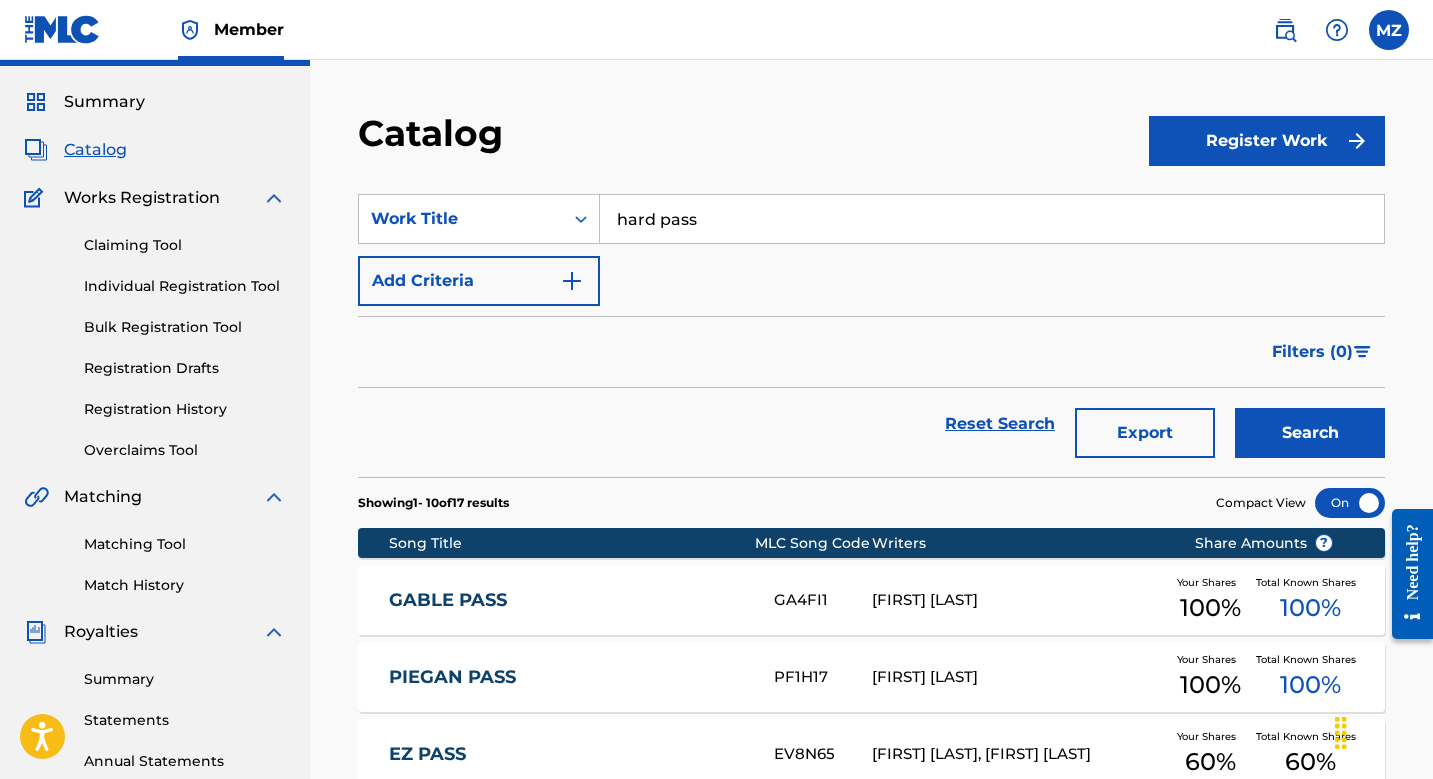 scroll, scrollTop: 1, scrollLeft: 0, axis: vertical 